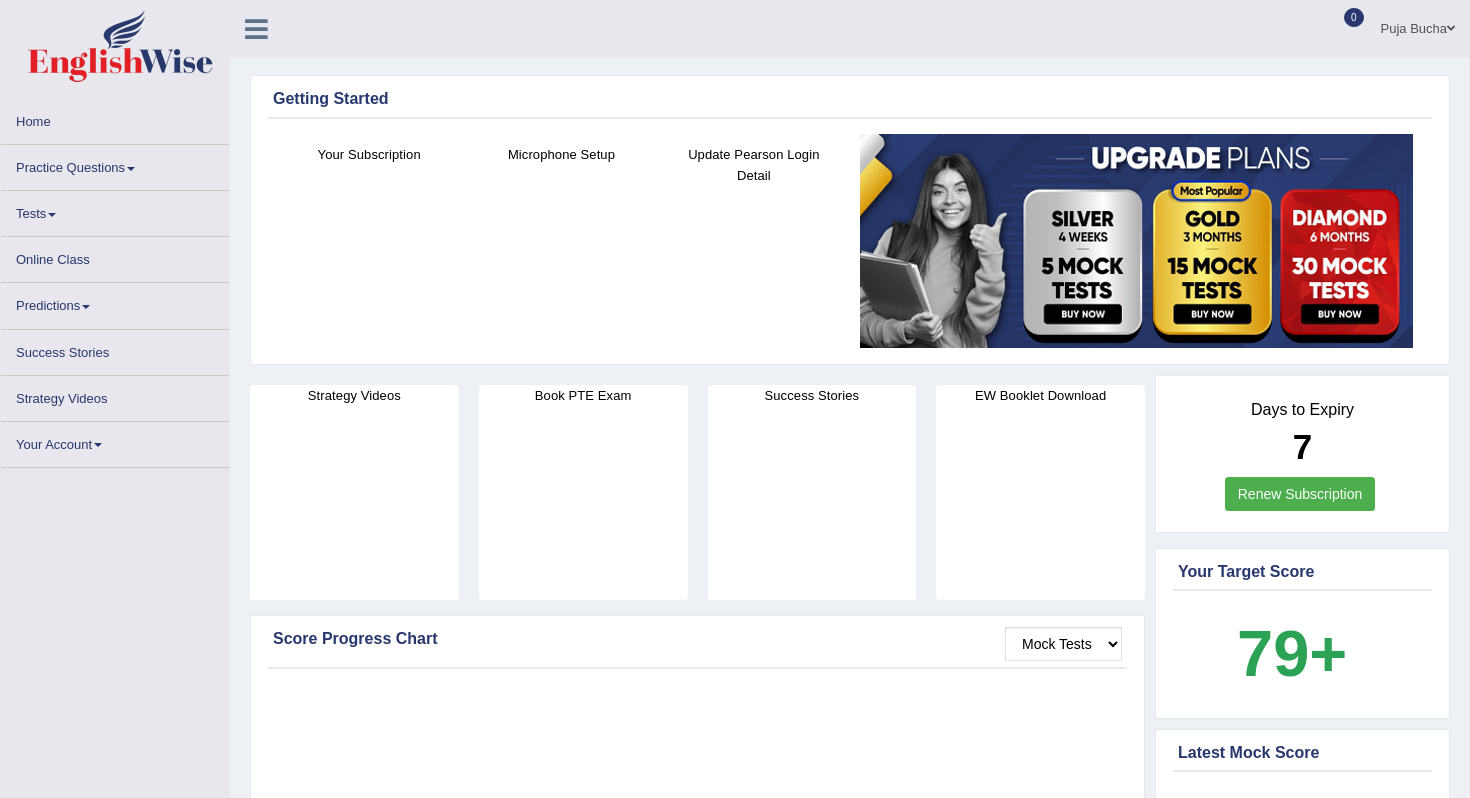 scroll, scrollTop: 0, scrollLeft: 0, axis: both 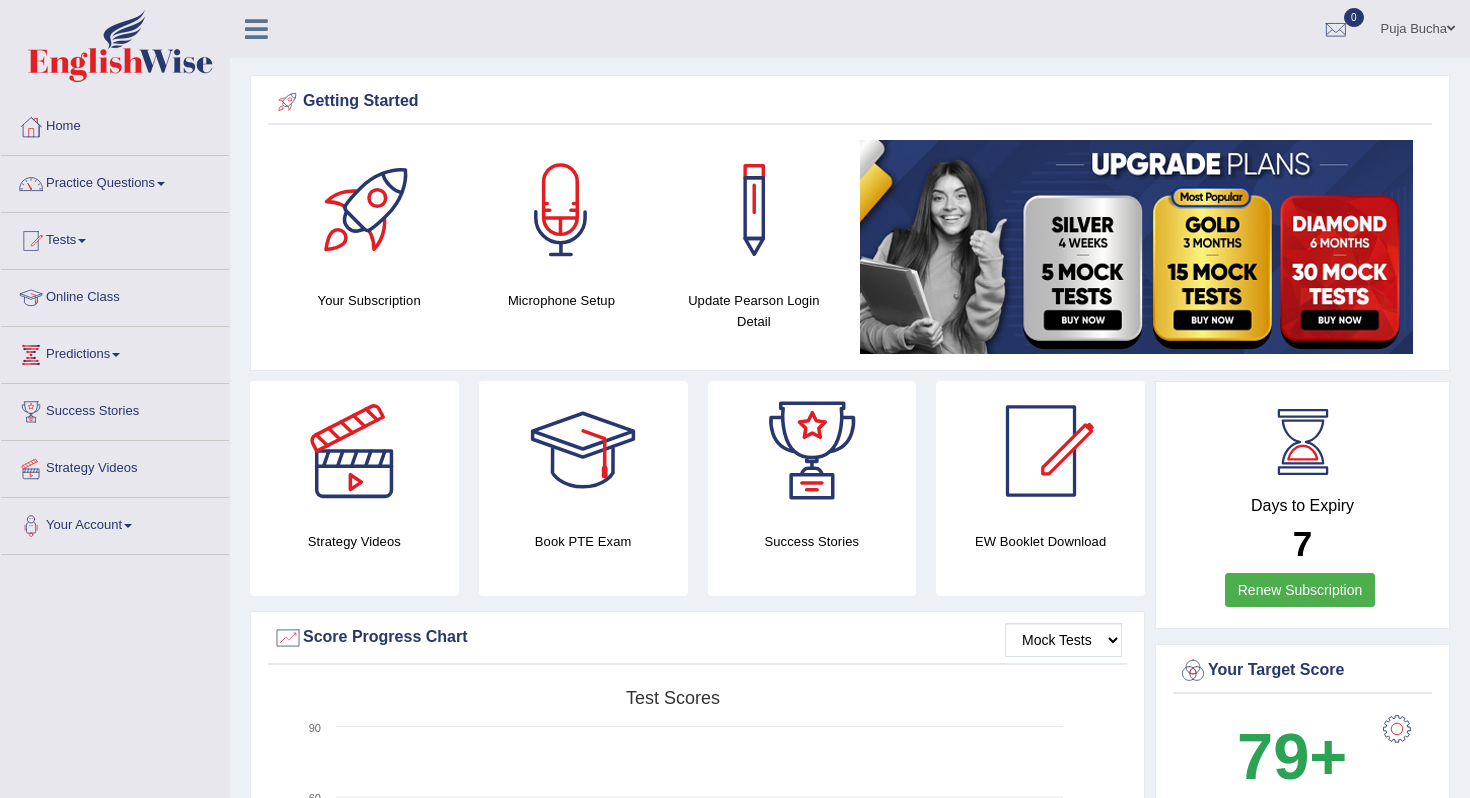 click on "Practice Questions" at bounding box center (115, 181) 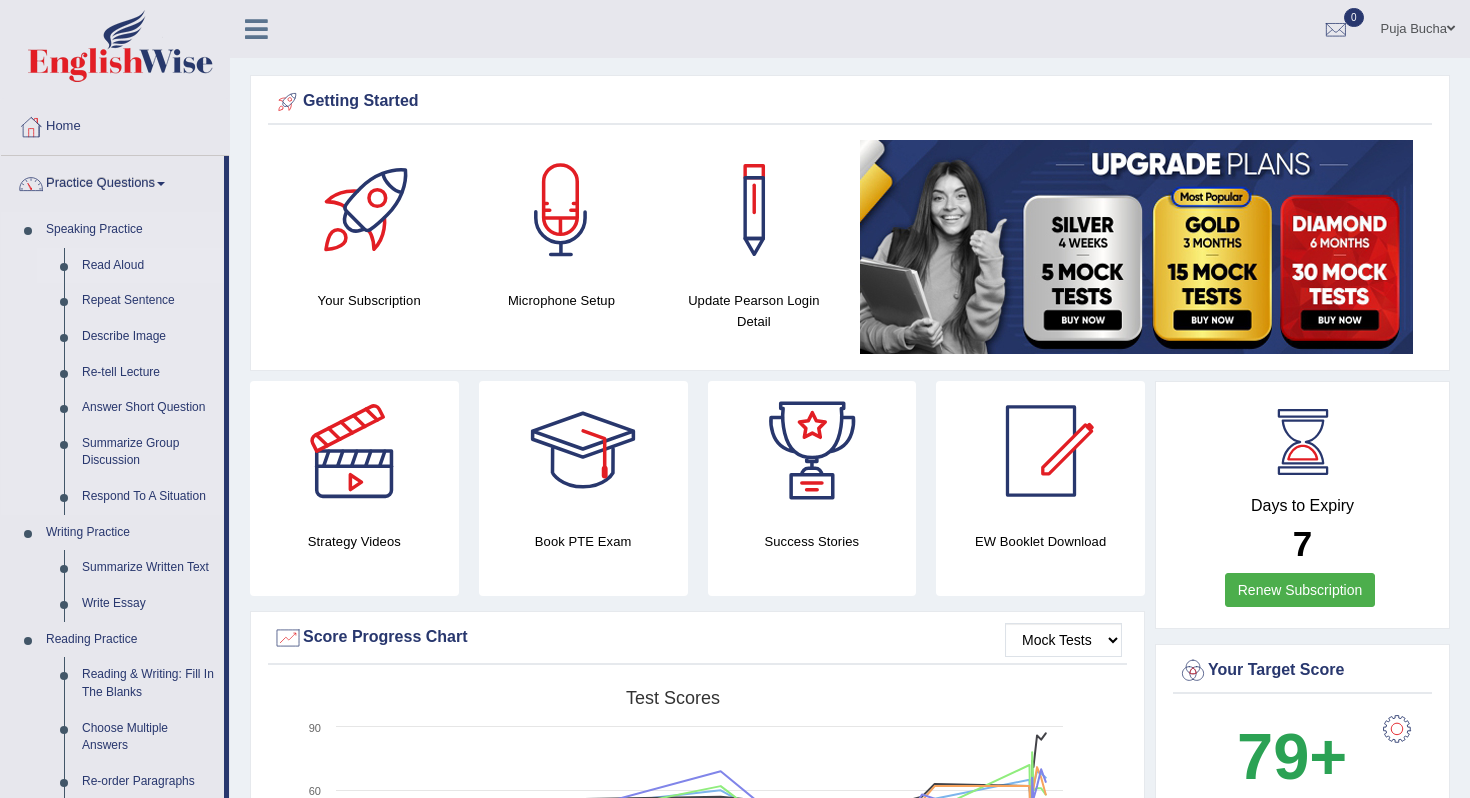 click on "Read Aloud" at bounding box center (148, 266) 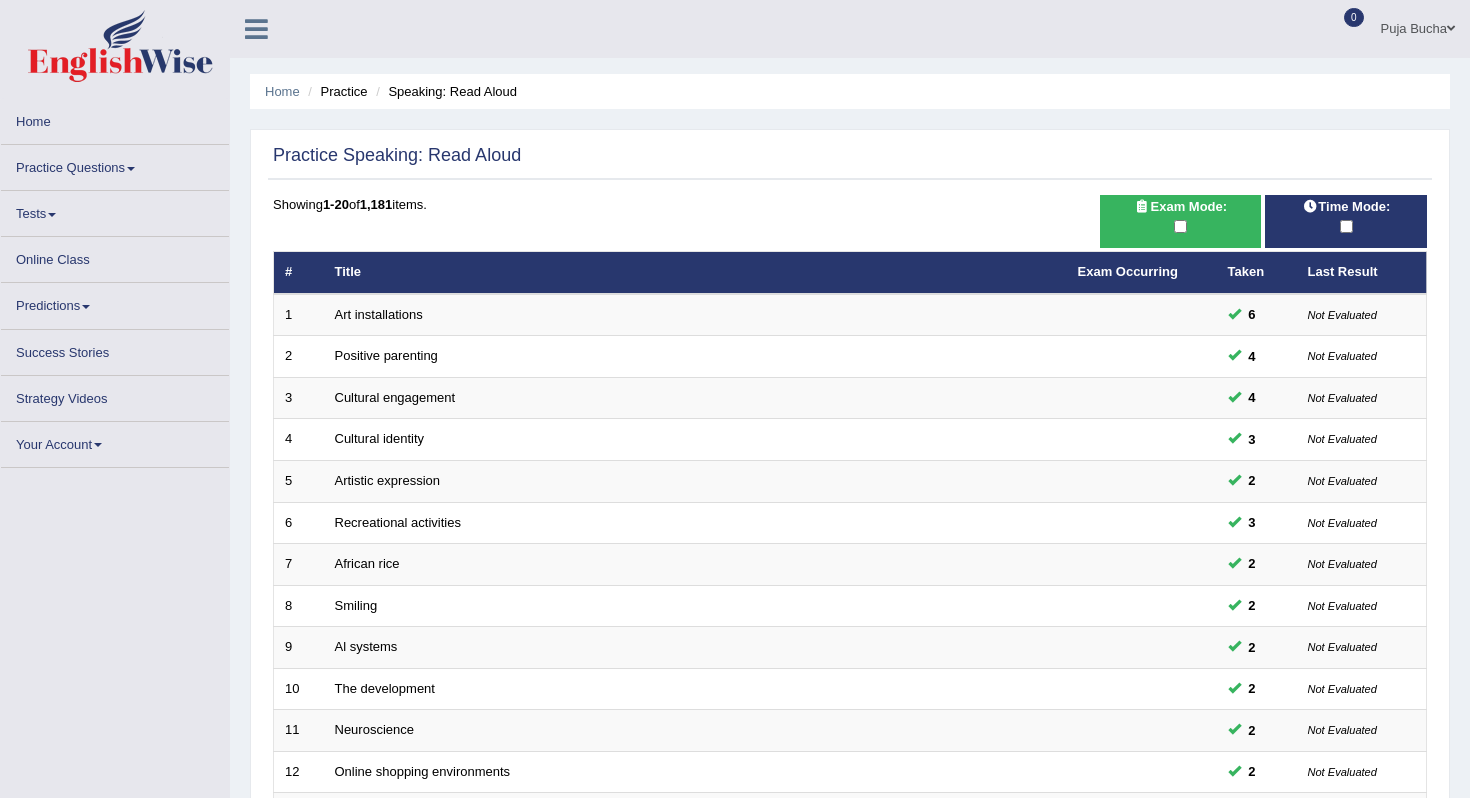 scroll, scrollTop: 0, scrollLeft: 0, axis: both 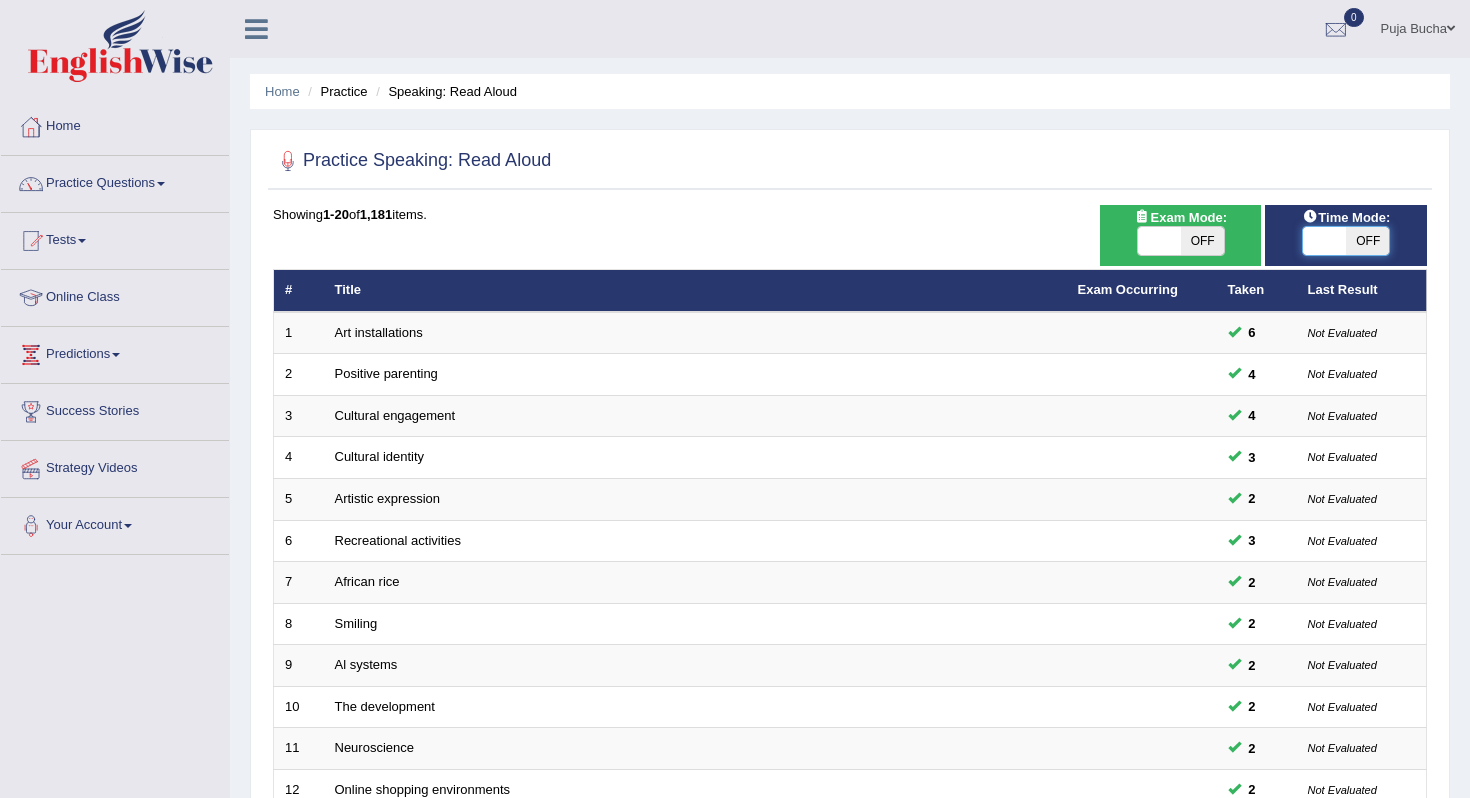 click at bounding box center [1324, 241] 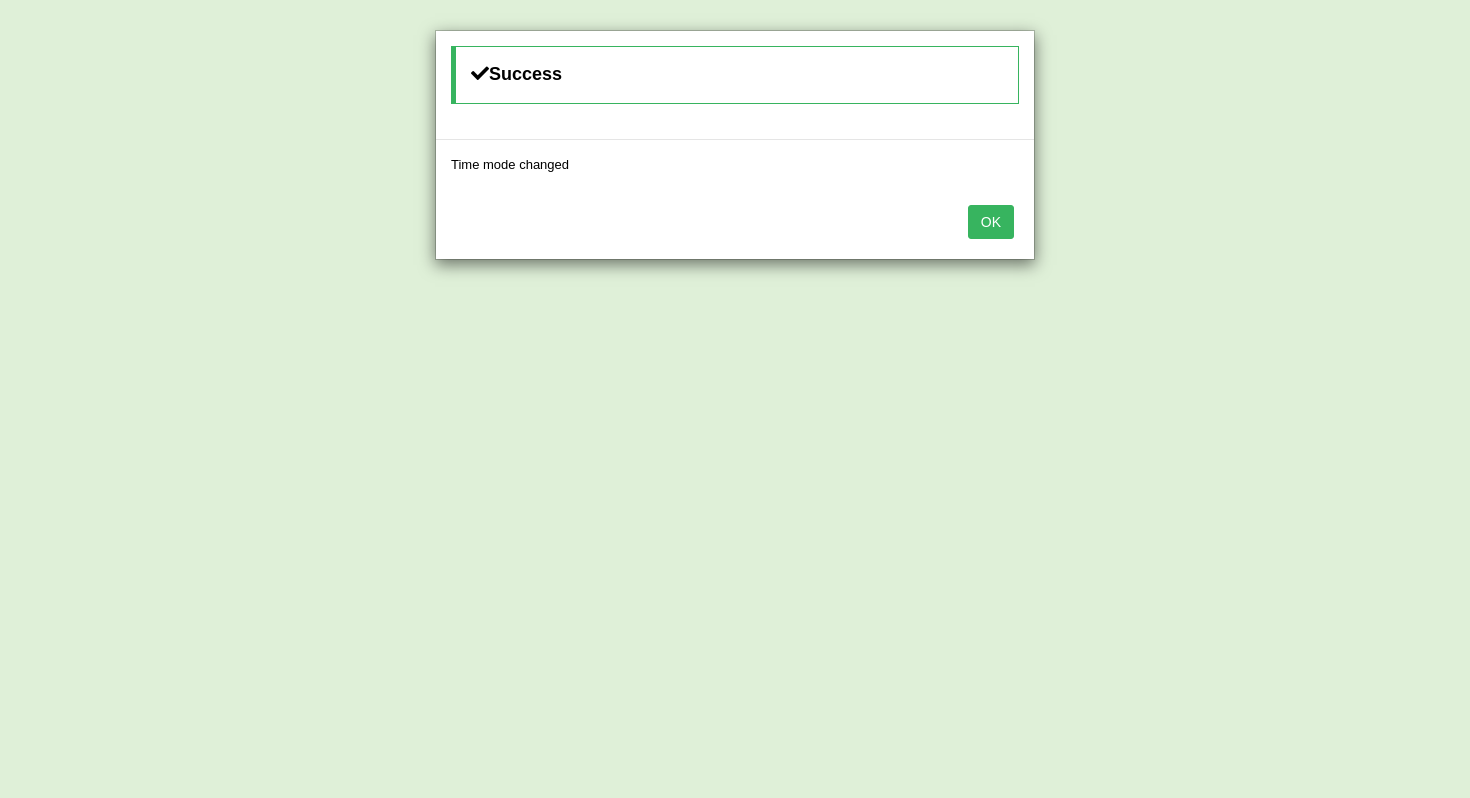 click on "OK" at bounding box center [991, 222] 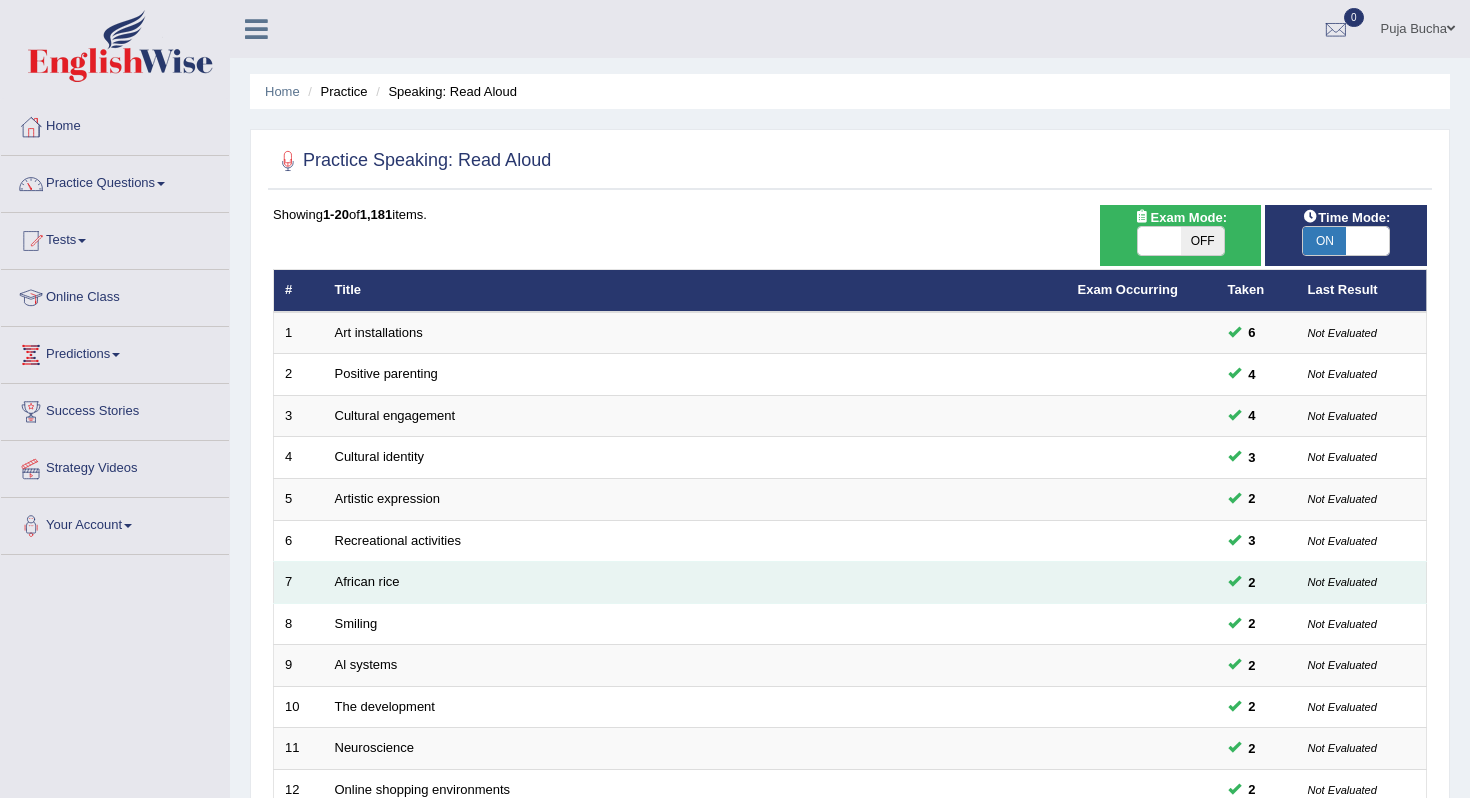 scroll, scrollTop: 526, scrollLeft: 0, axis: vertical 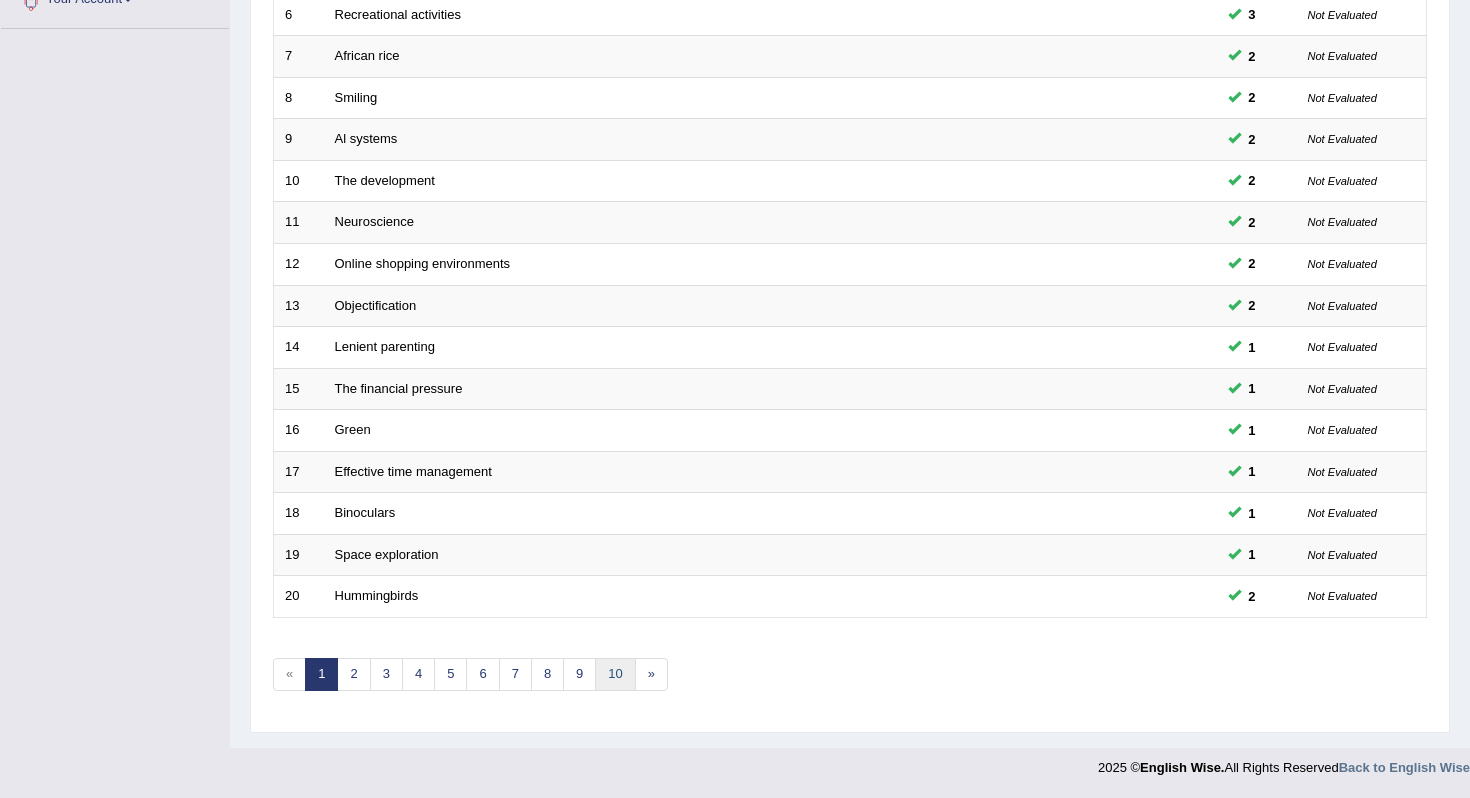 click on "10" at bounding box center (615, 674) 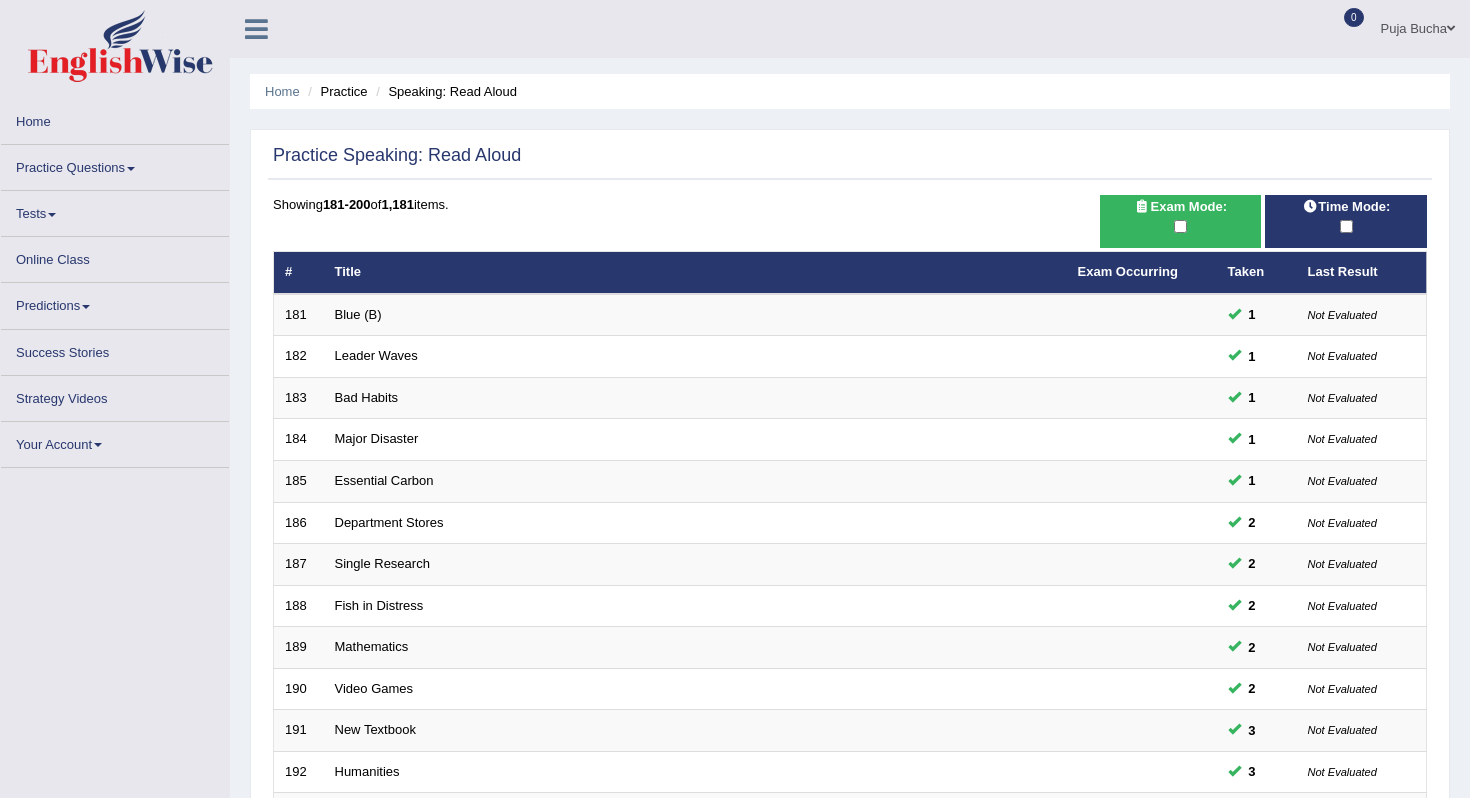 scroll, scrollTop: 10, scrollLeft: 0, axis: vertical 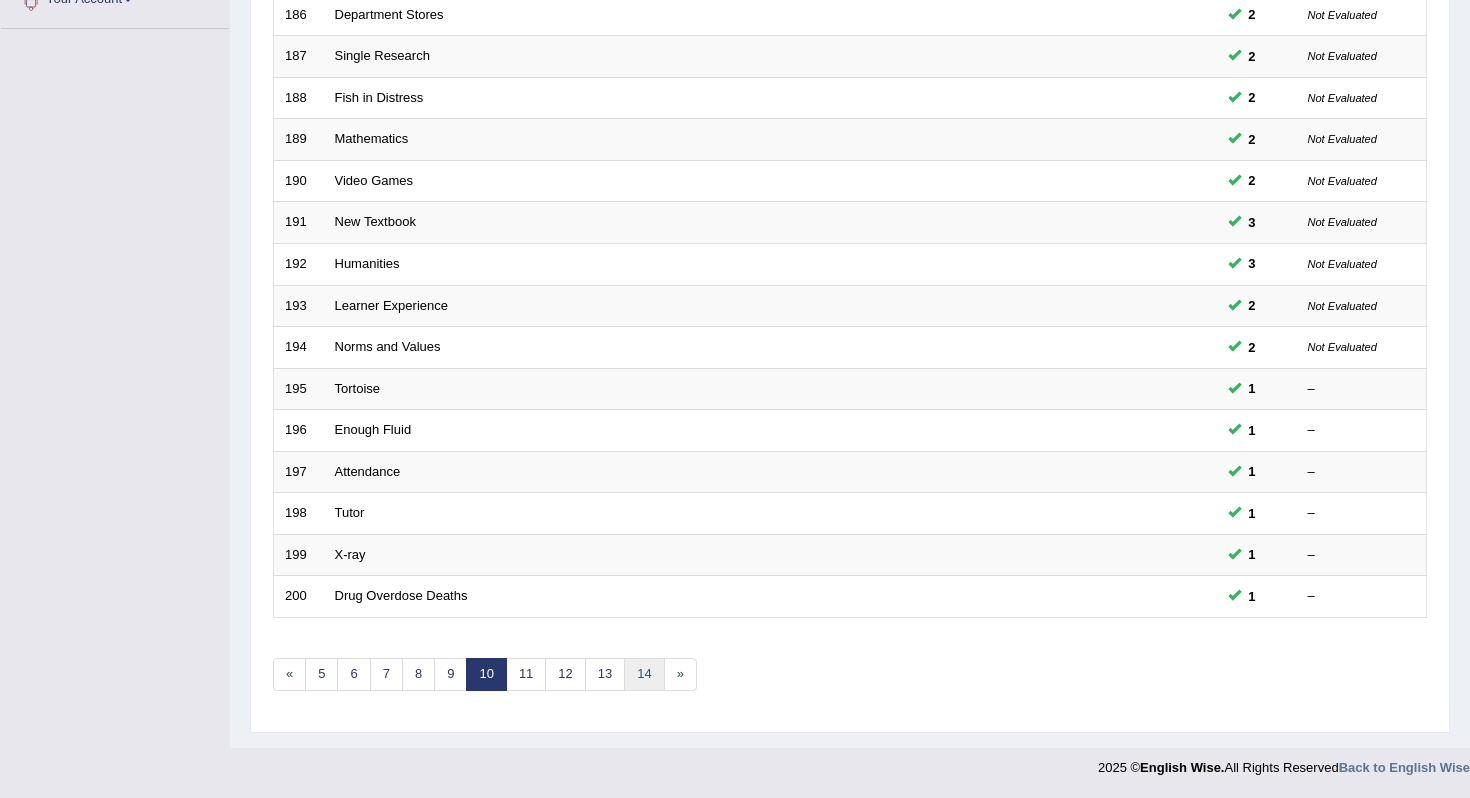 click on "14" at bounding box center [644, 674] 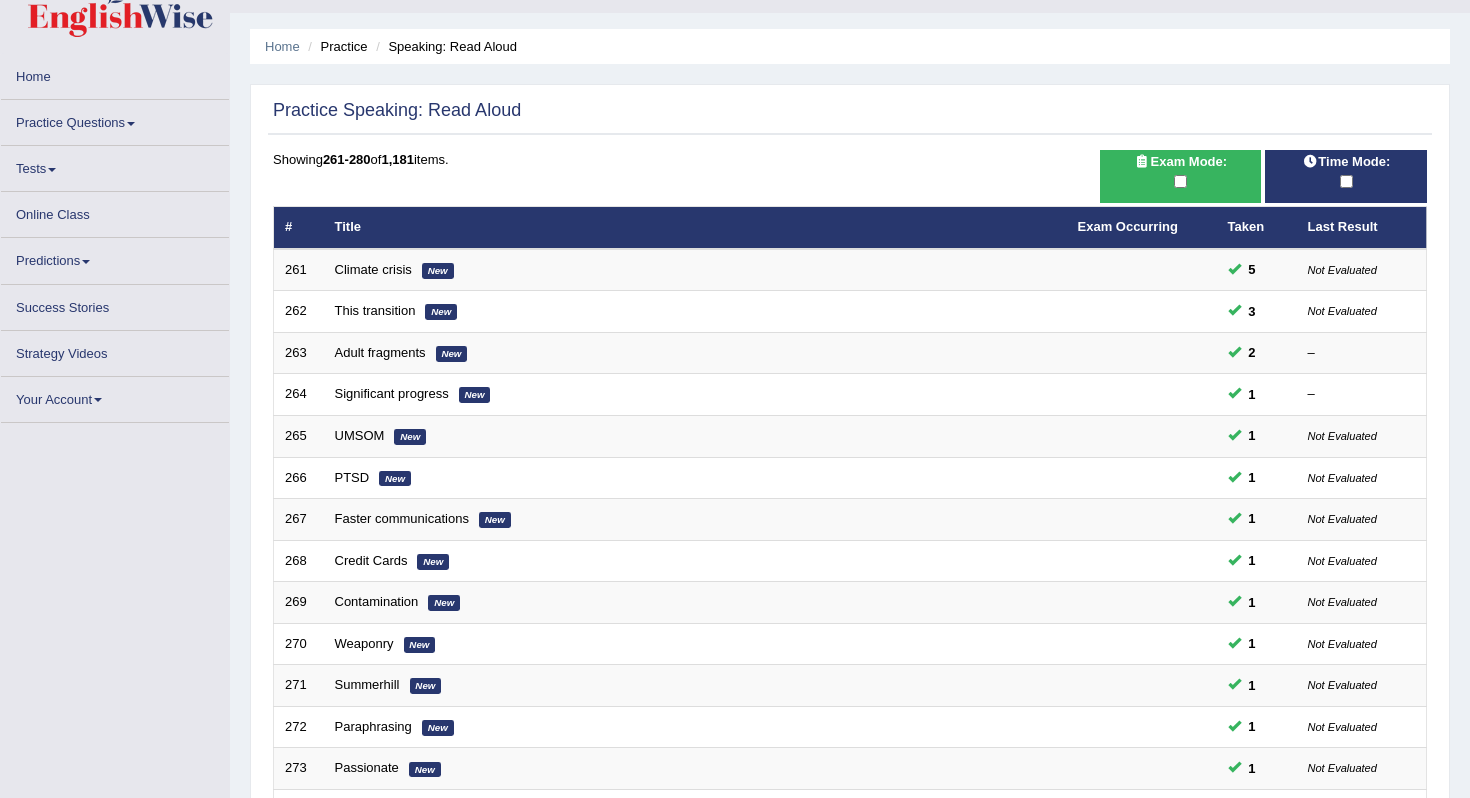 scroll, scrollTop: 0, scrollLeft: 0, axis: both 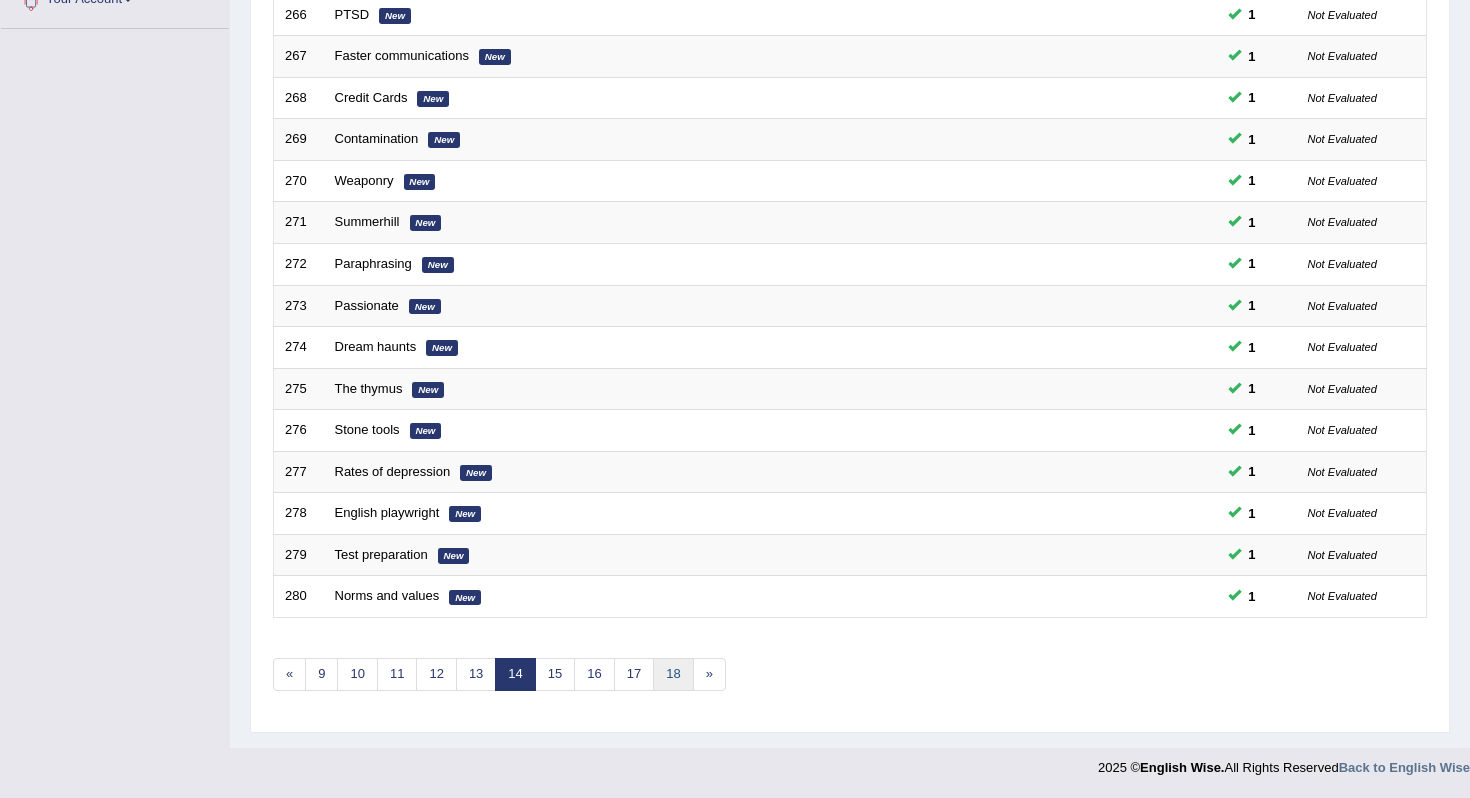 click on "18" at bounding box center (673, 674) 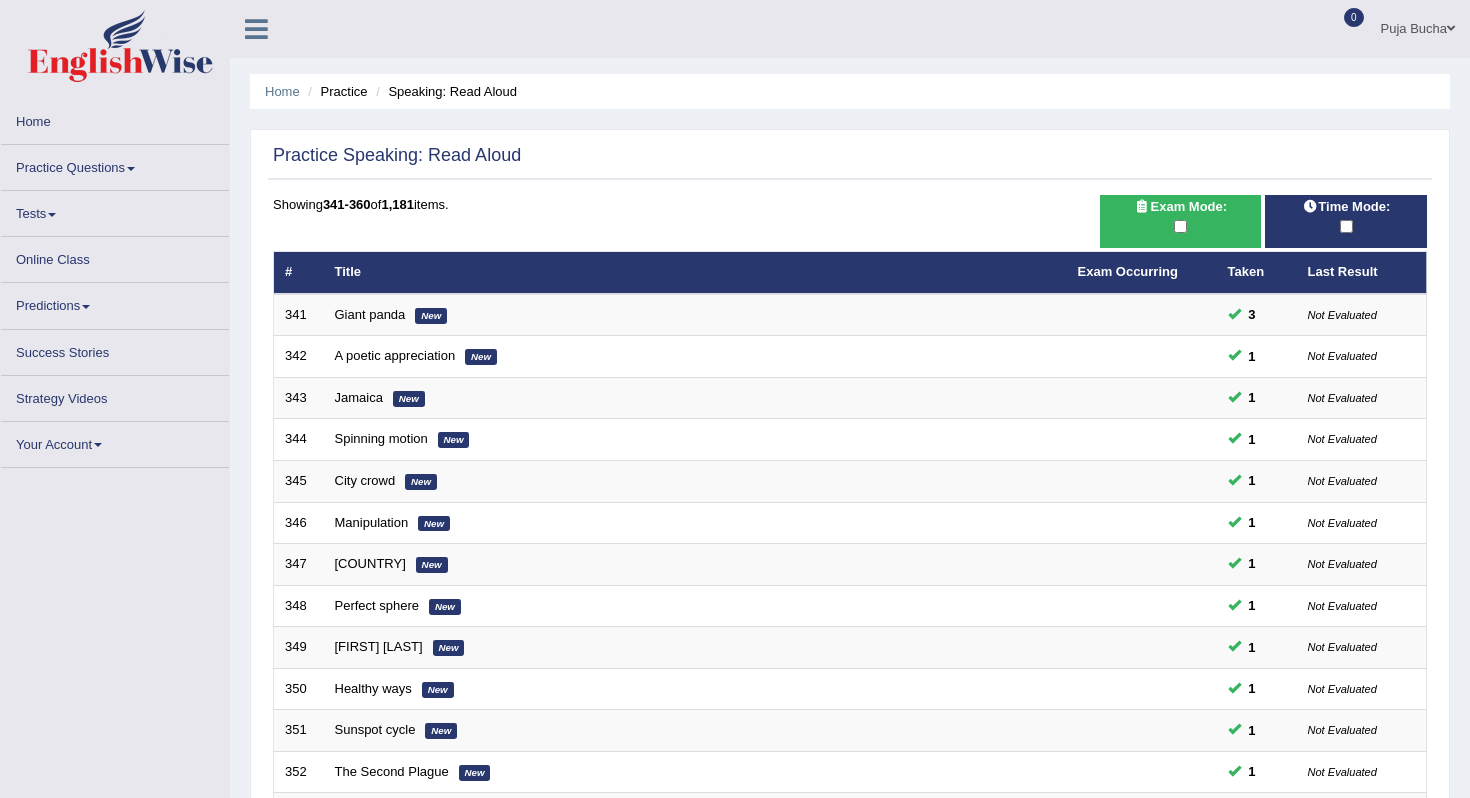 scroll, scrollTop: 526, scrollLeft: 0, axis: vertical 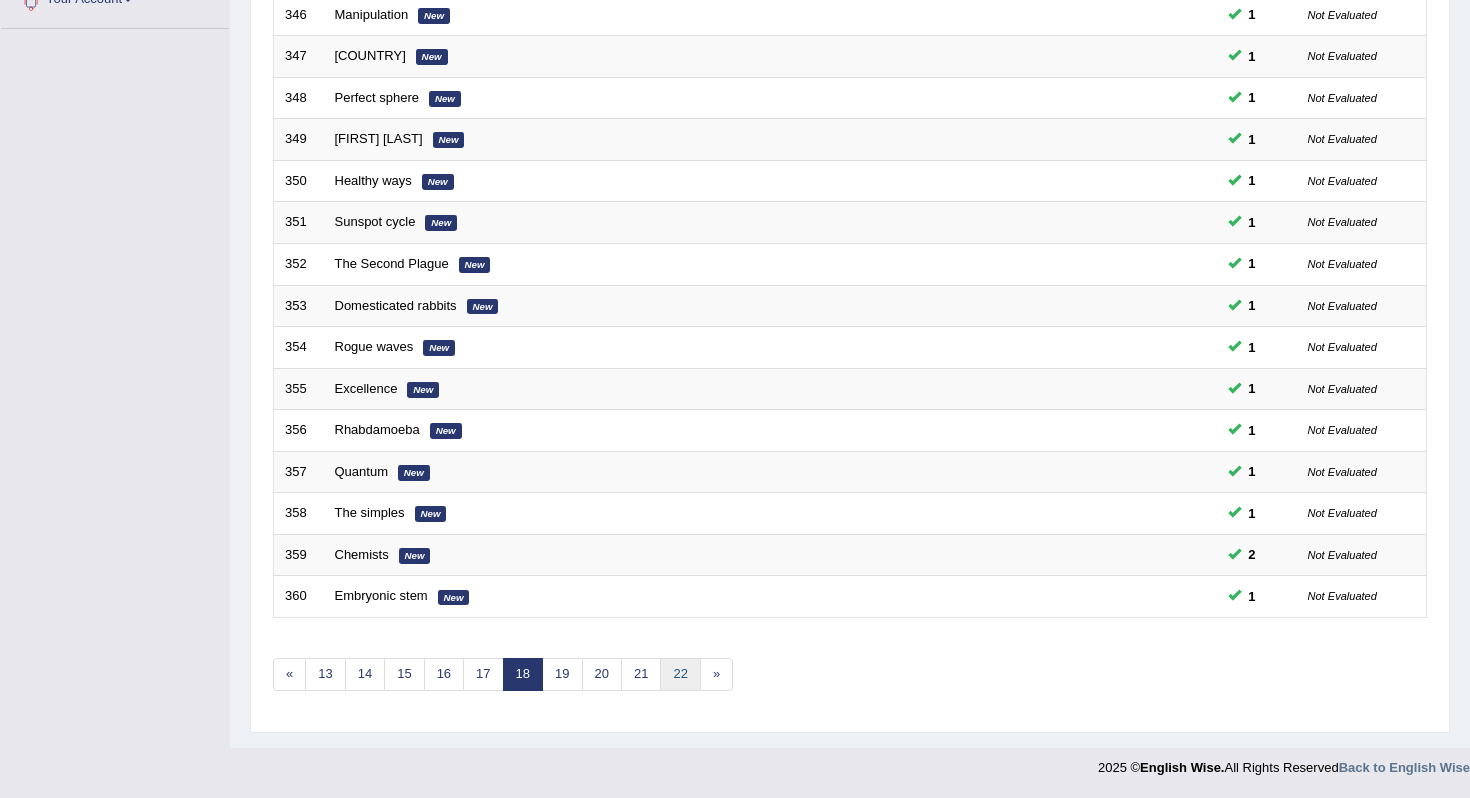 click on "22" at bounding box center (680, 674) 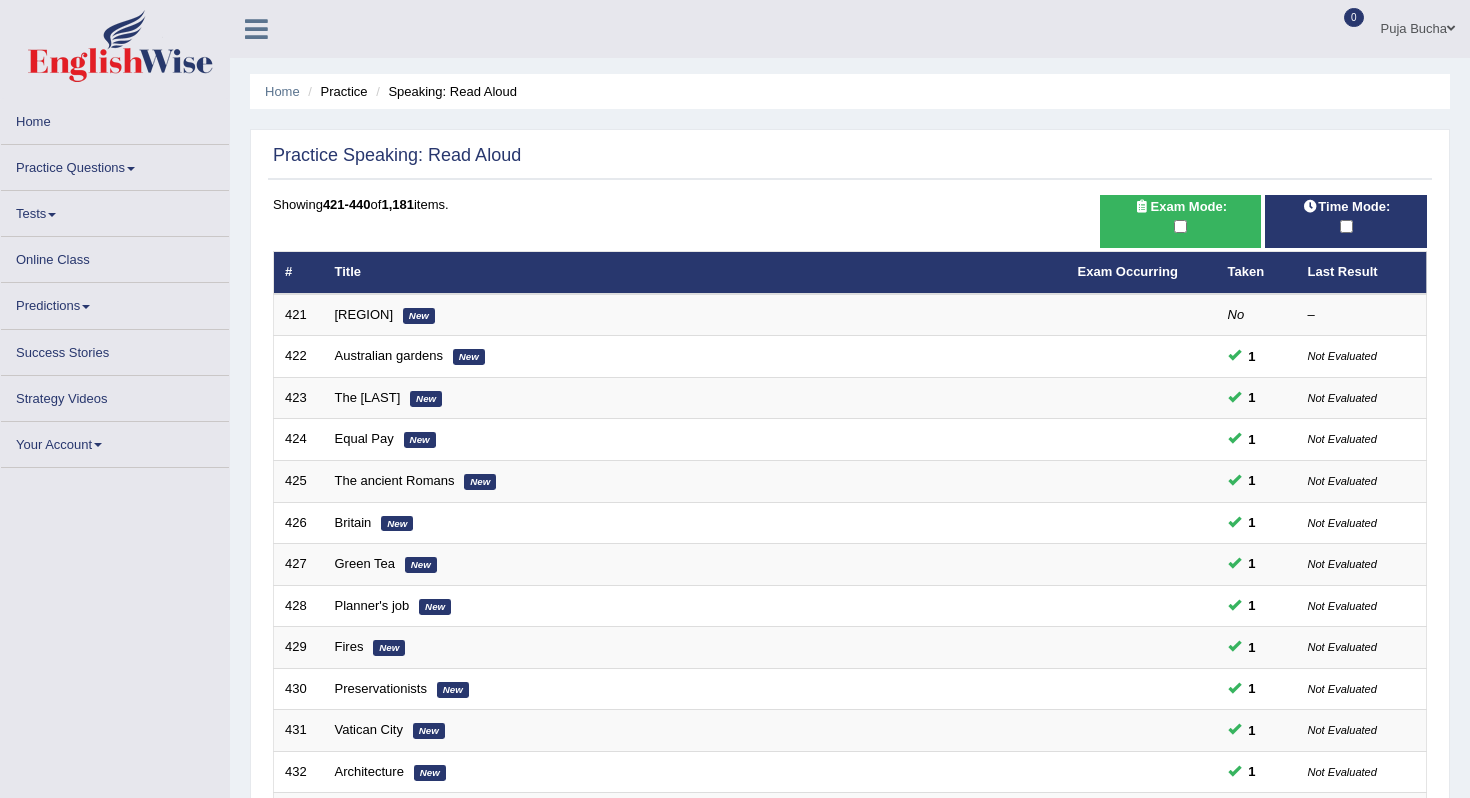 scroll, scrollTop: 0, scrollLeft: 0, axis: both 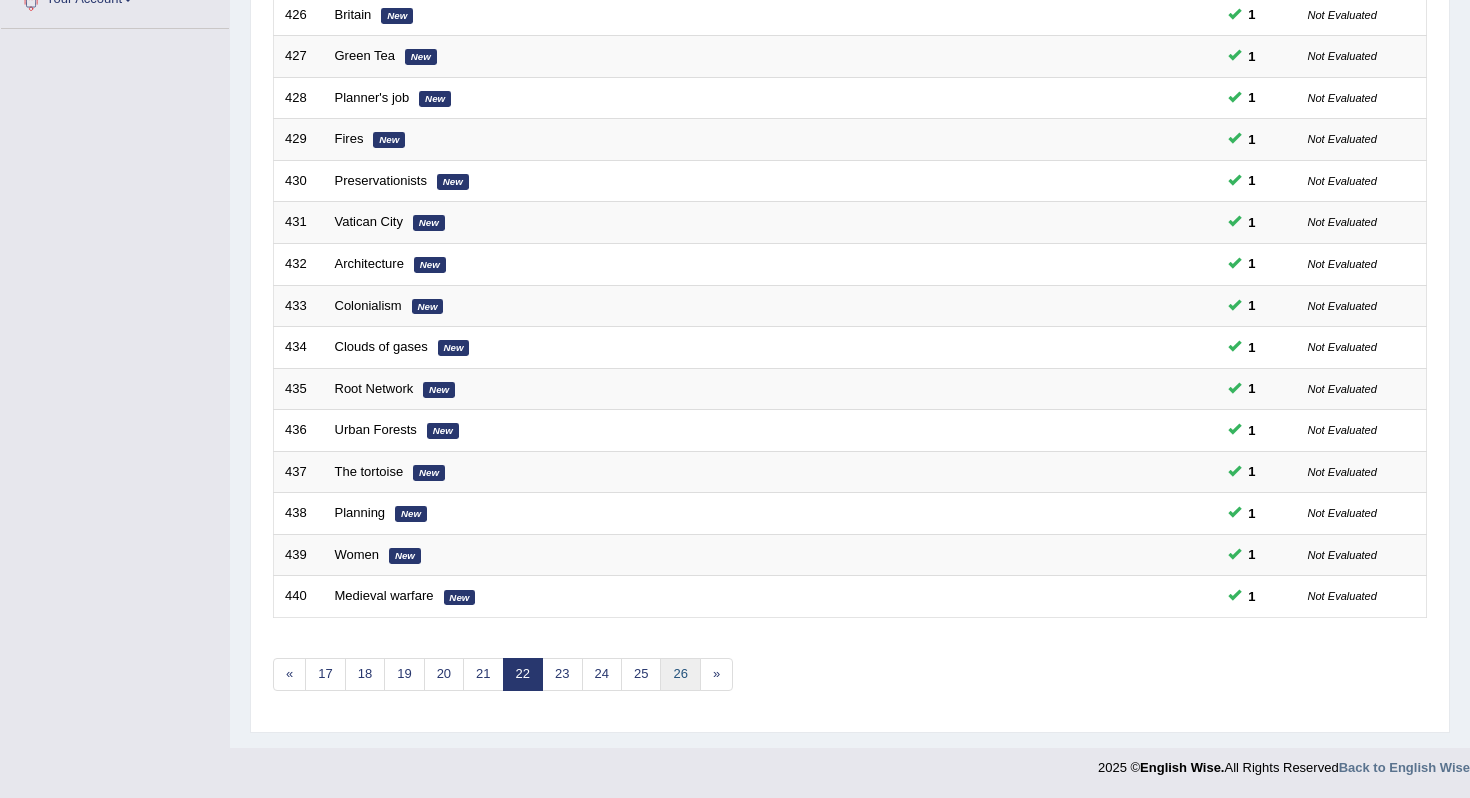 click on "26" at bounding box center (680, 674) 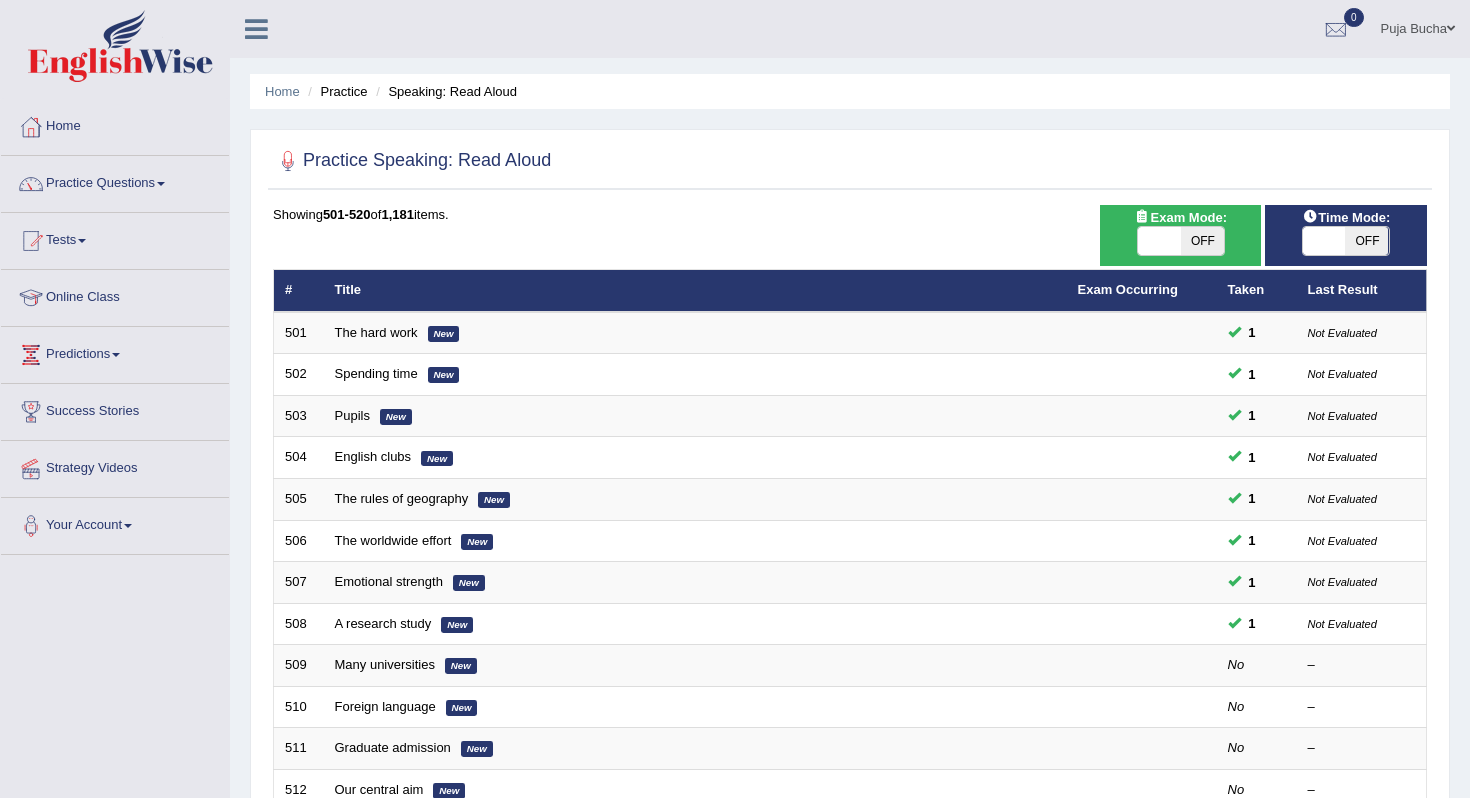 scroll, scrollTop: 0, scrollLeft: 0, axis: both 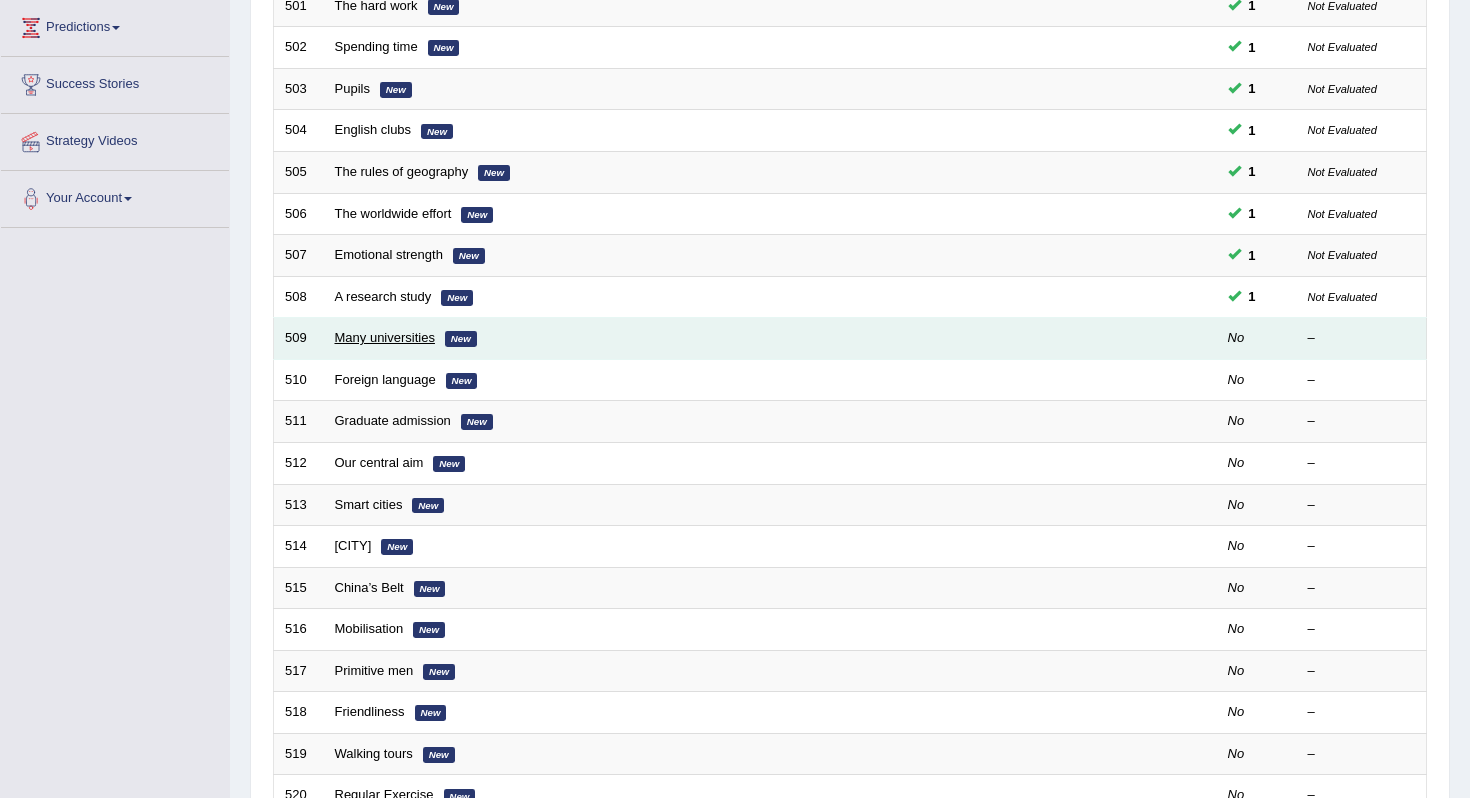 click on "Many universities" at bounding box center (385, 337) 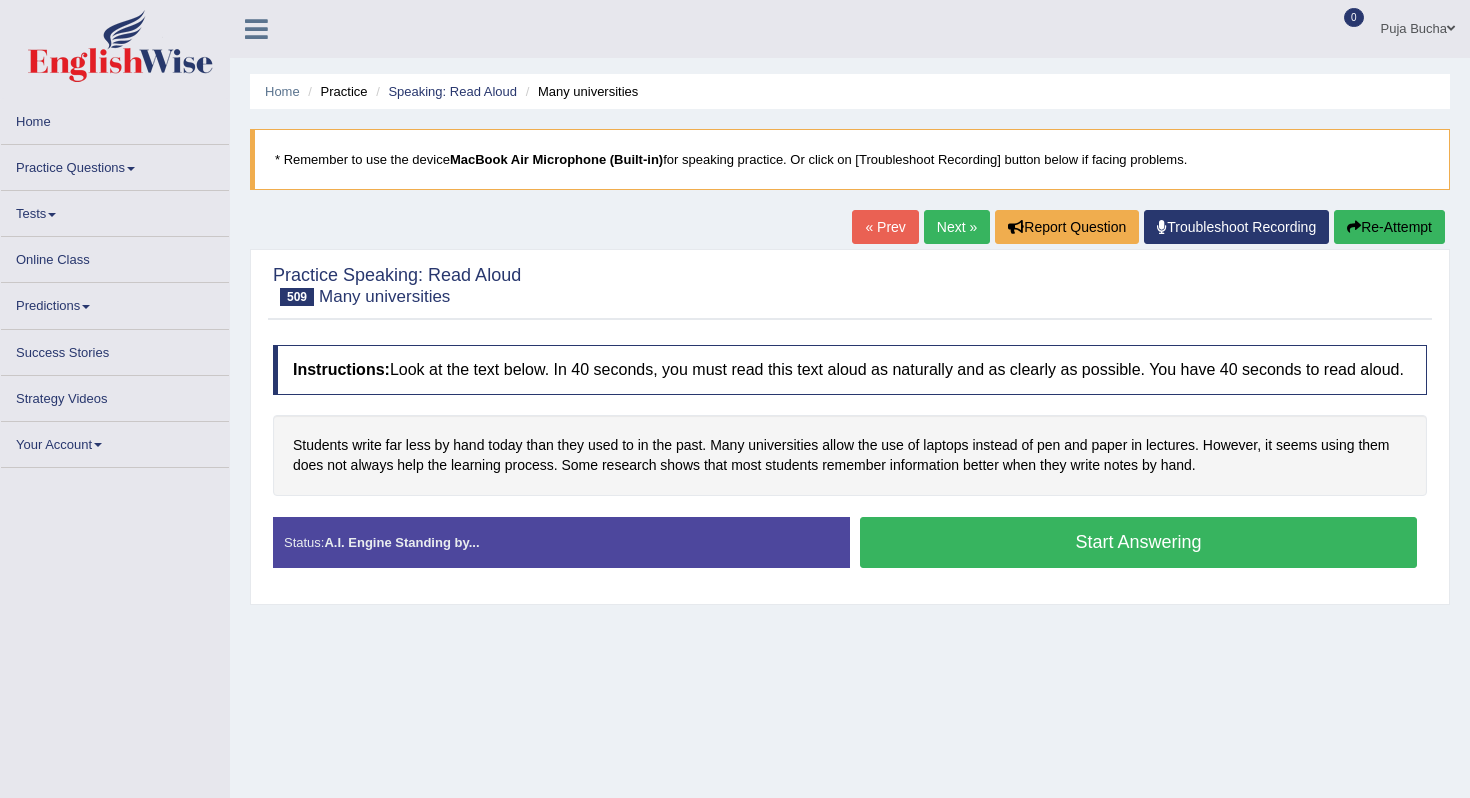 scroll, scrollTop: 0, scrollLeft: 0, axis: both 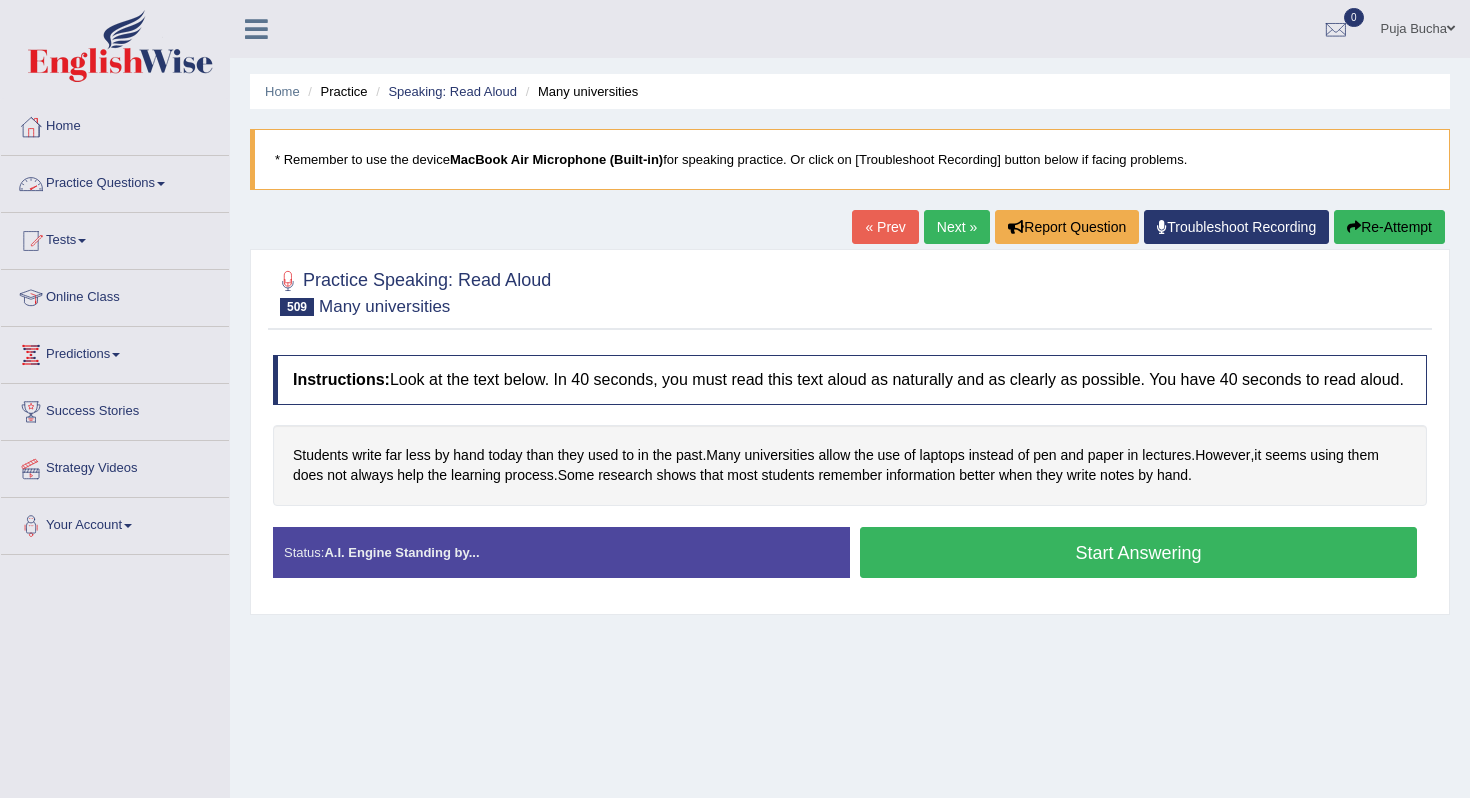 click on "Practice Questions" at bounding box center (115, 181) 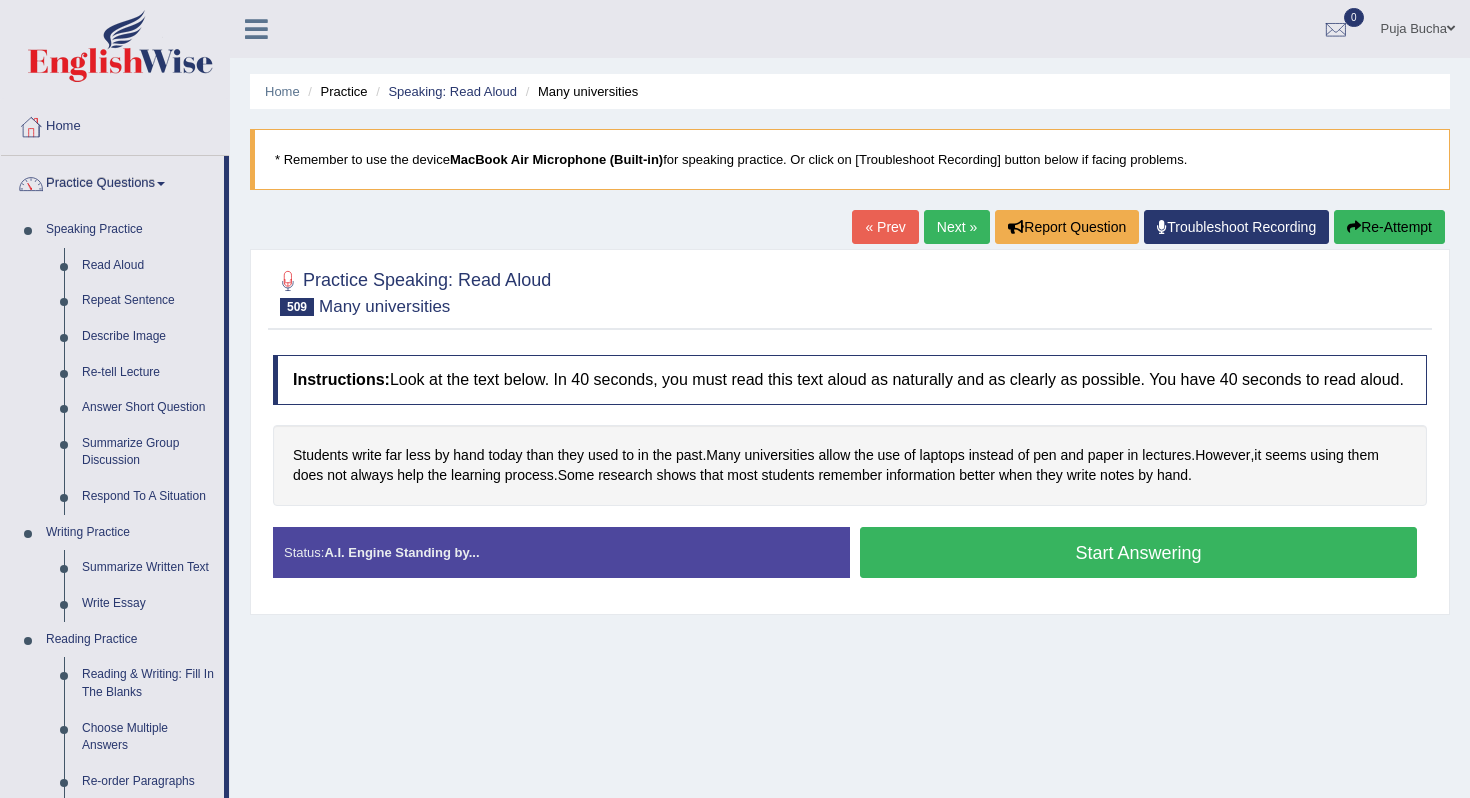 click on "Start Answering" at bounding box center (1138, 552) 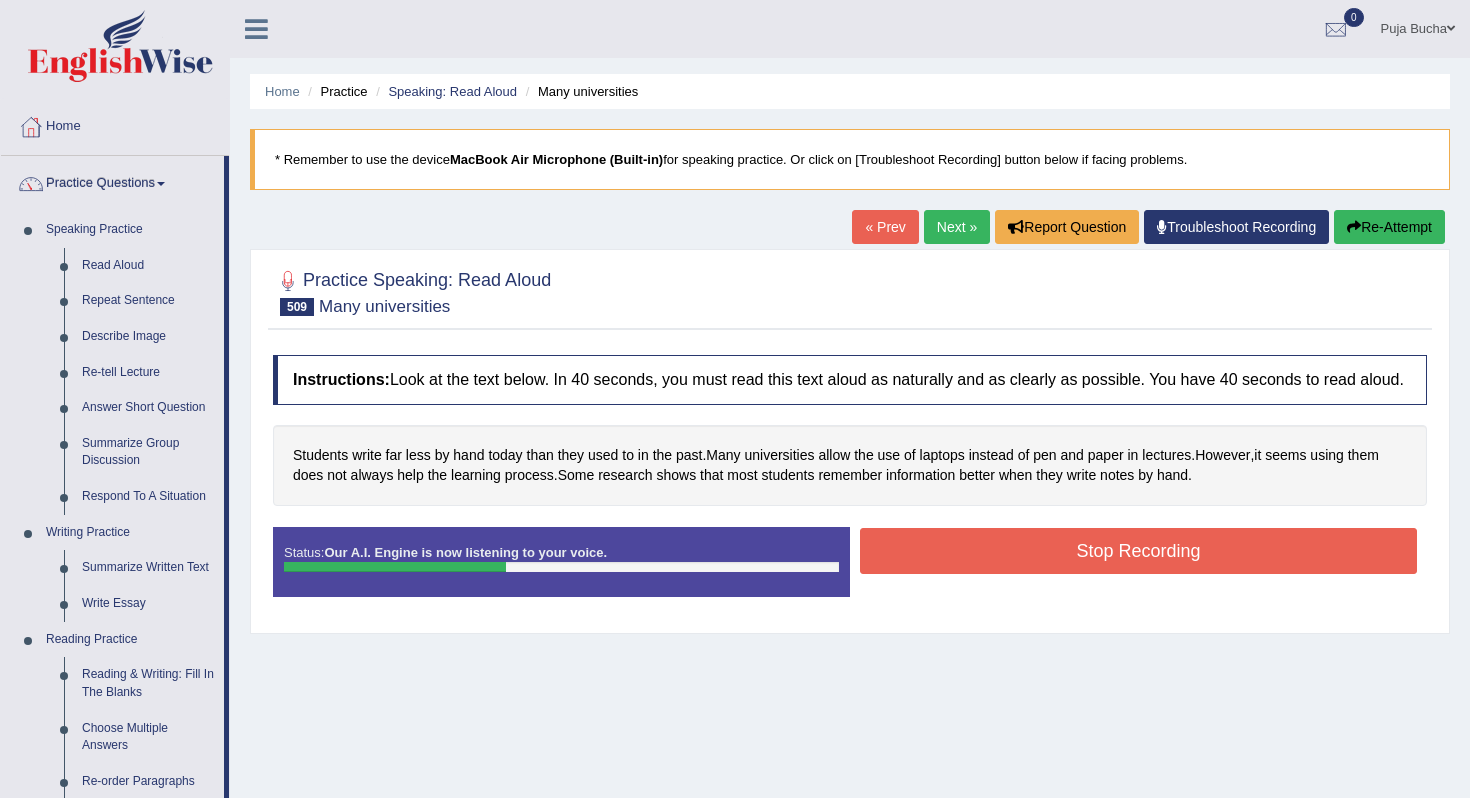 click on "Stop Recording" at bounding box center [1138, 551] 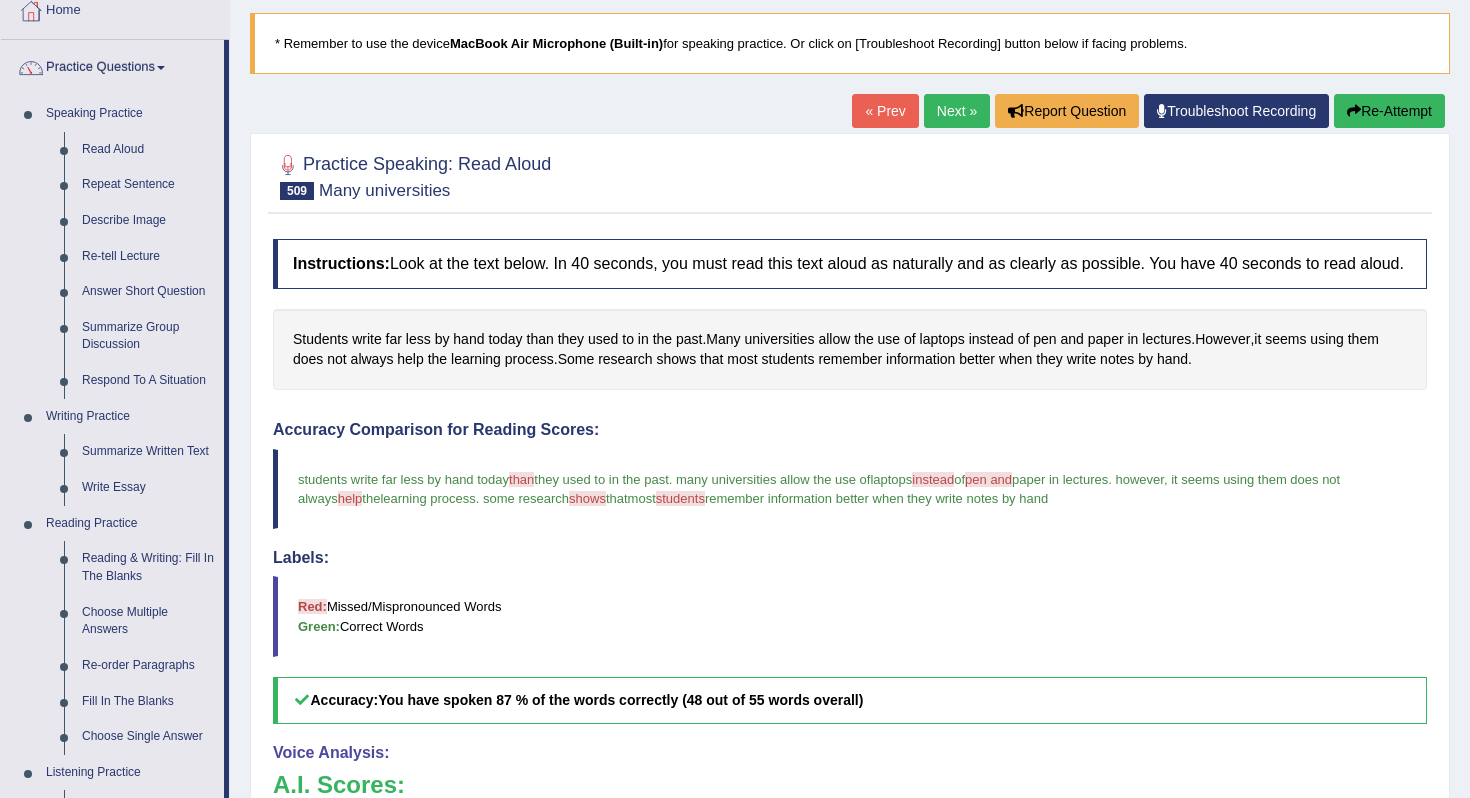 scroll, scrollTop: 0, scrollLeft: 0, axis: both 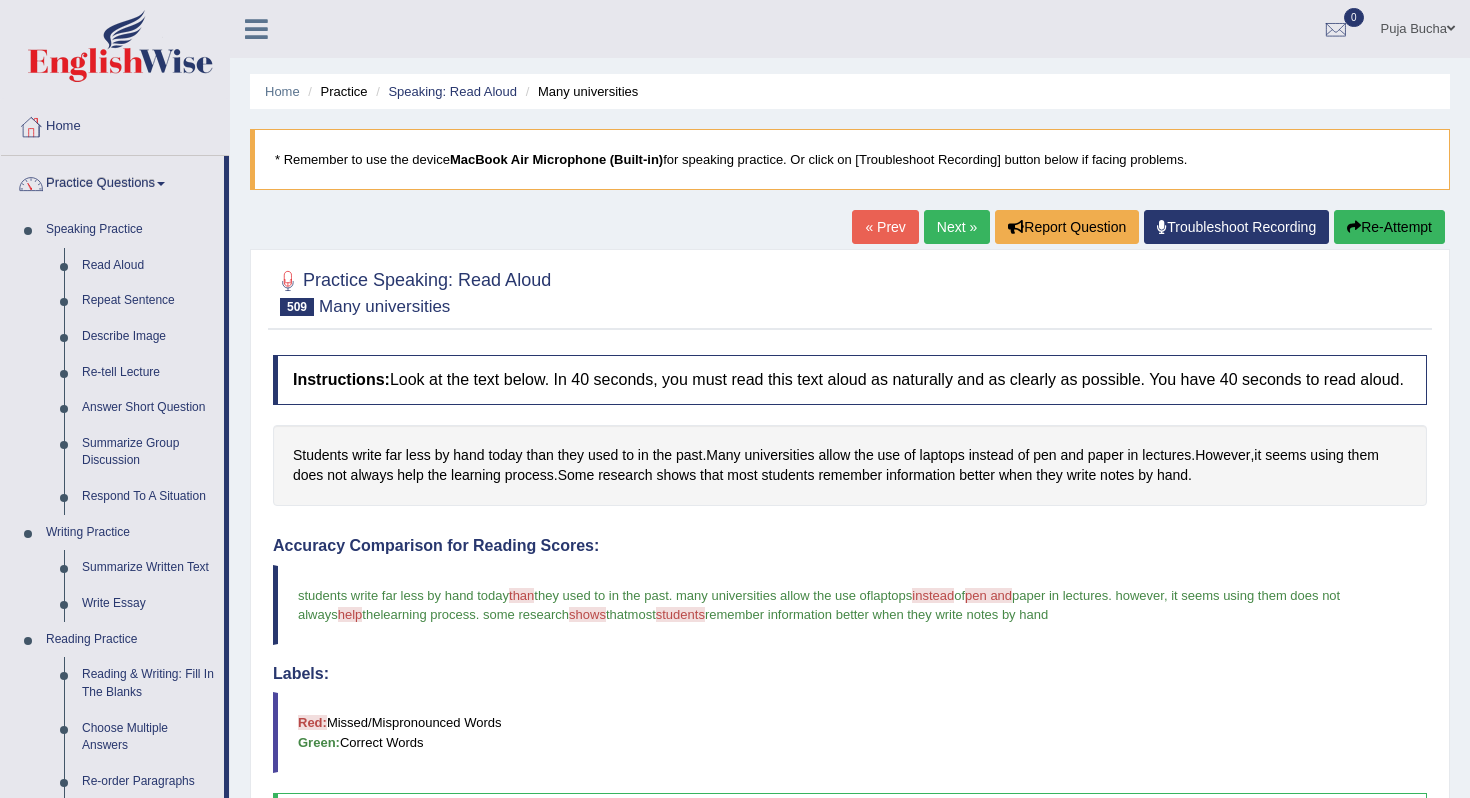 click on "Next »" at bounding box center [957, 227] 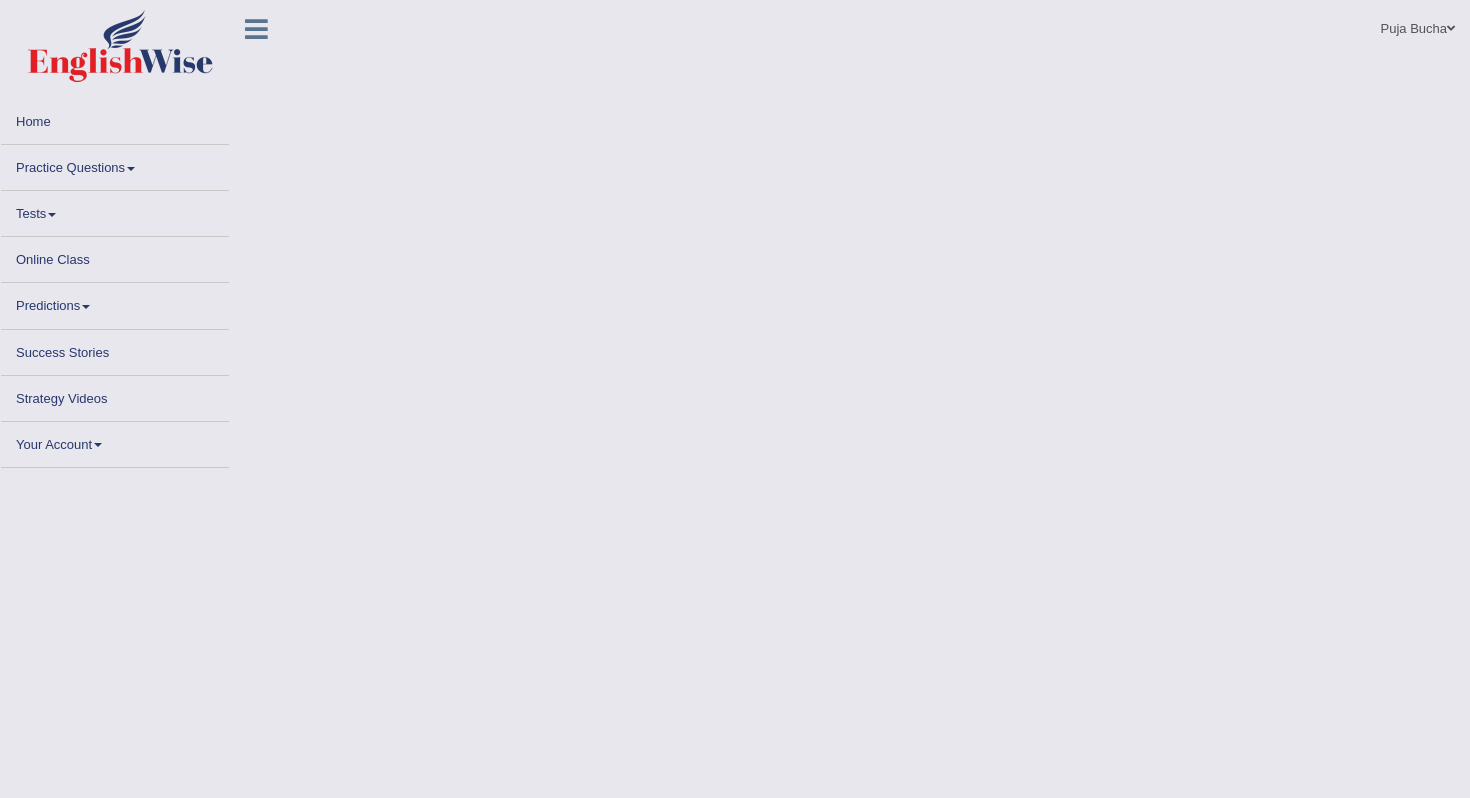 scroll, scrollTop: 0, scrollLeft: 0, axis: both 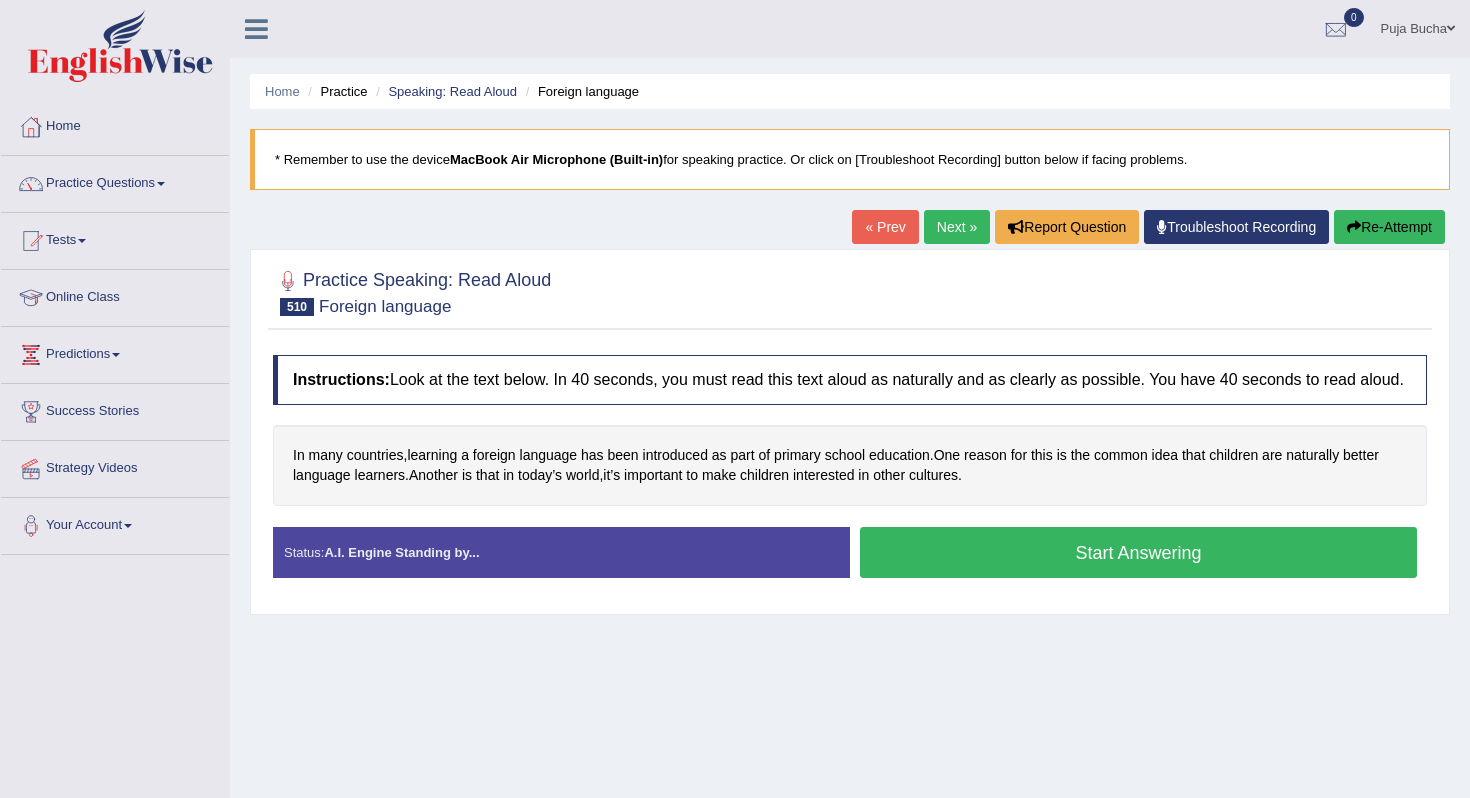 click on "Start Answering" at bounding box center (1138, 552) 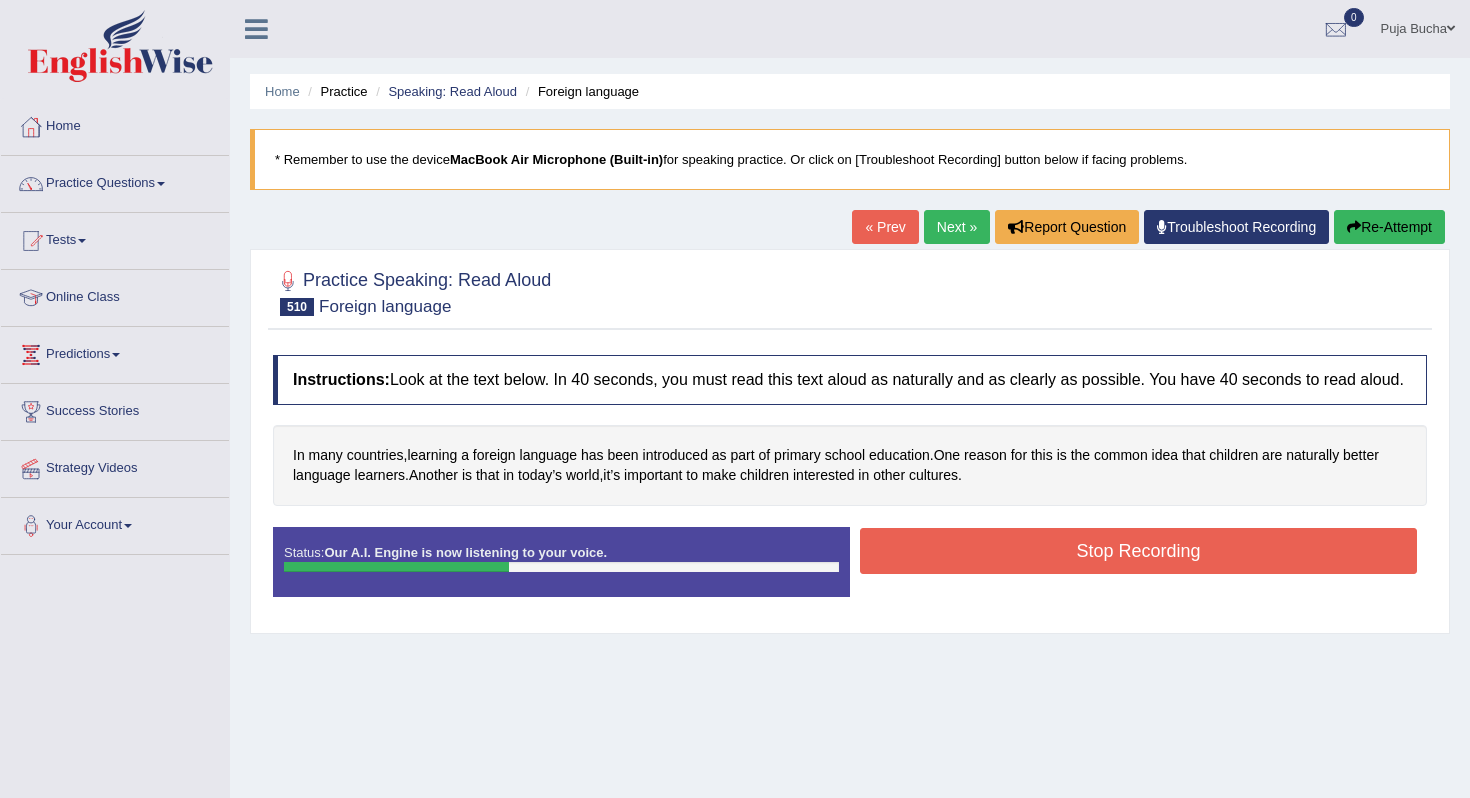click on "Stop Recording" at bounding box center (1138, 551) 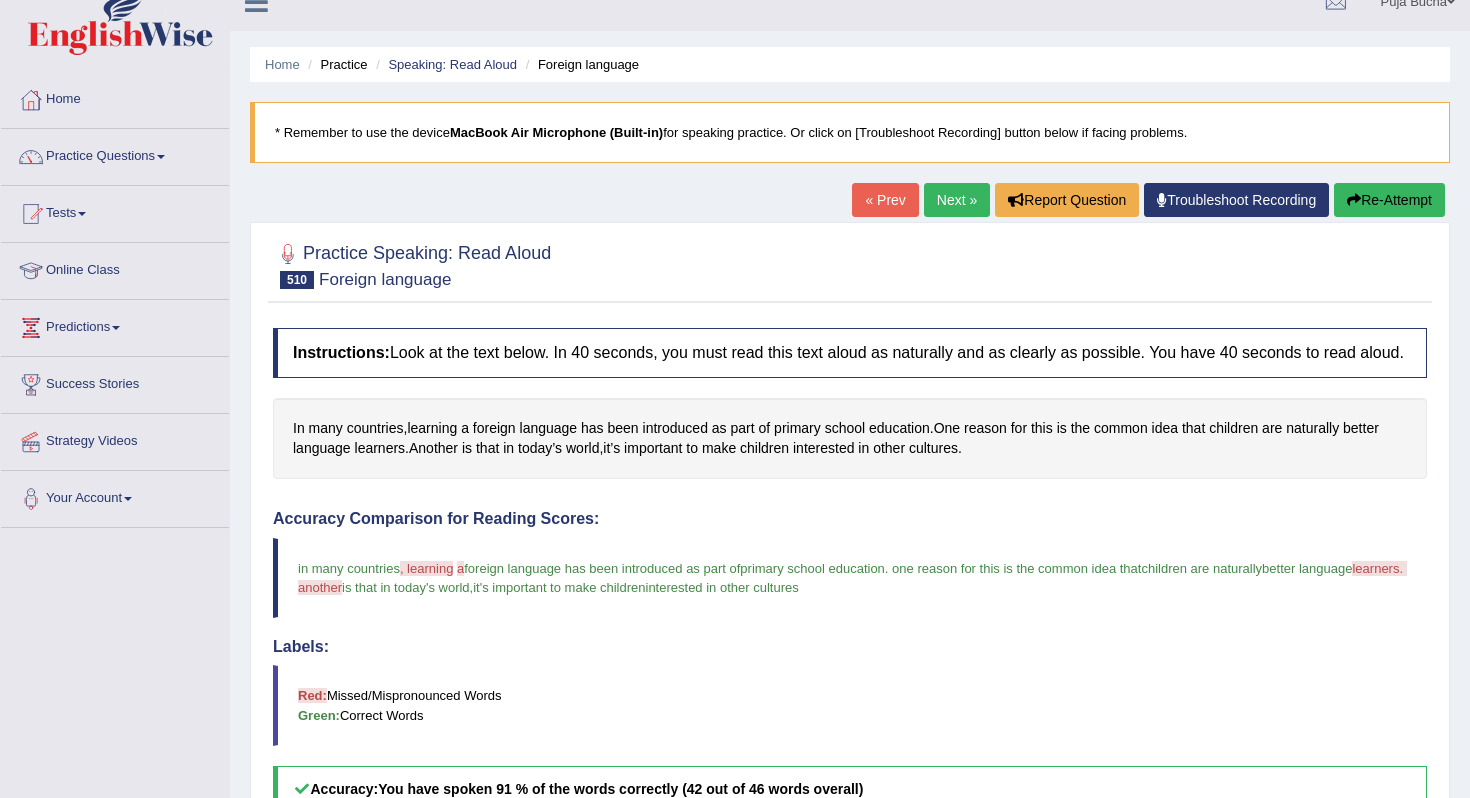 scroll, scrollTop: 0, scrollLeft: 0, axis: both 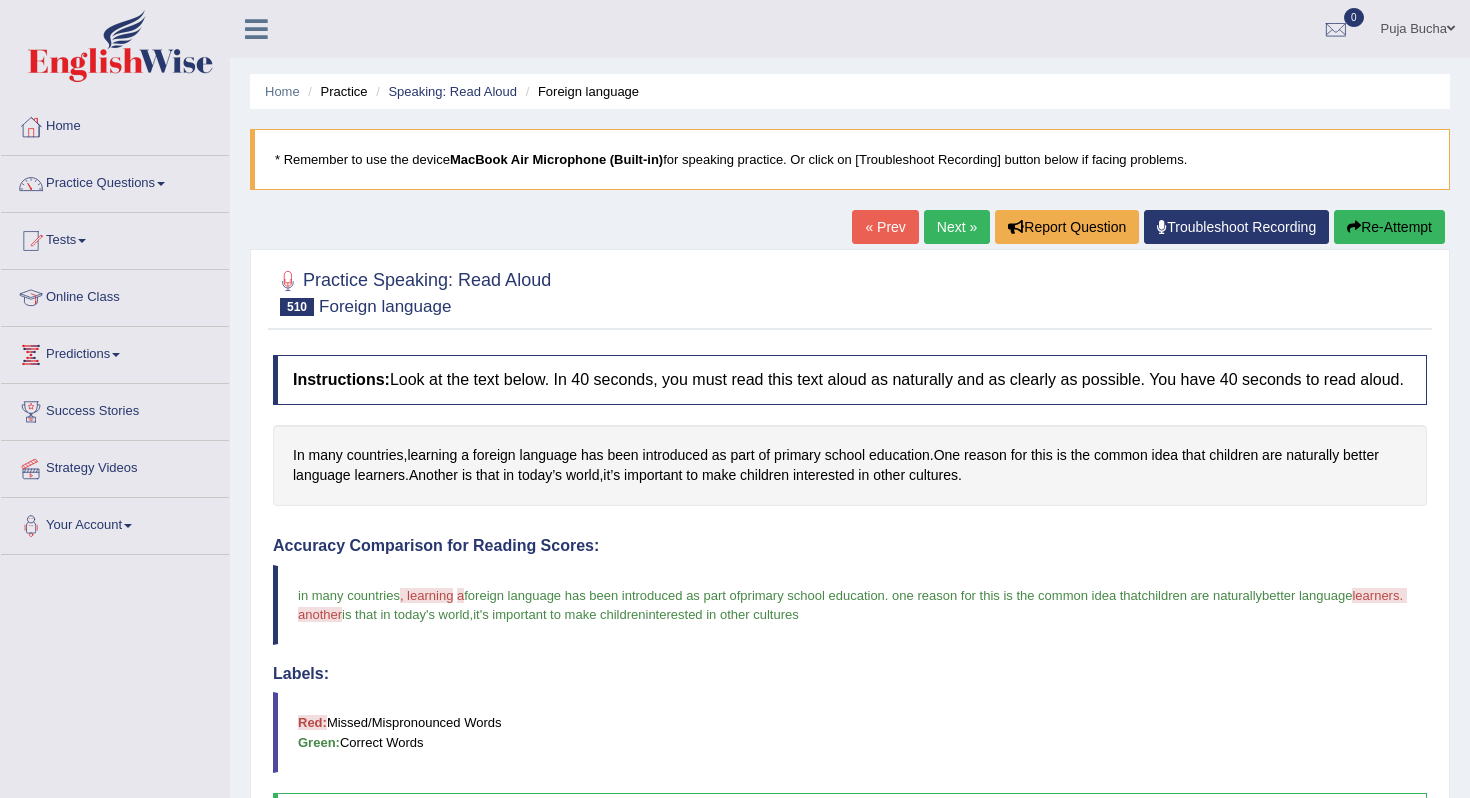click on "Next »" at bounding box center [957, 227] 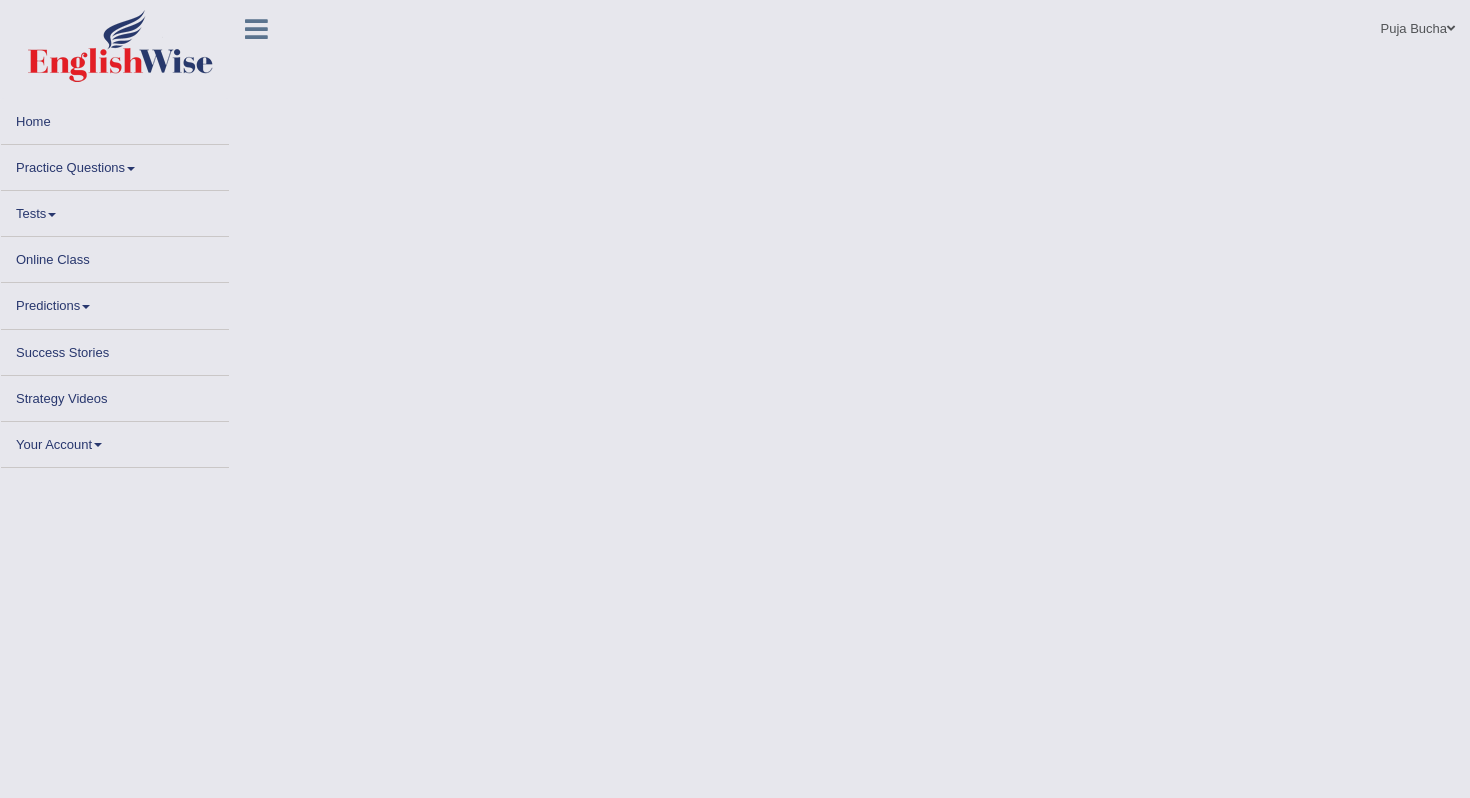 scroll, scrollTop: 0, scrollLeft: 0, axis: both 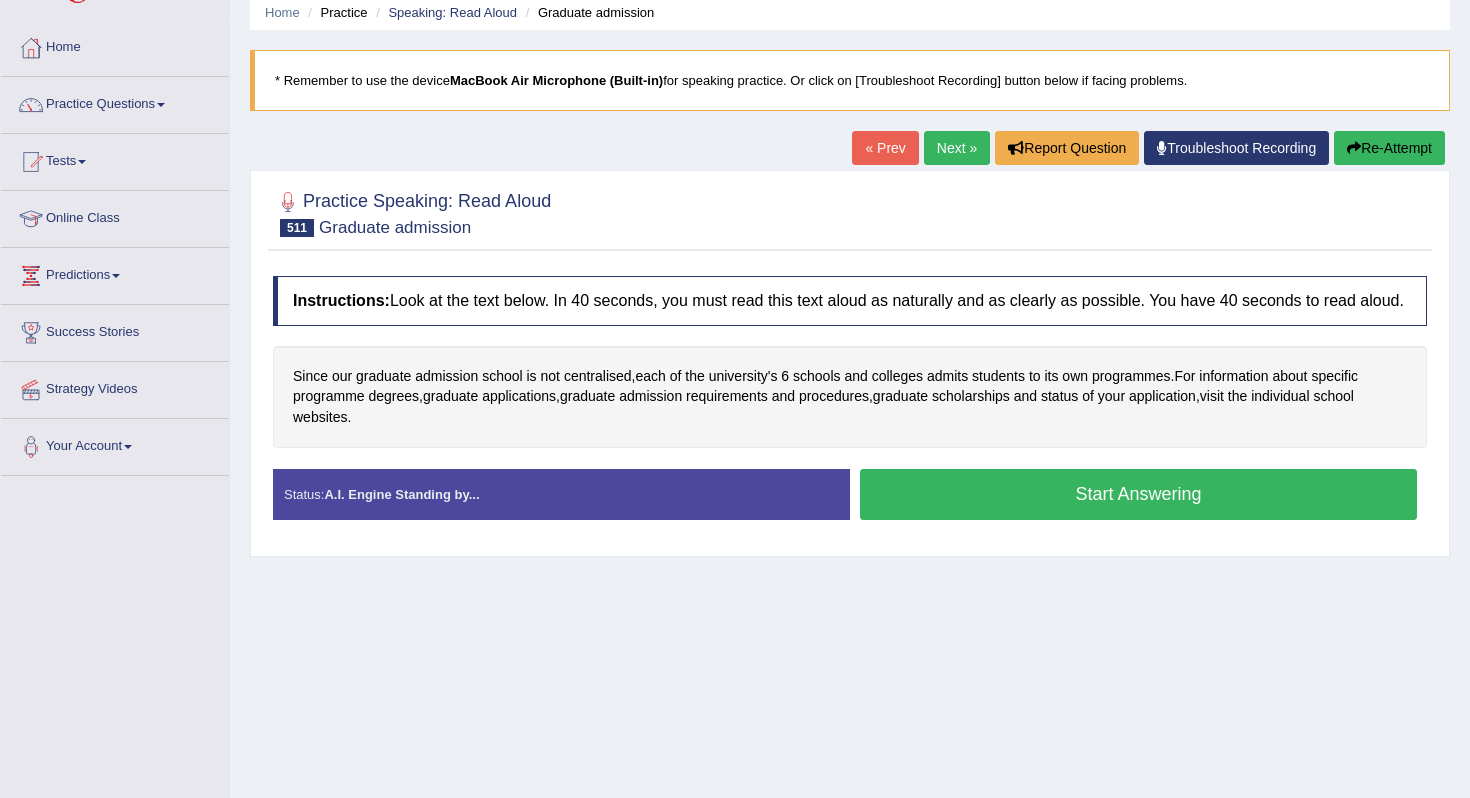 click on "Start Answering" at bounding box center (1138, 494) 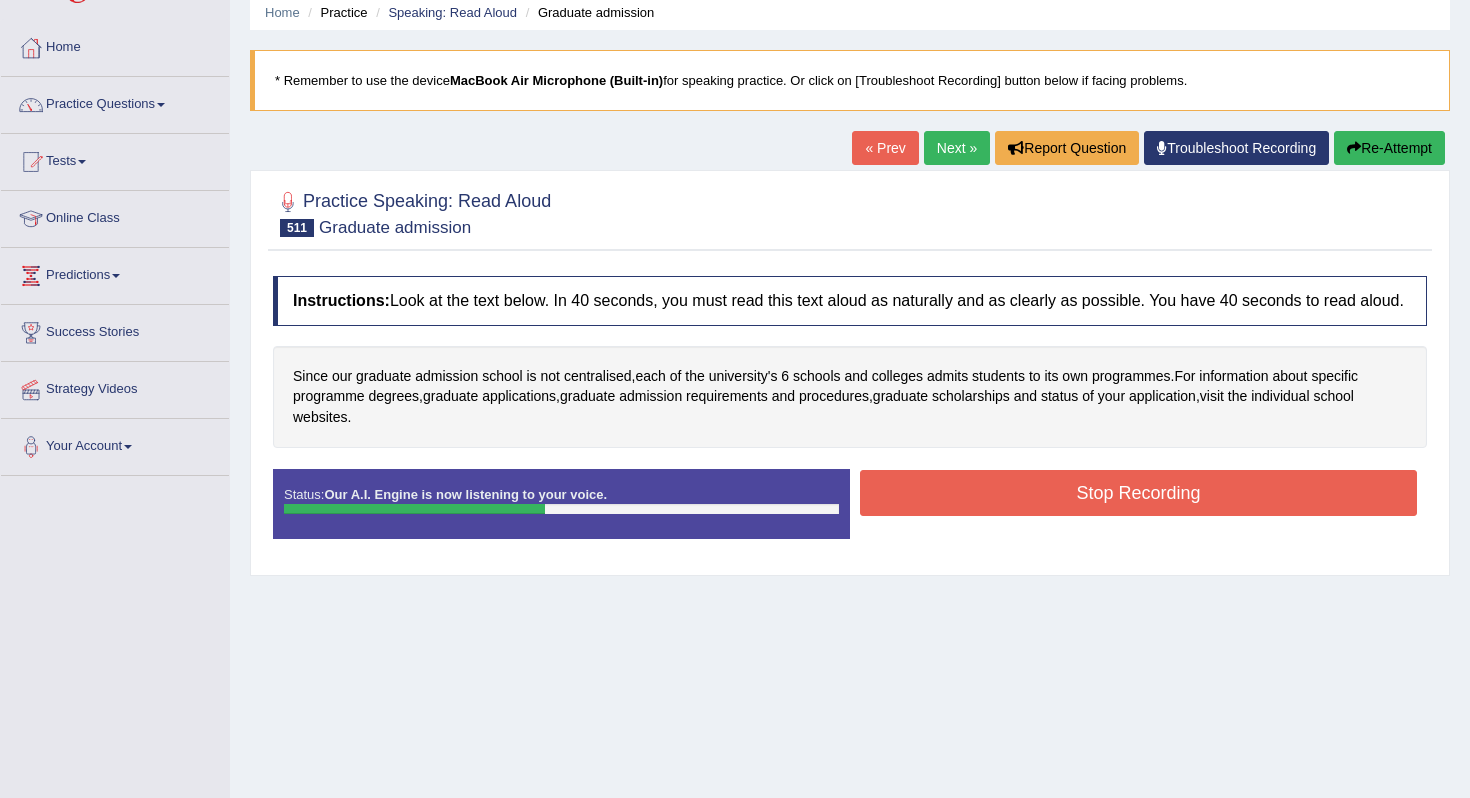 click on "Stop Recording" at bounding box center [1138, 493] 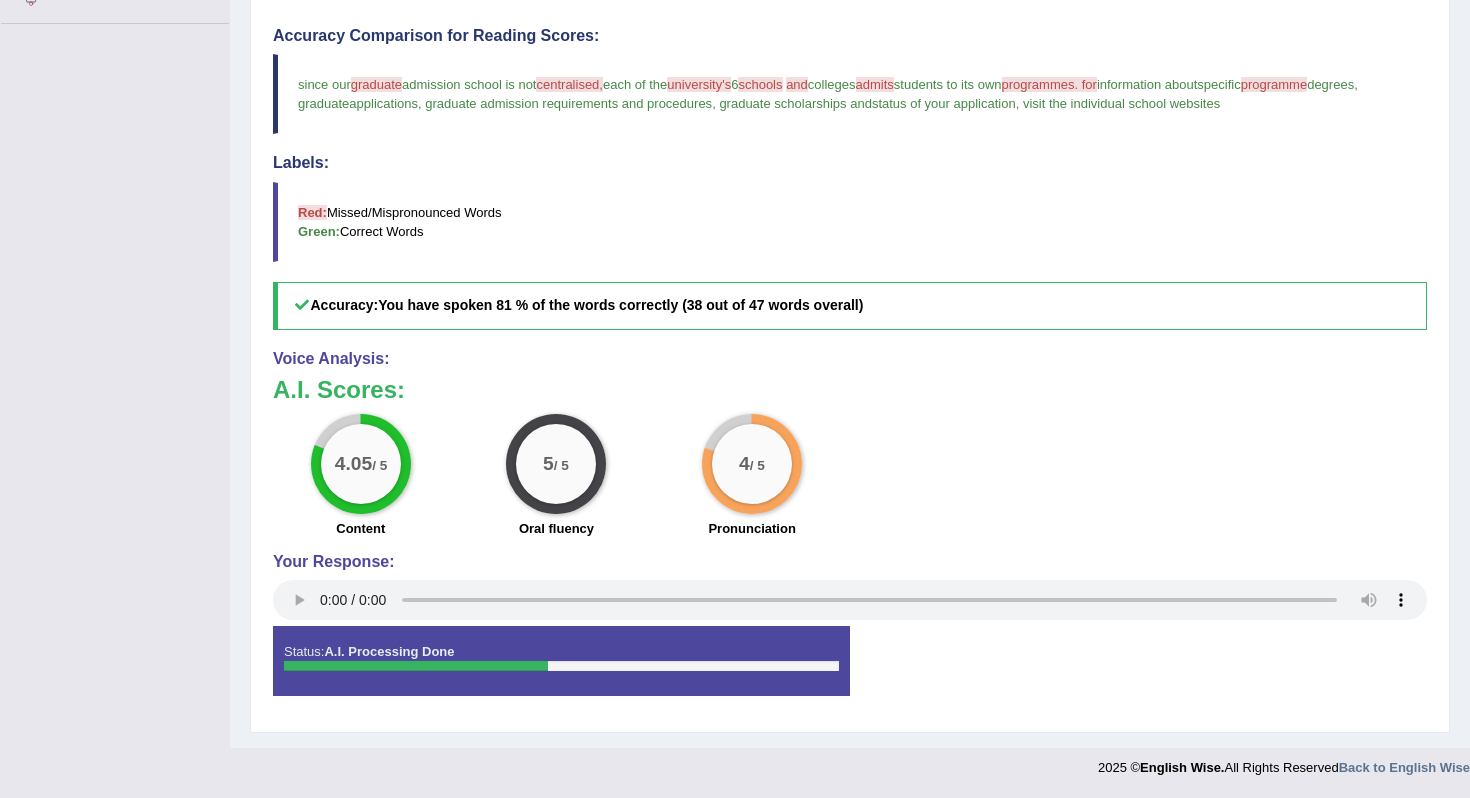 scroll, scrollTop: 0, scrollLeft: 0, axis: both 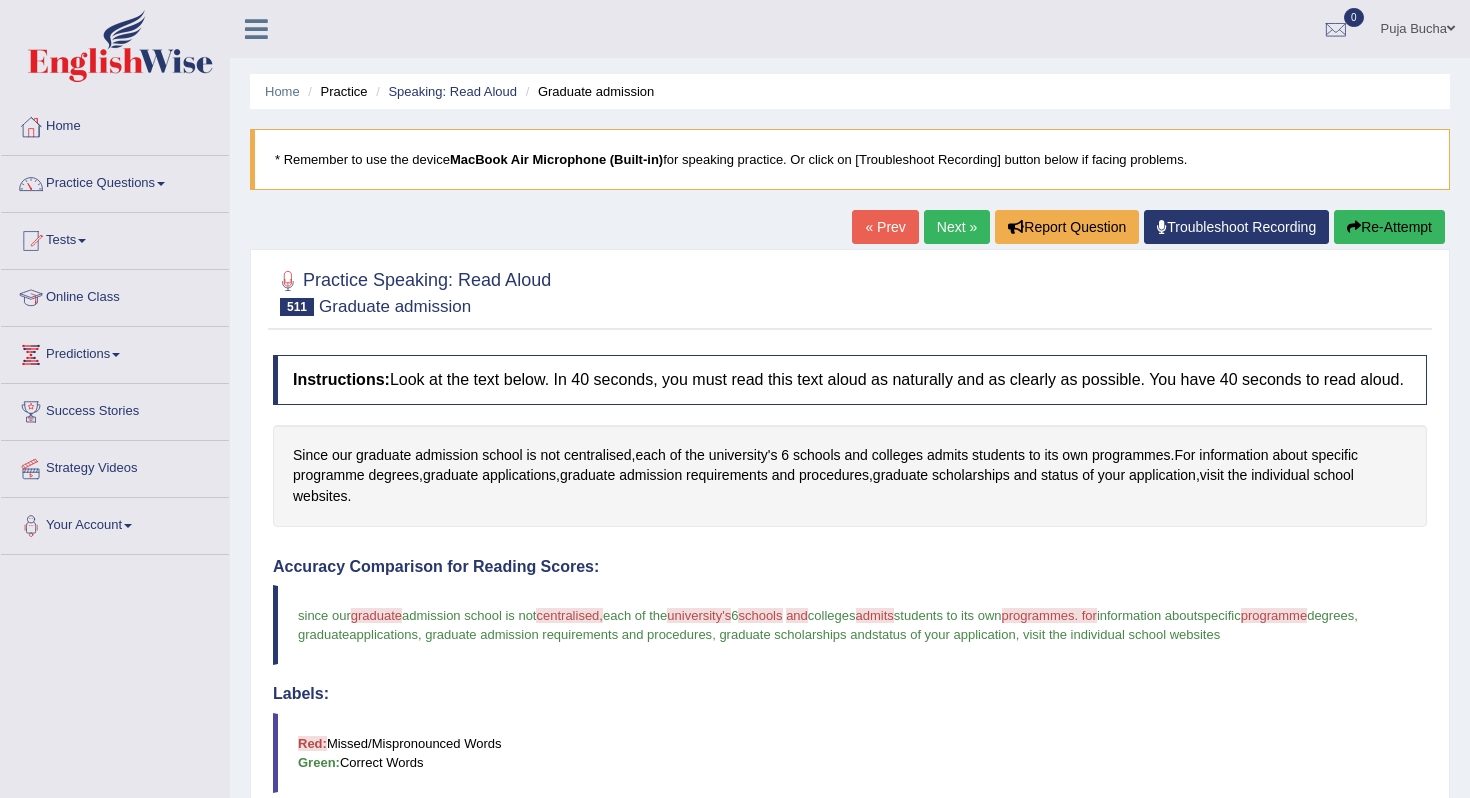 click on "Next »" at bounding box center [957, 227] 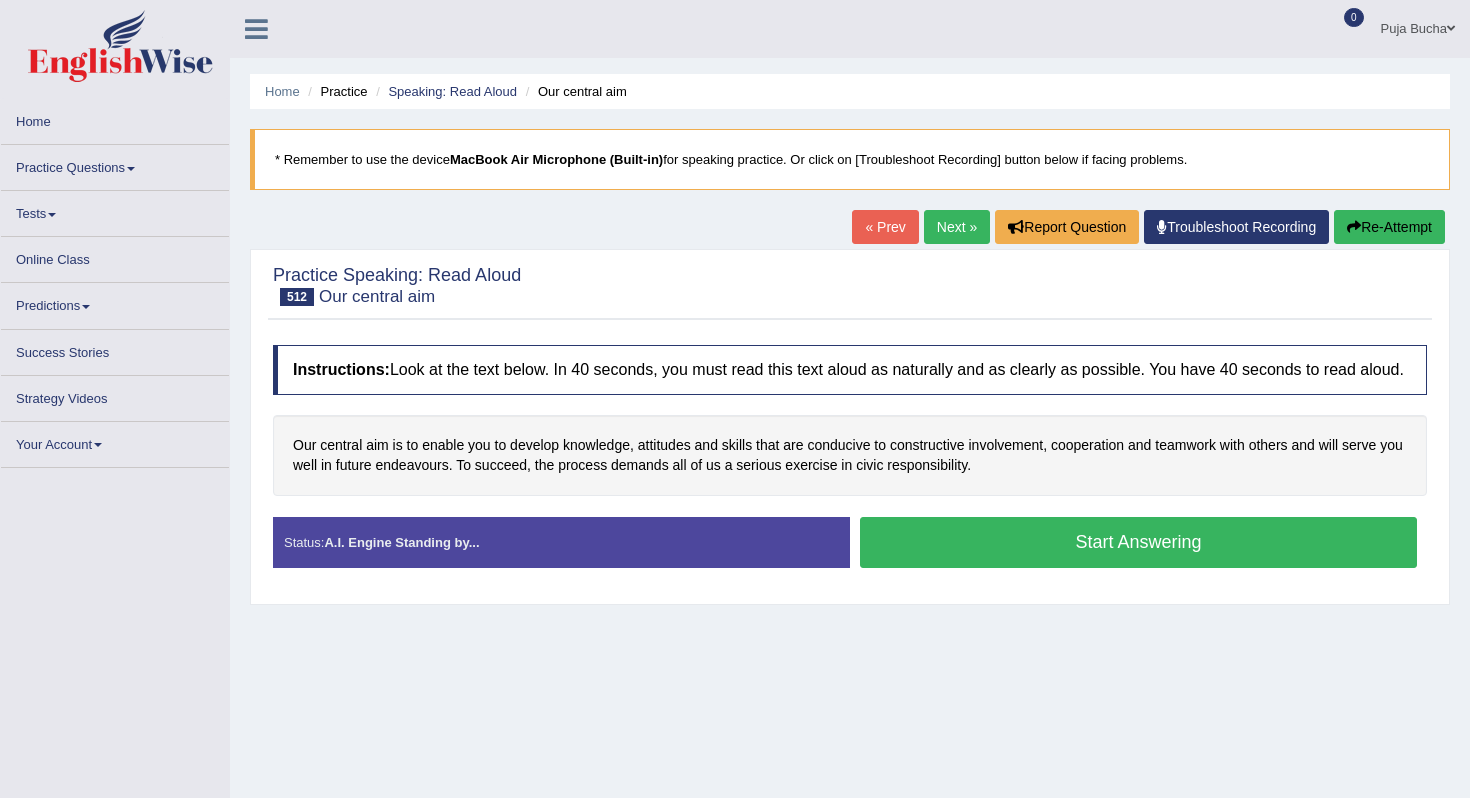 scroll, scrollTop: 0, scrollLeft: 0, axis: both 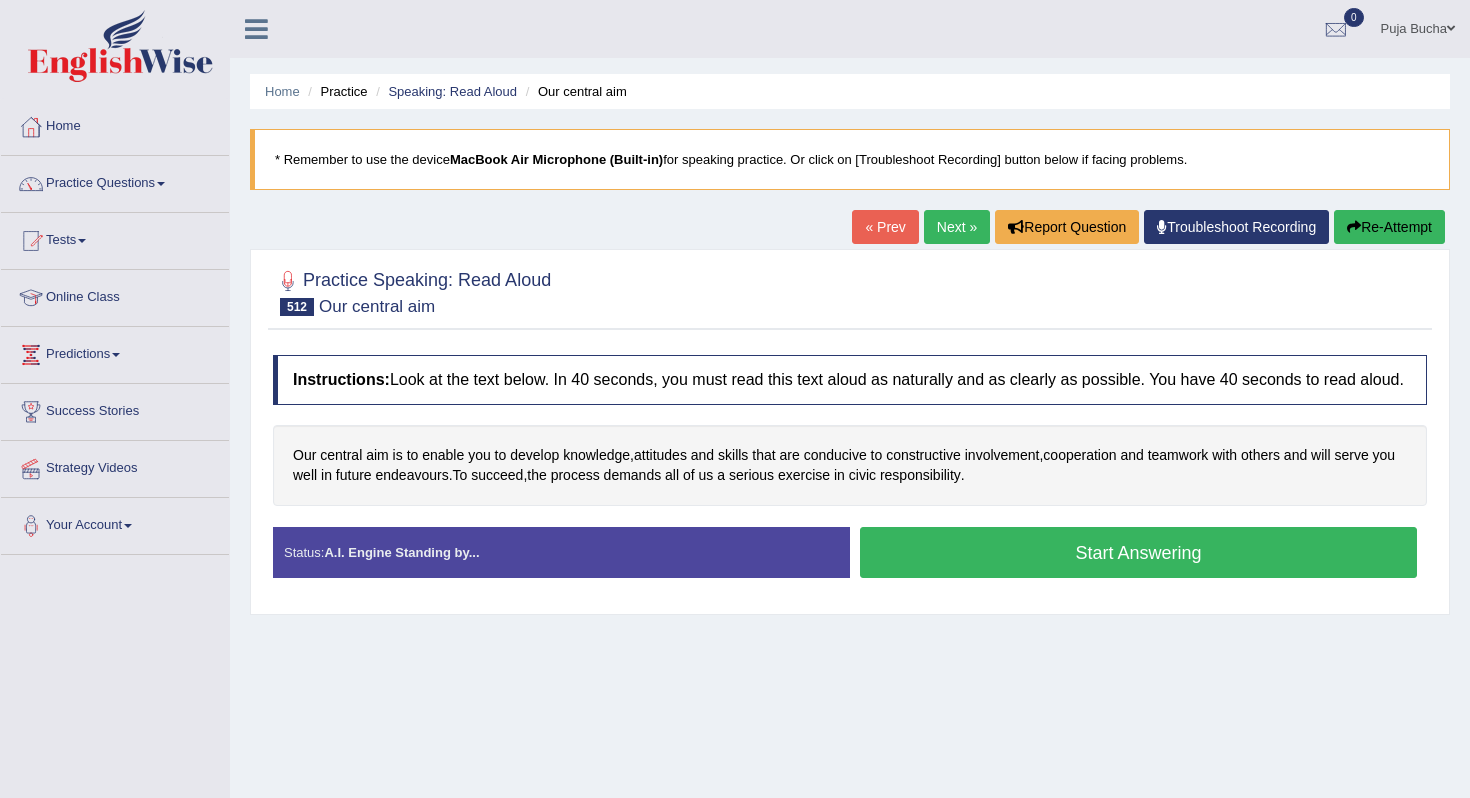 click on "Start Answering" at bounding box center (1138, 552) 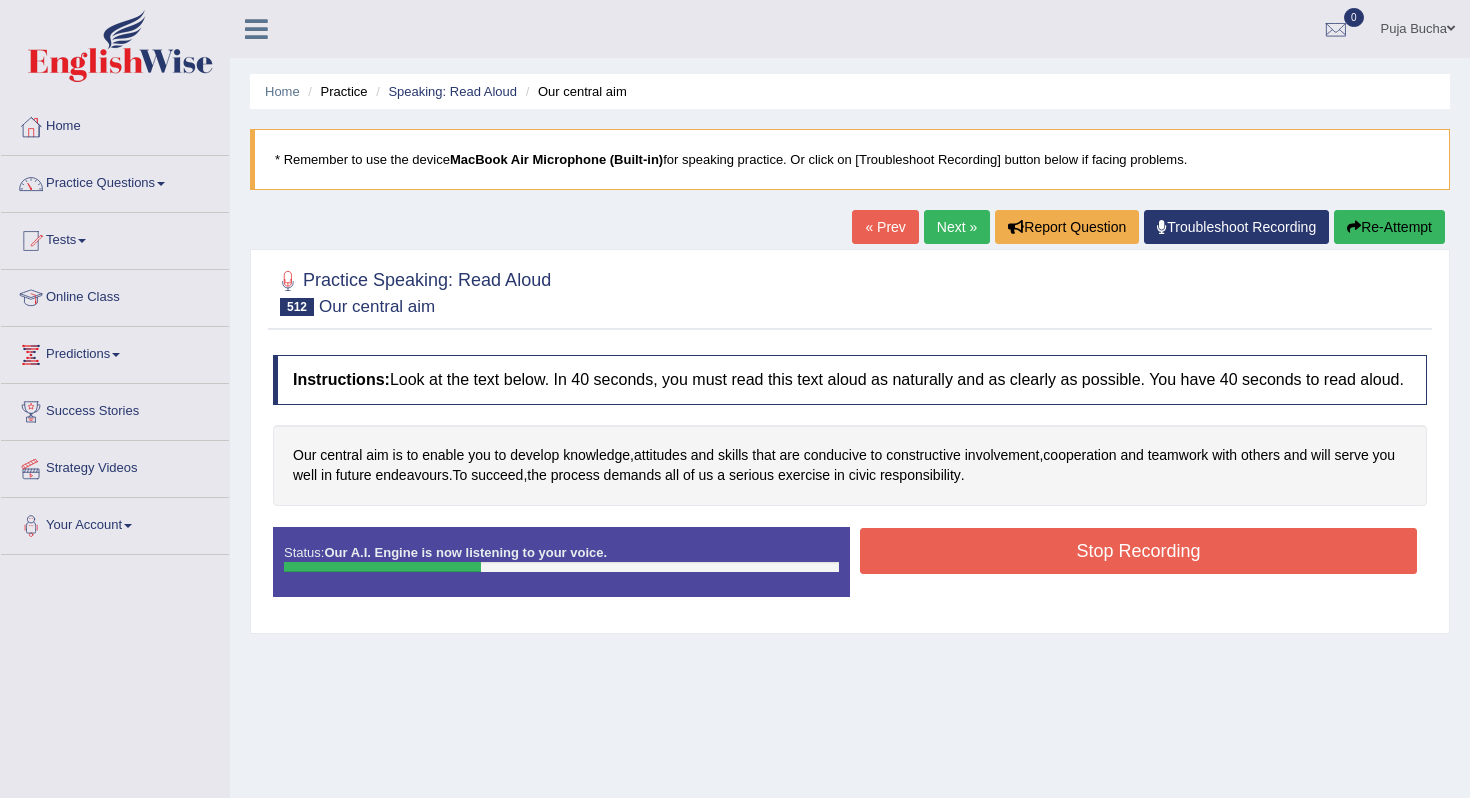 click on "Stop Recording" at bounding box center [1138, 551] 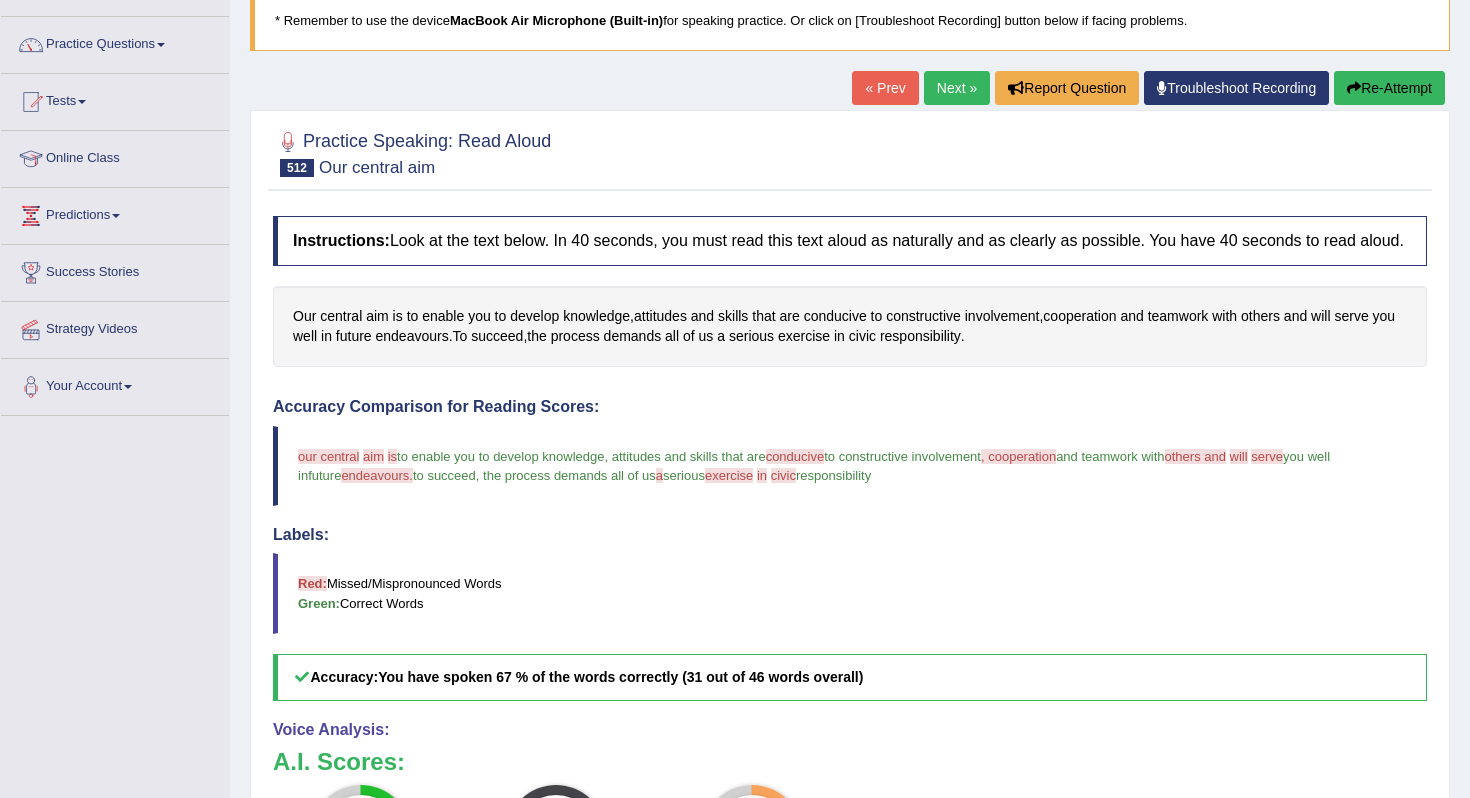 scroll, scrollTop: 0, scrollLeft: 0, axis: both 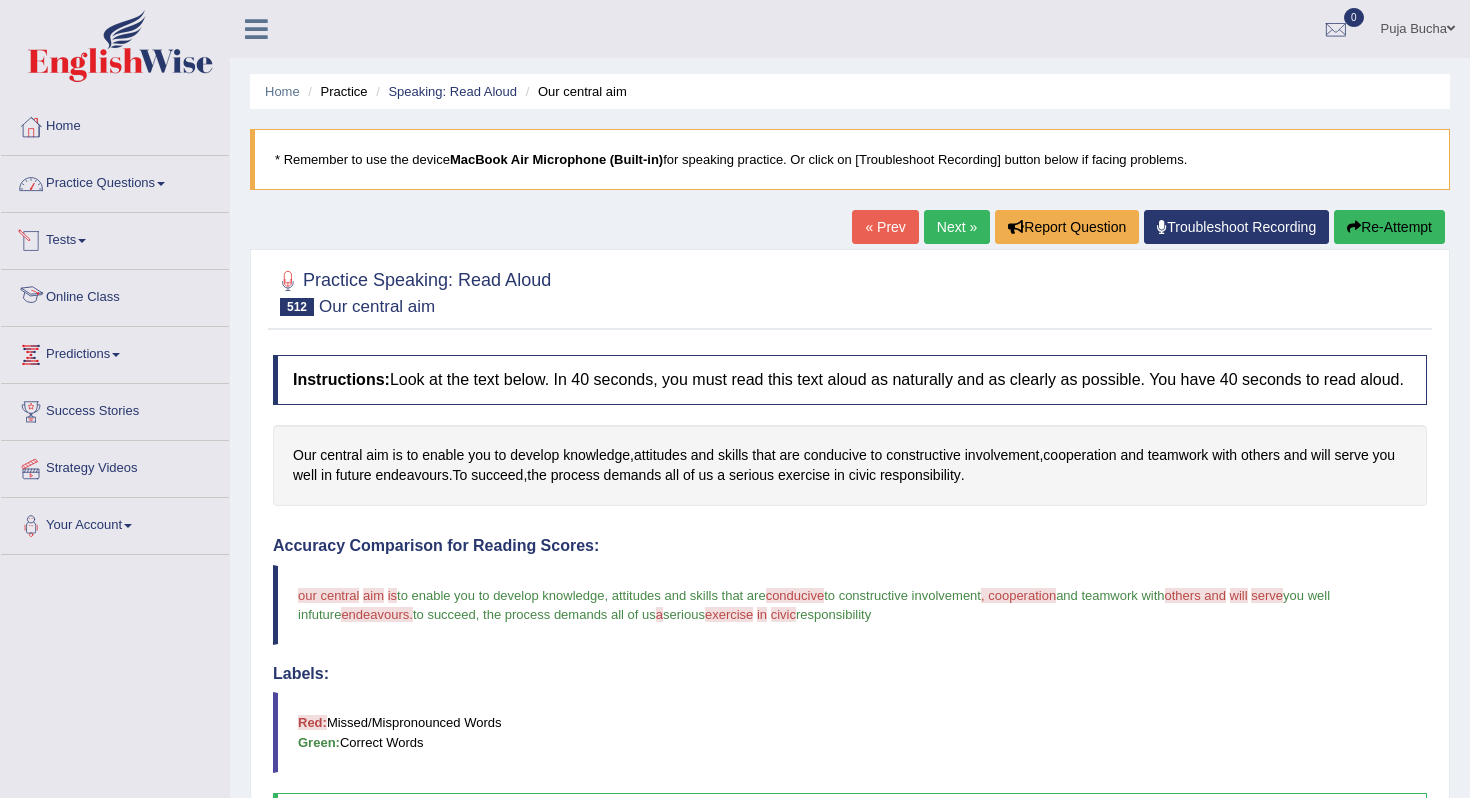 click on "Practice Questions" at bounding box center [115, 181] 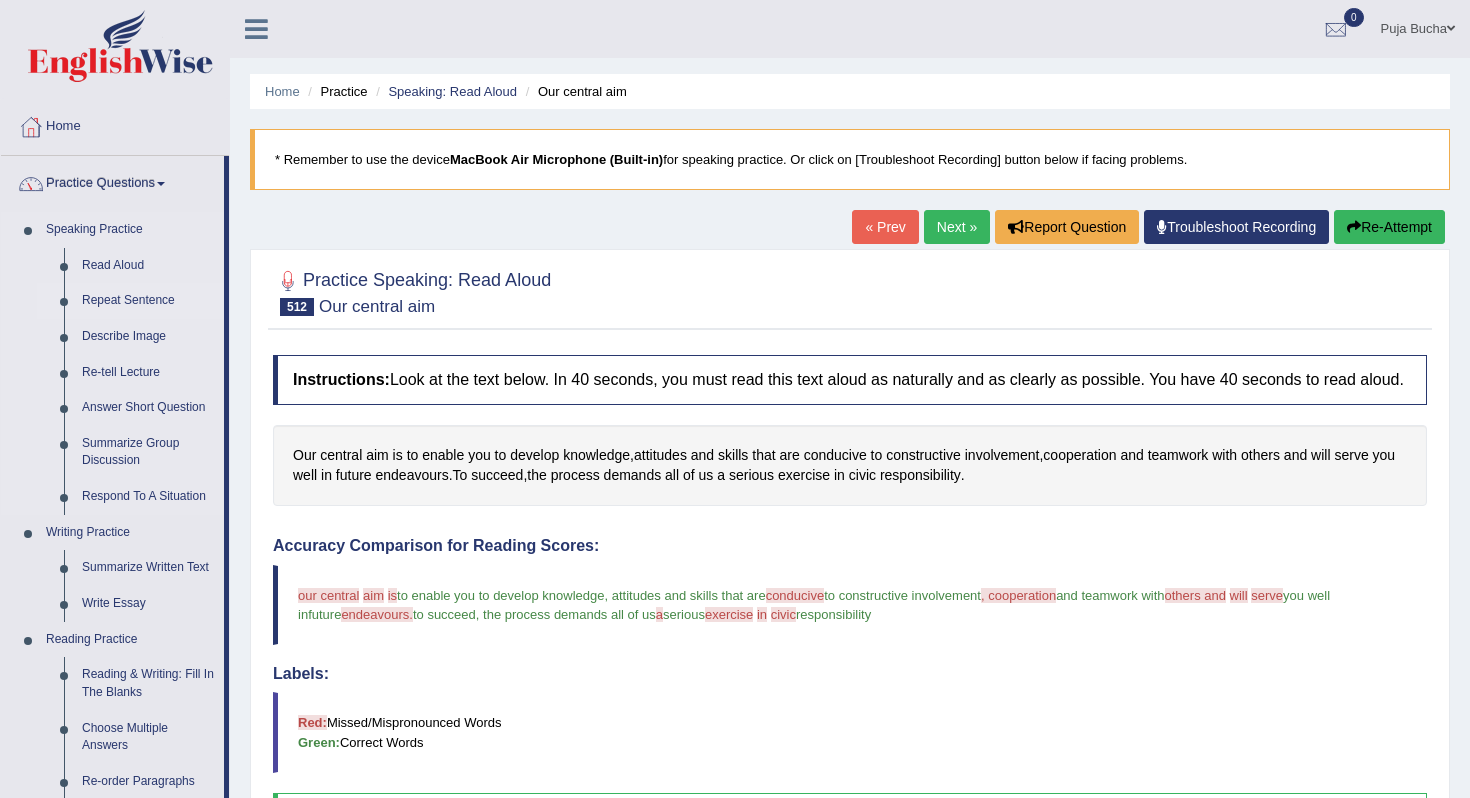 click on "Repeat Sentence" at bounding box center (148, 301) 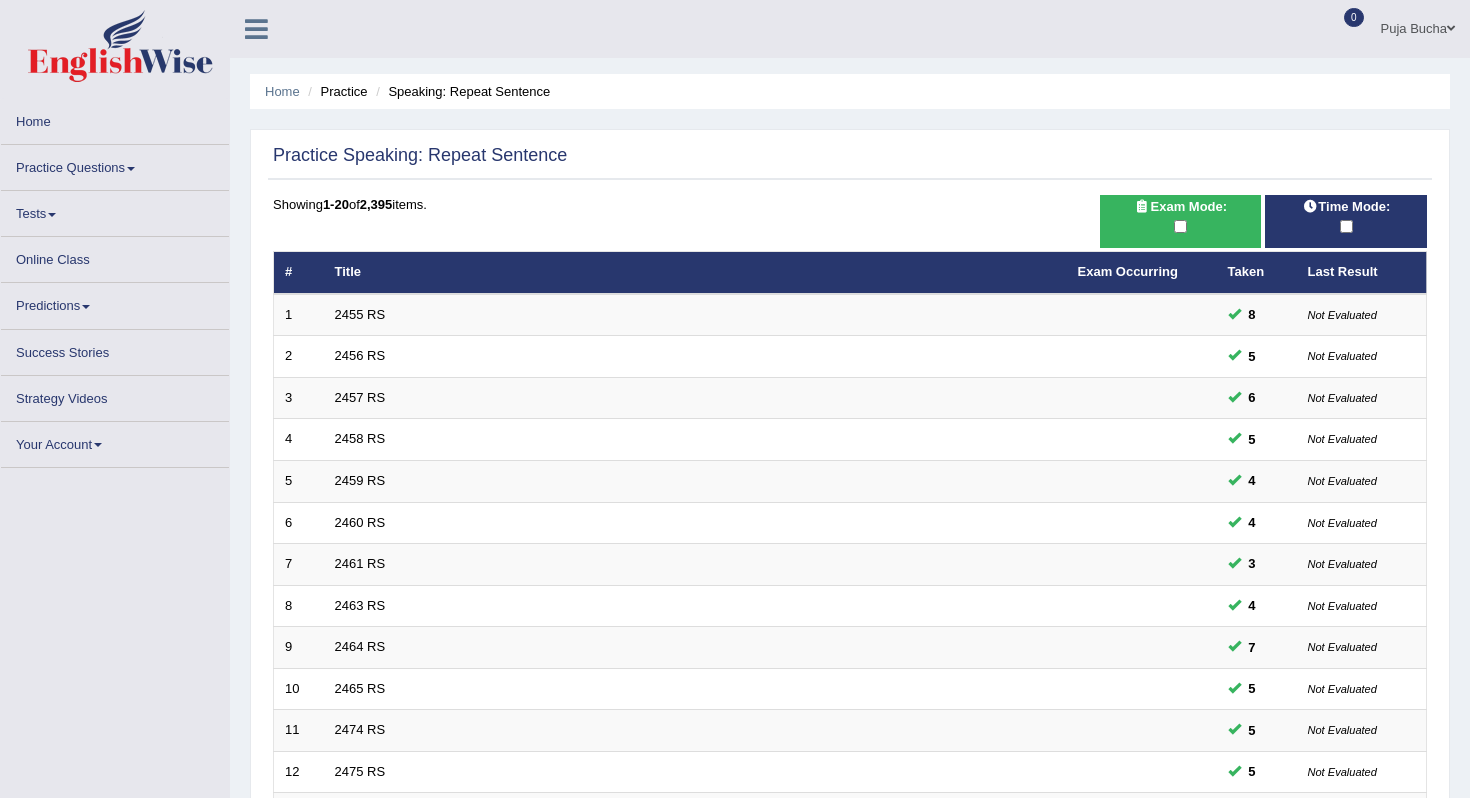 scroll, scrollTop: 0, scrollLeft: 0, axis: both 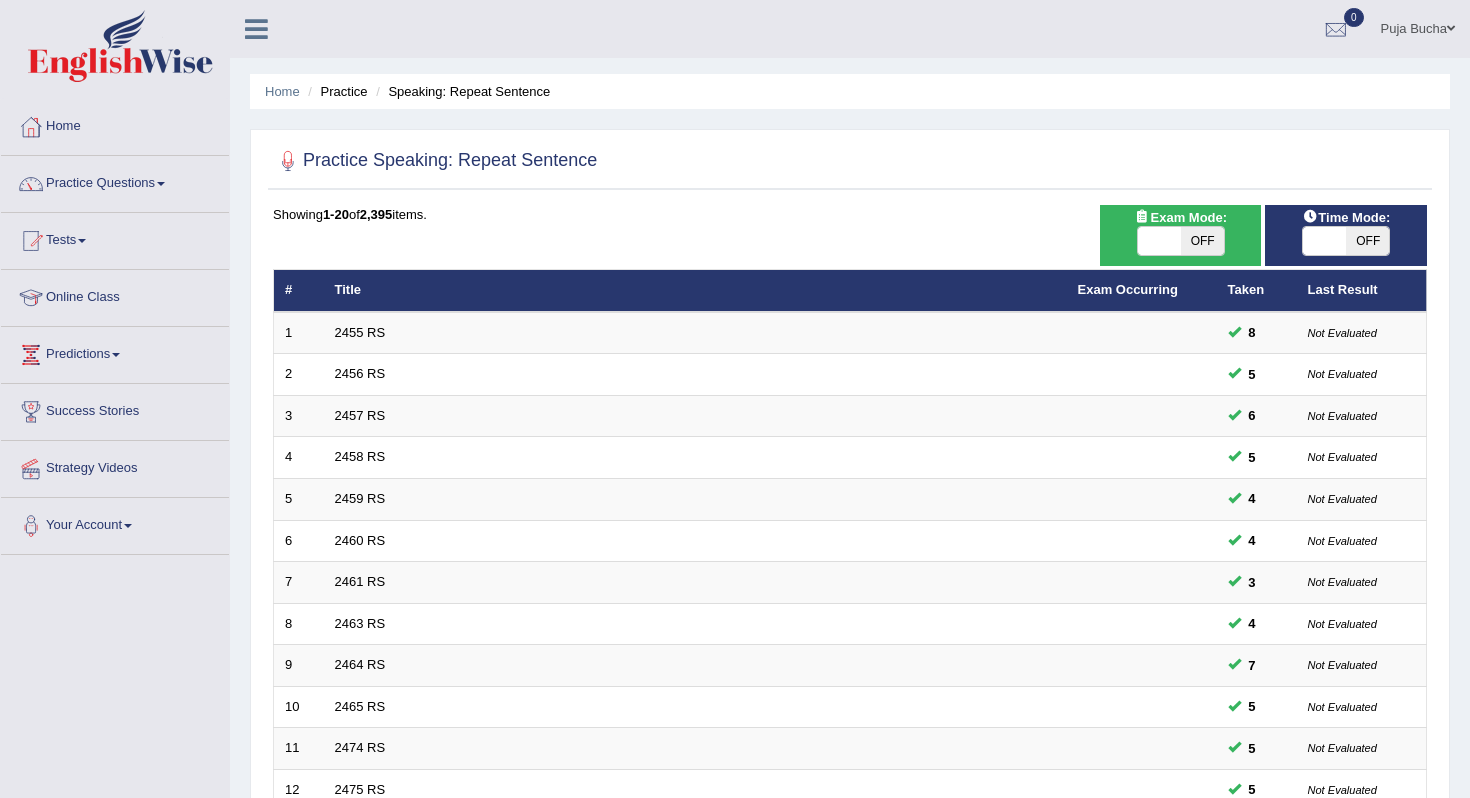 click on "Time Mode:
ON   OFF" at bounding box center [1346, 235] 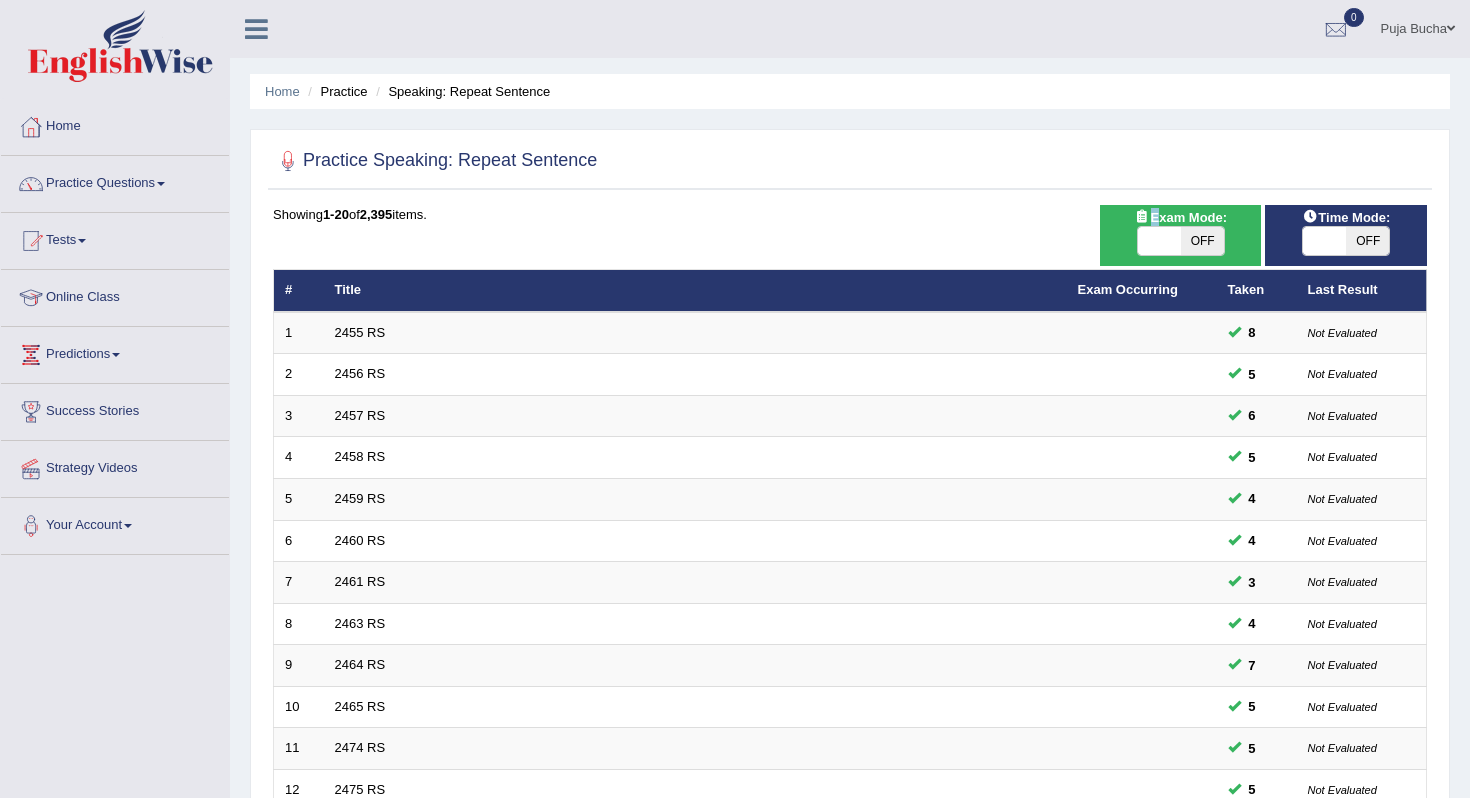 click on "Time Mode:
ON   OFF" at bounding box center [1346, 235] 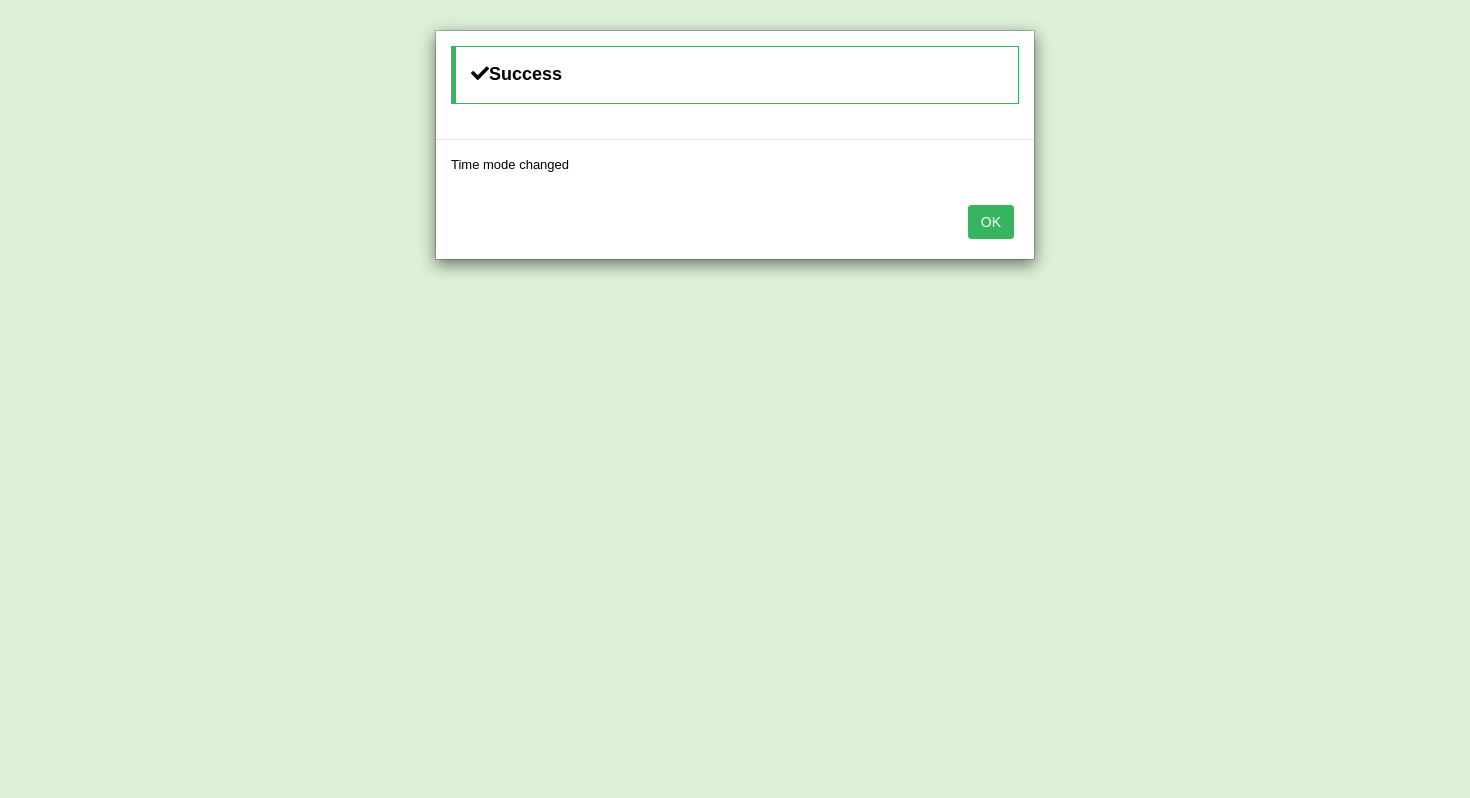 click on "OK" at bounding box center [735, 224] 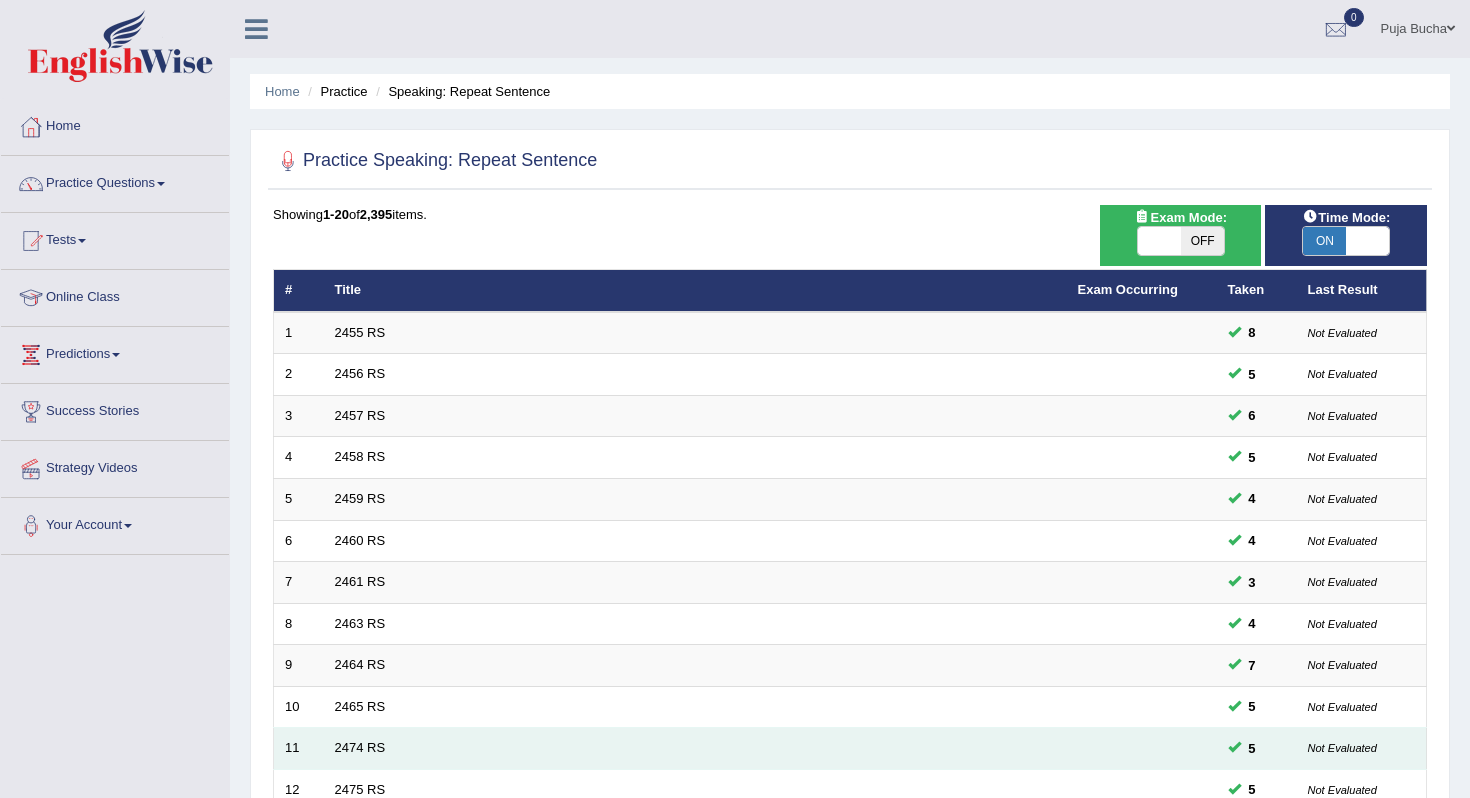 scroll, scrollTop: 526, scrollLeft: 0, axis: vertical 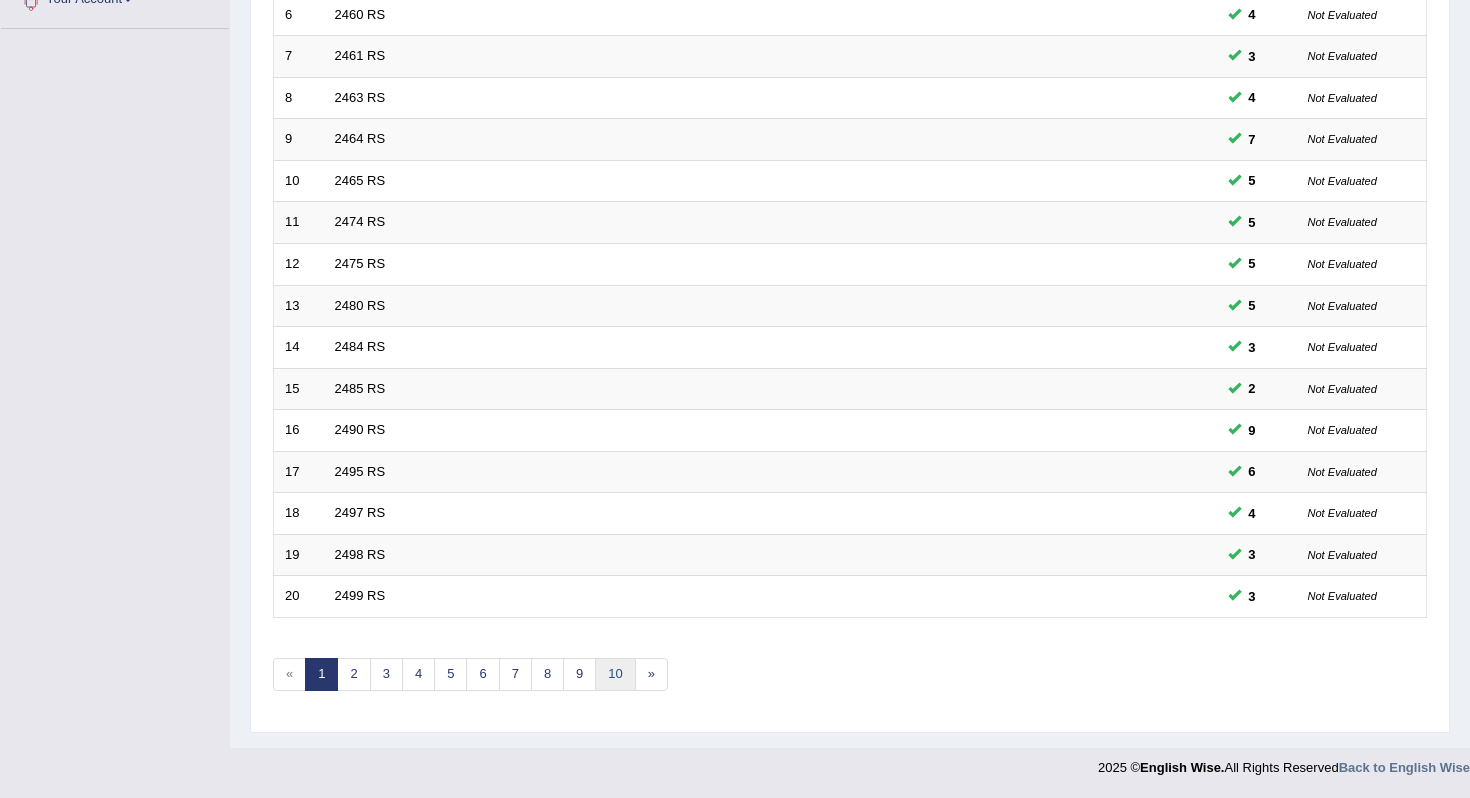 click on "10" at bounding box center [615, 674] 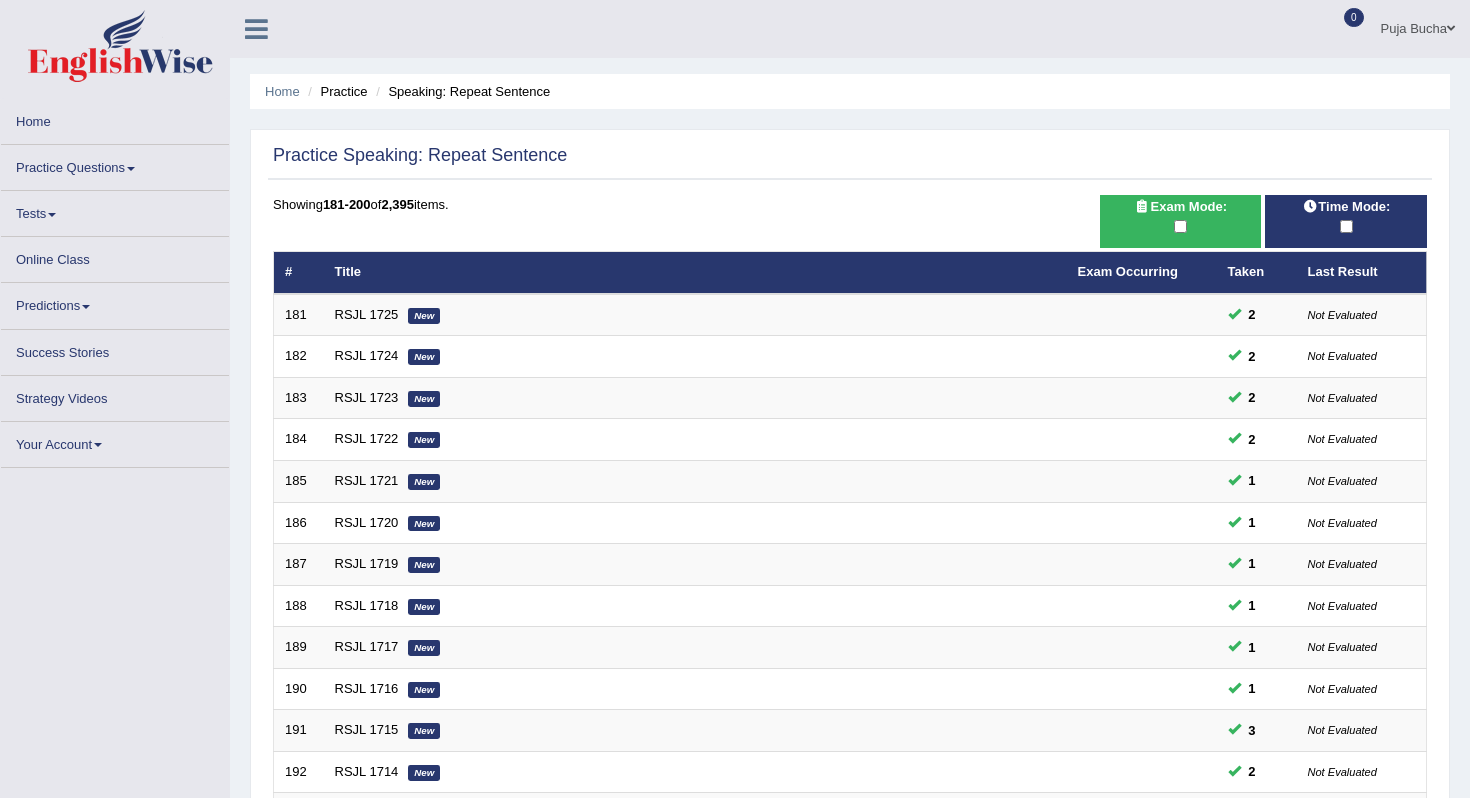 scroll, scrollTop: 0, scrollLeft: 0, axis: both 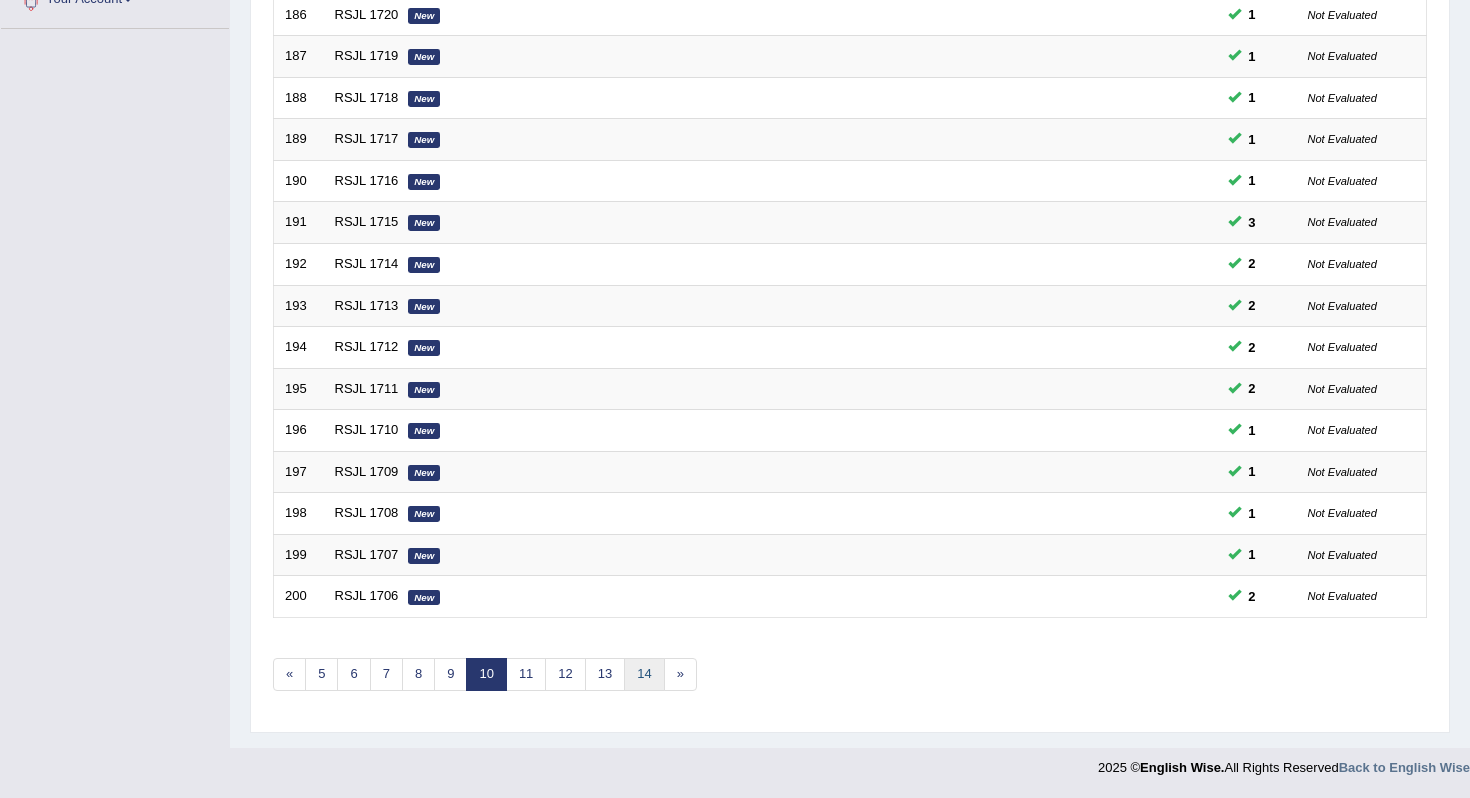 click on "14" at bounding box center [644, 674] 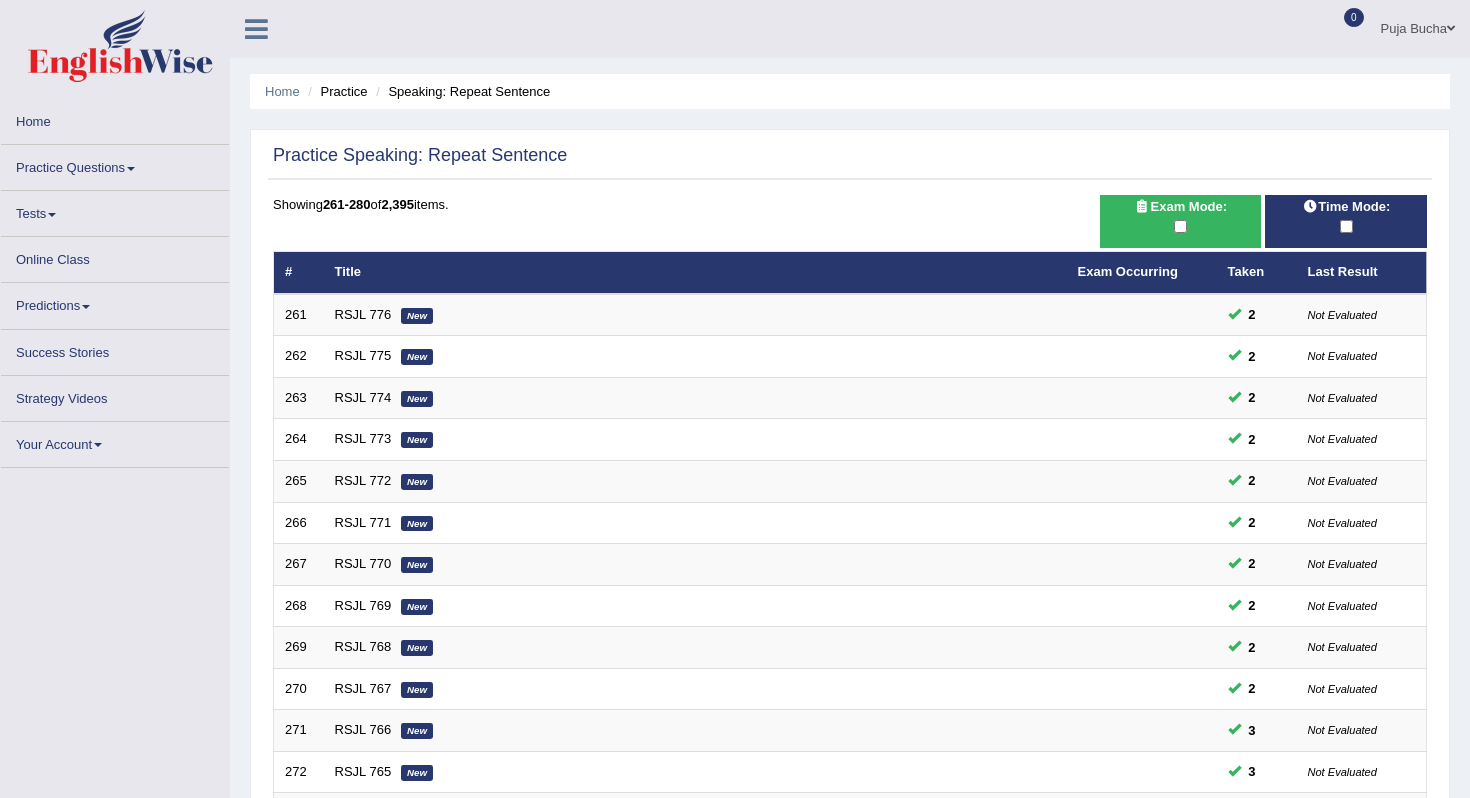 scroll, scrollTop: 48, scrollLeft: 0, axis: vertical 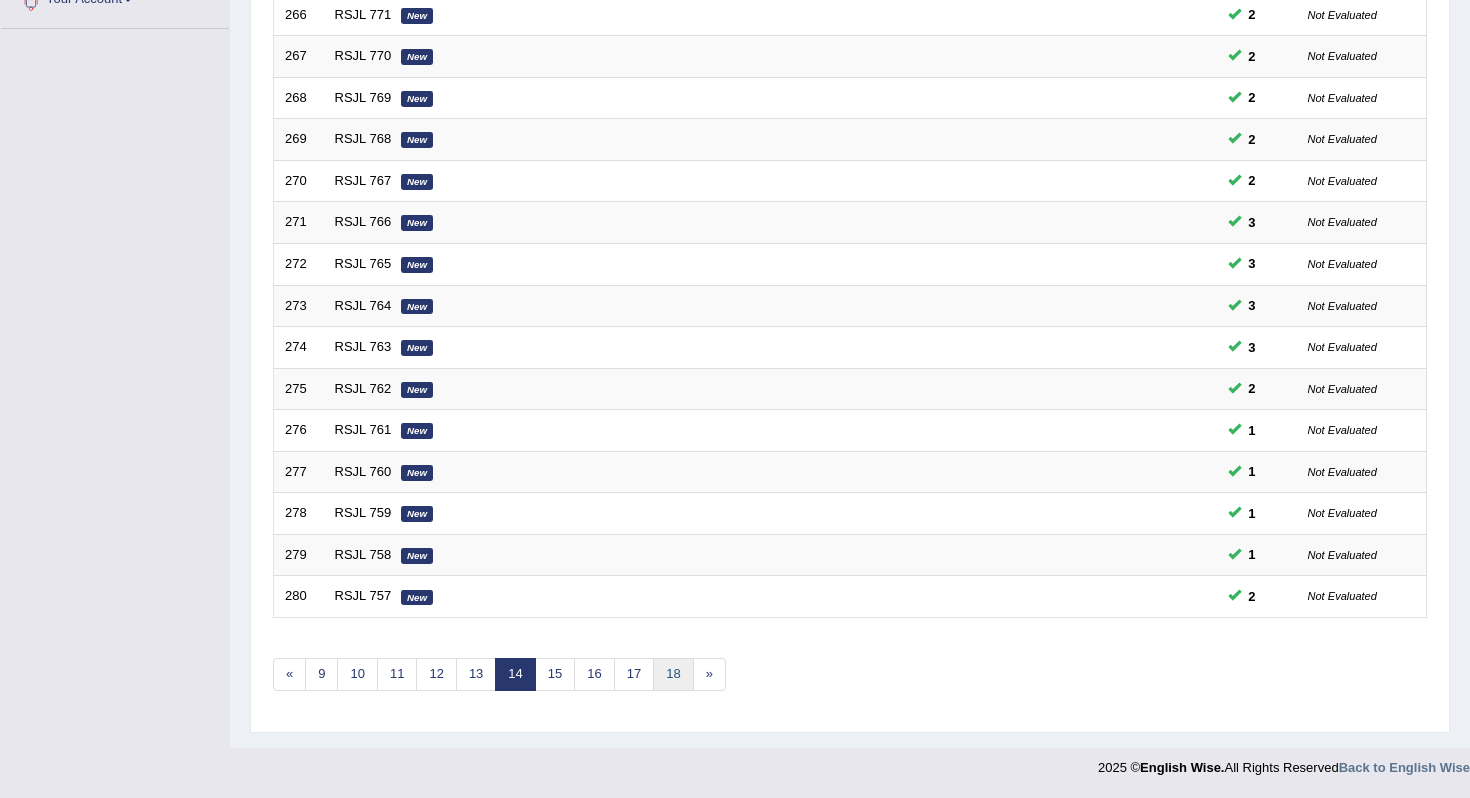 click on "18" at bounding box center (673, 674) 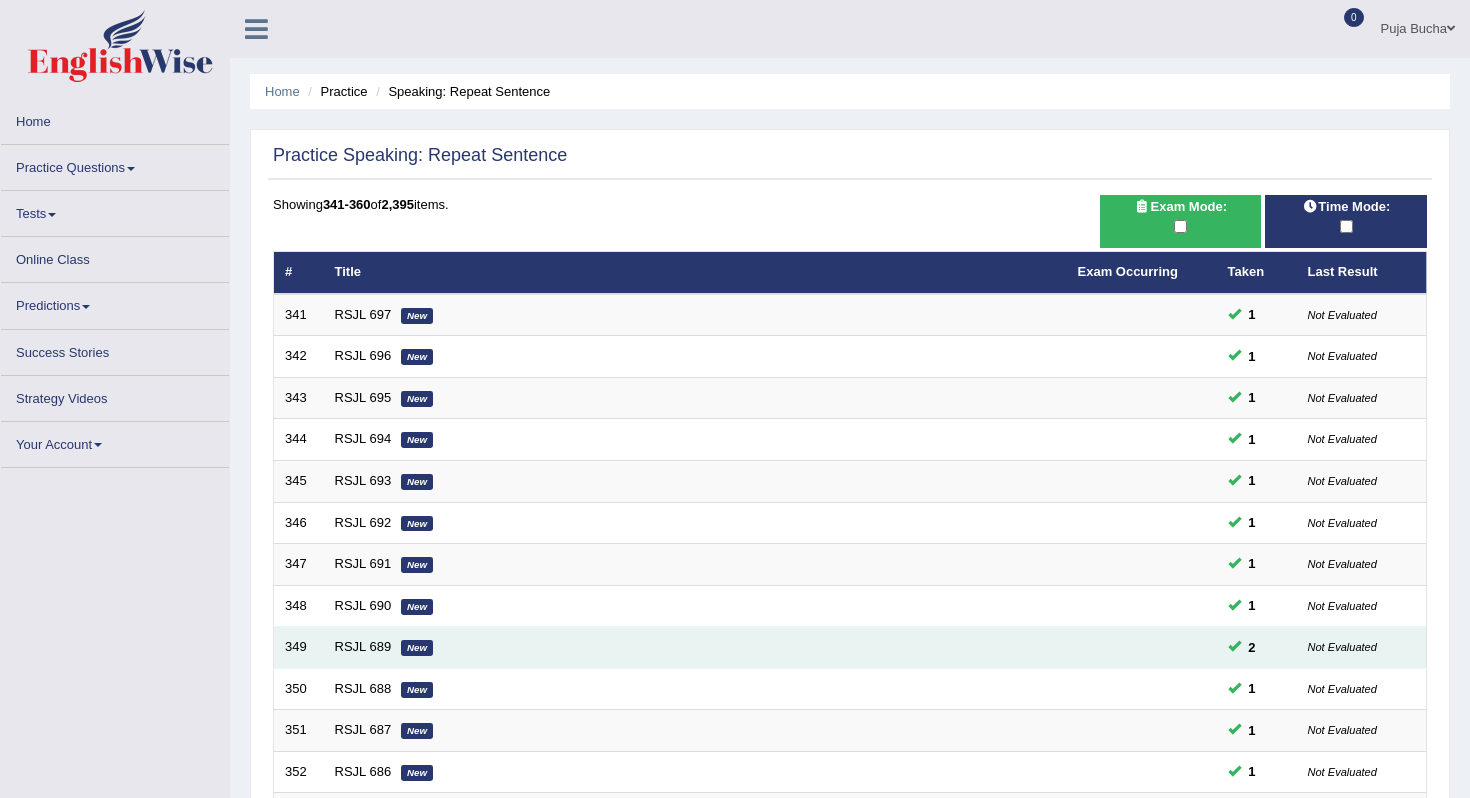 scroll, scrollTop: 0, scrollLeft: 0, axis: both 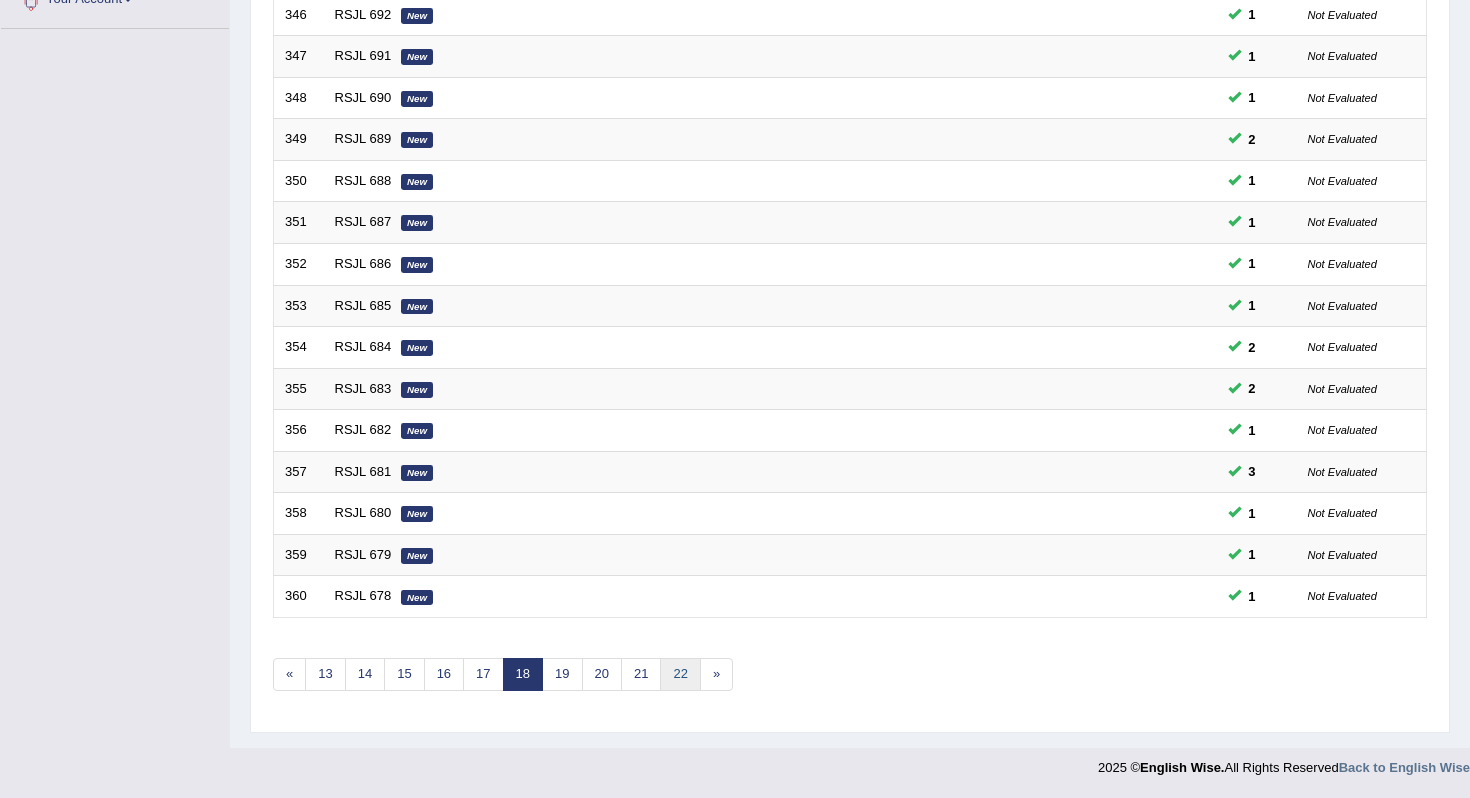 click on "22" at bounding box center [680, 674] 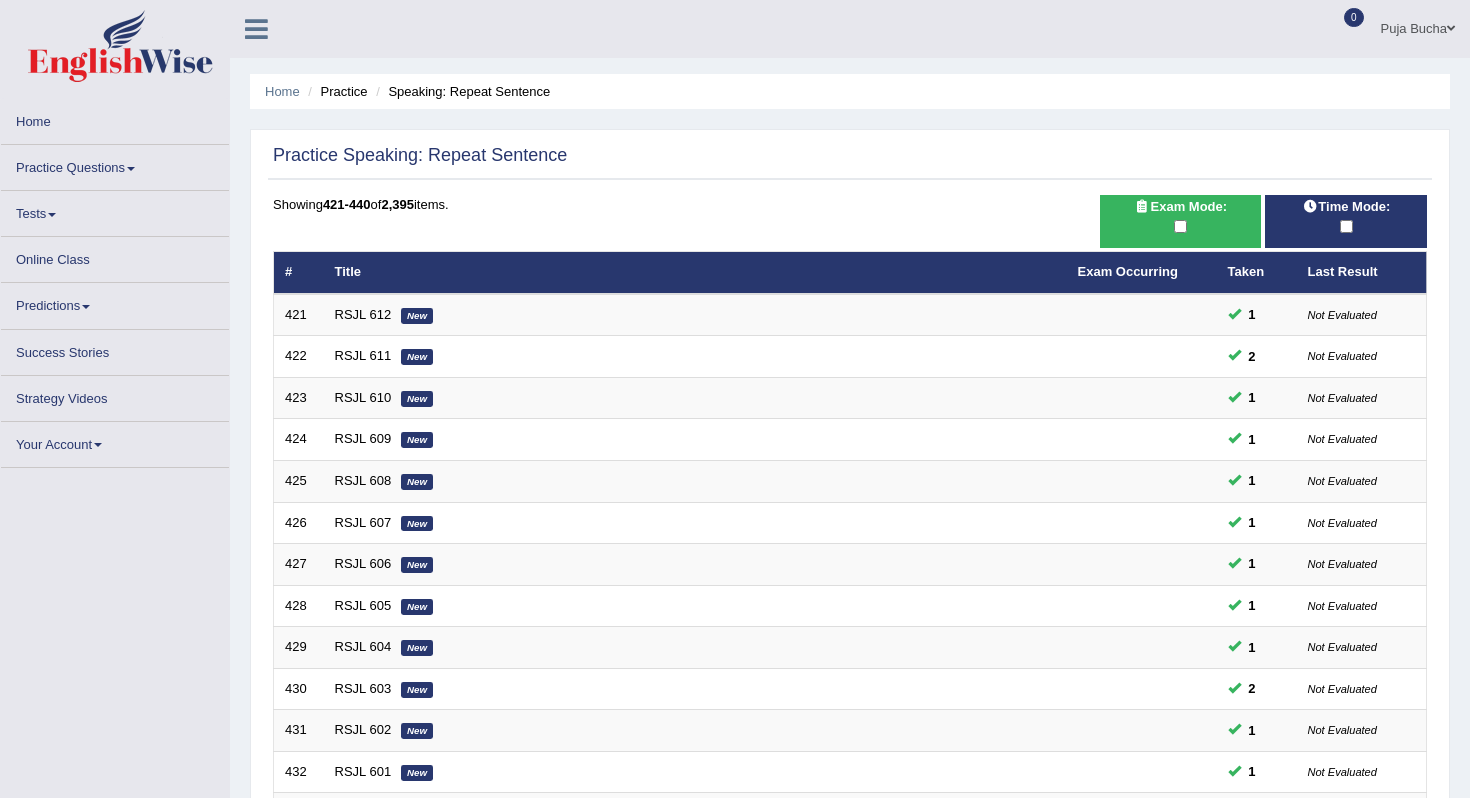 scroll, scrollTop: 0, scrollLeft: 0, axis: both 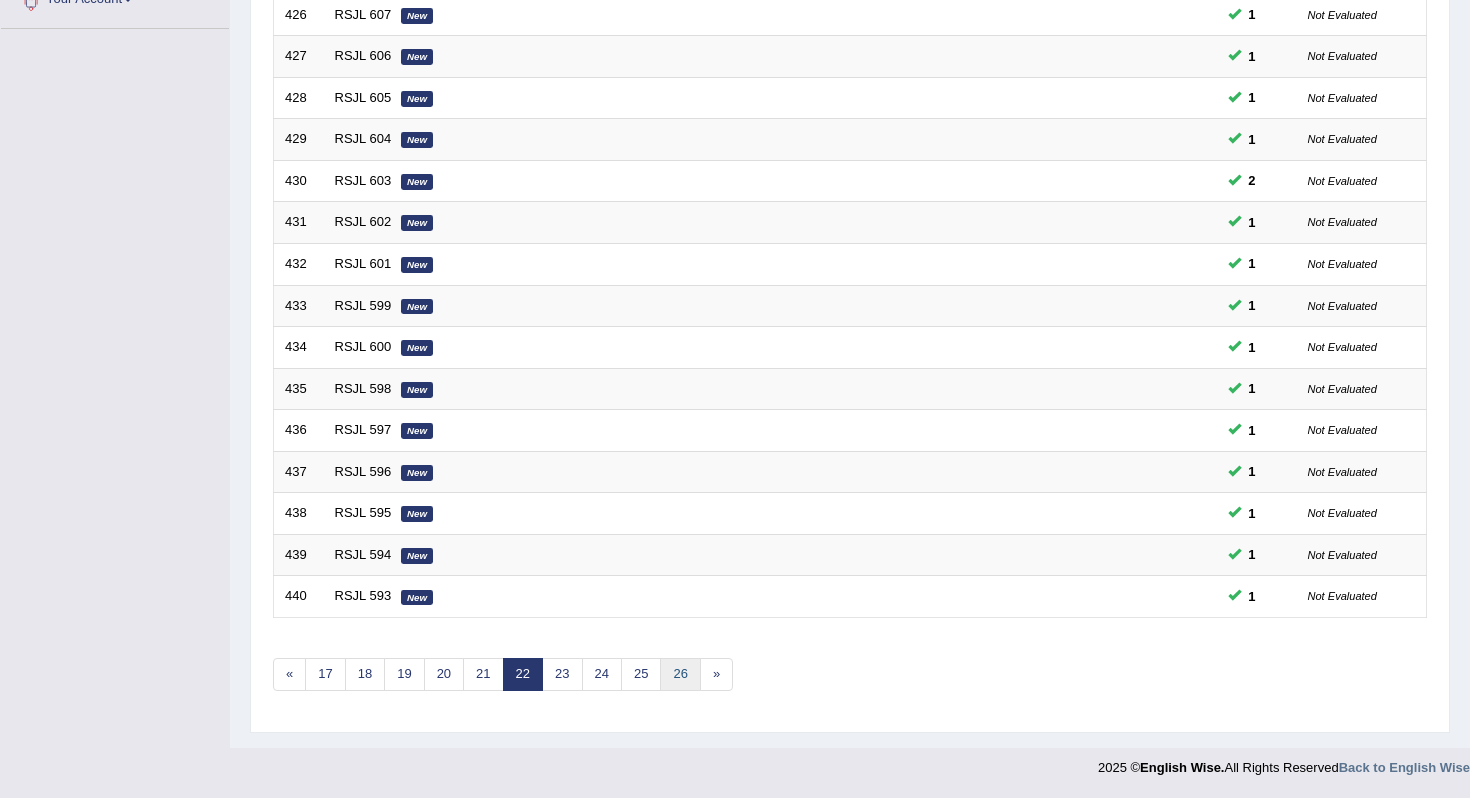 click on "26" at bounding box center [680, 674] 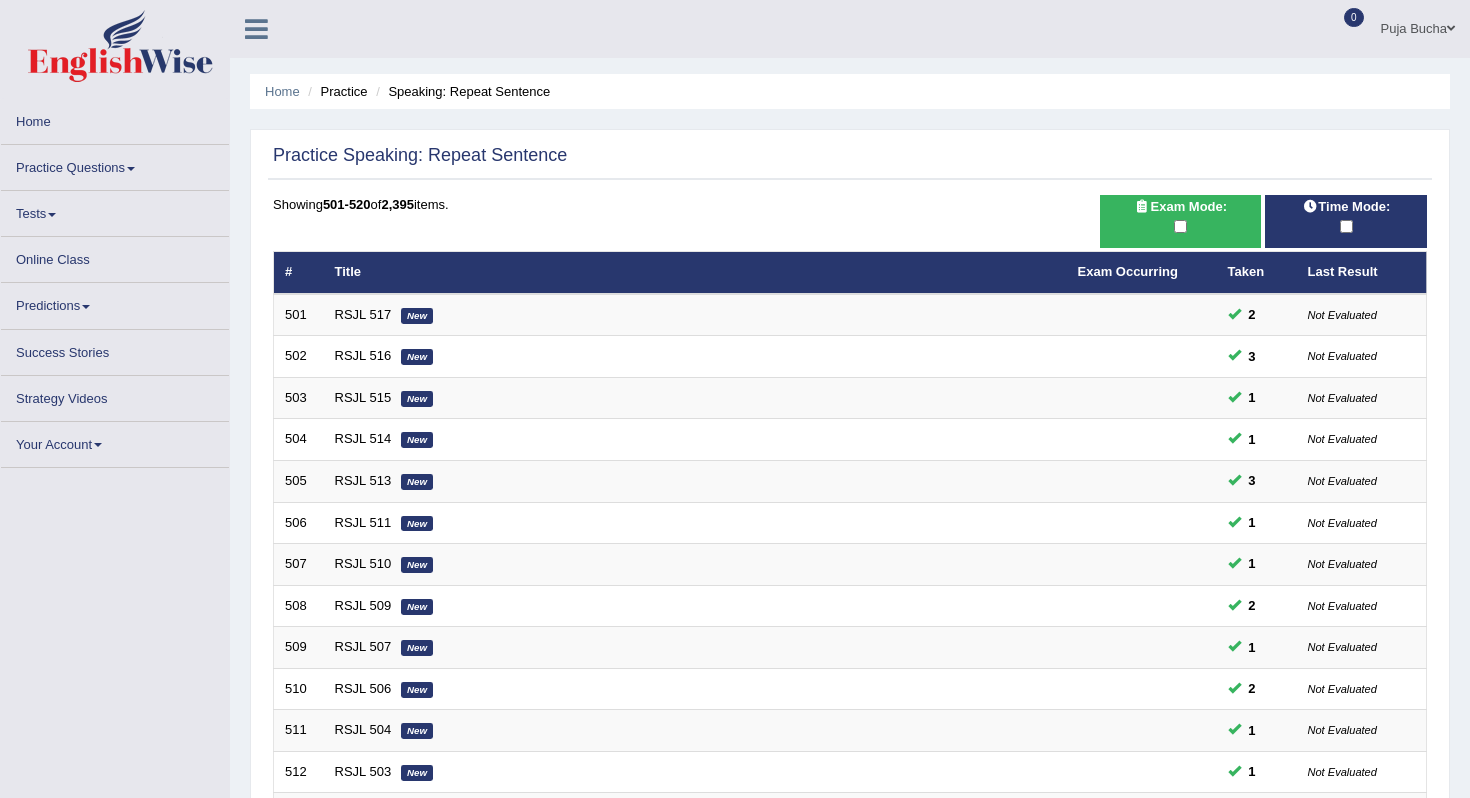 scroll, scrollTop: 0, scrollLeft: 0, axis: both 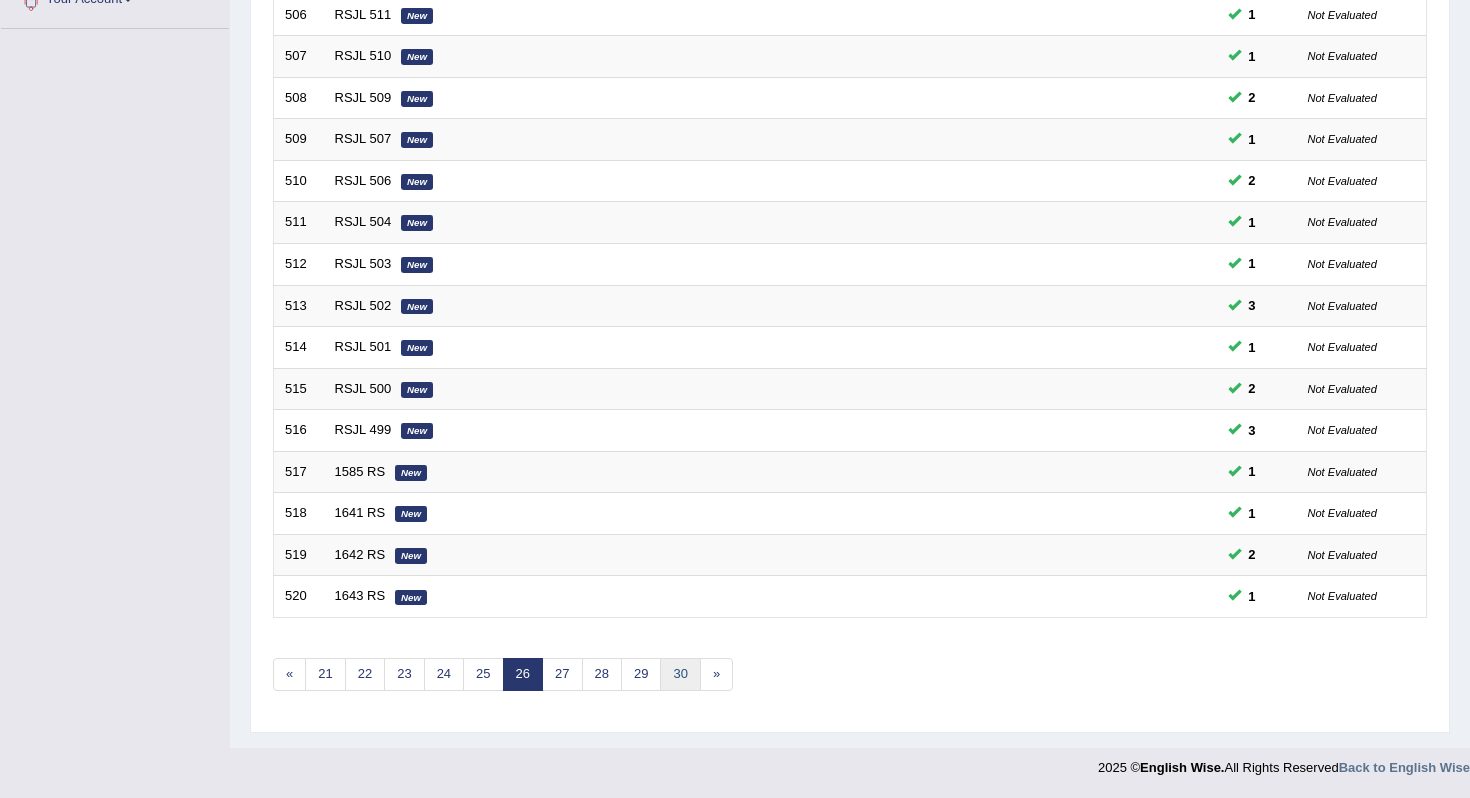 click on "30" at bounding box center [680, 674] 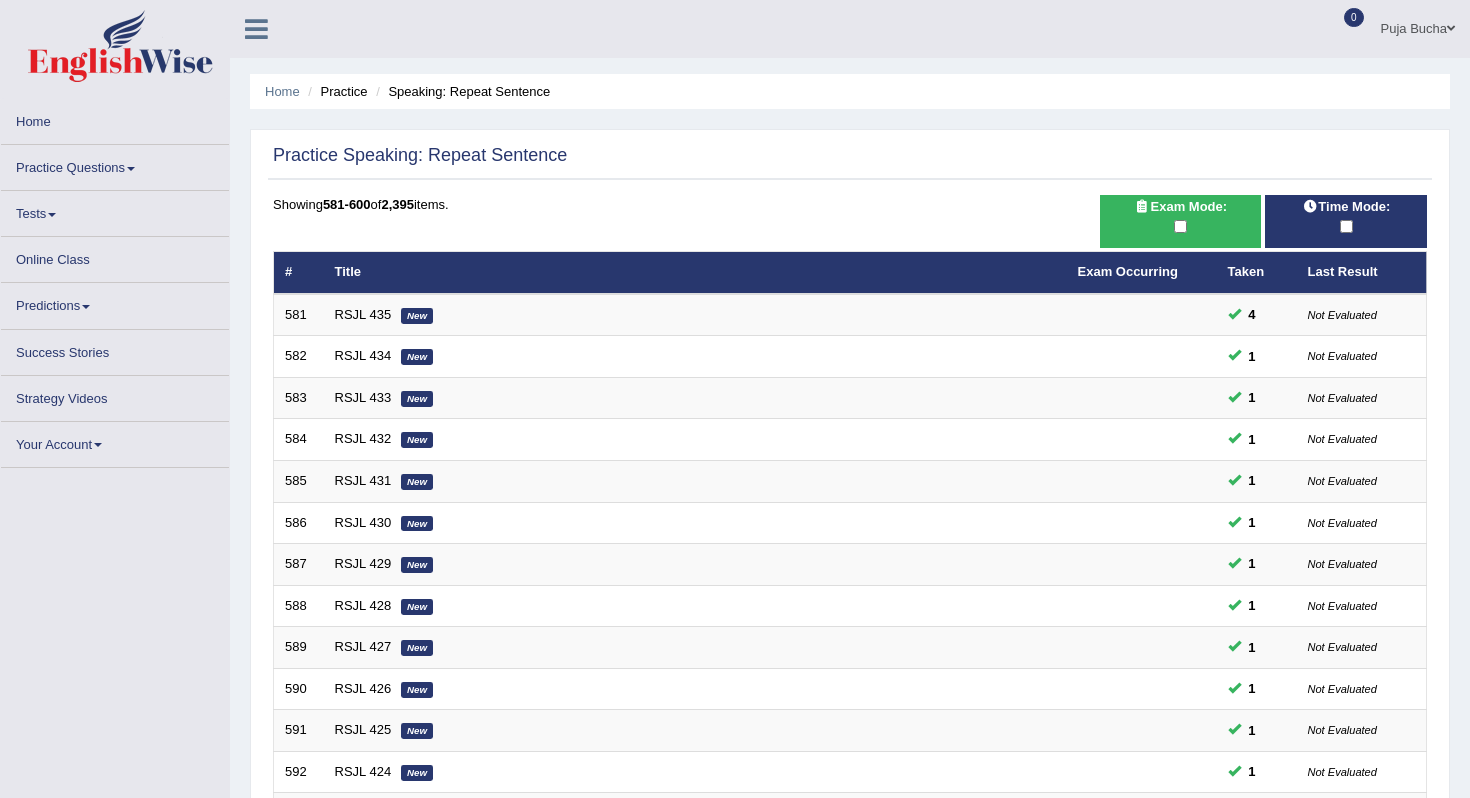 scroll, scrollTop: 0, scrollLeft: 0, axis: both 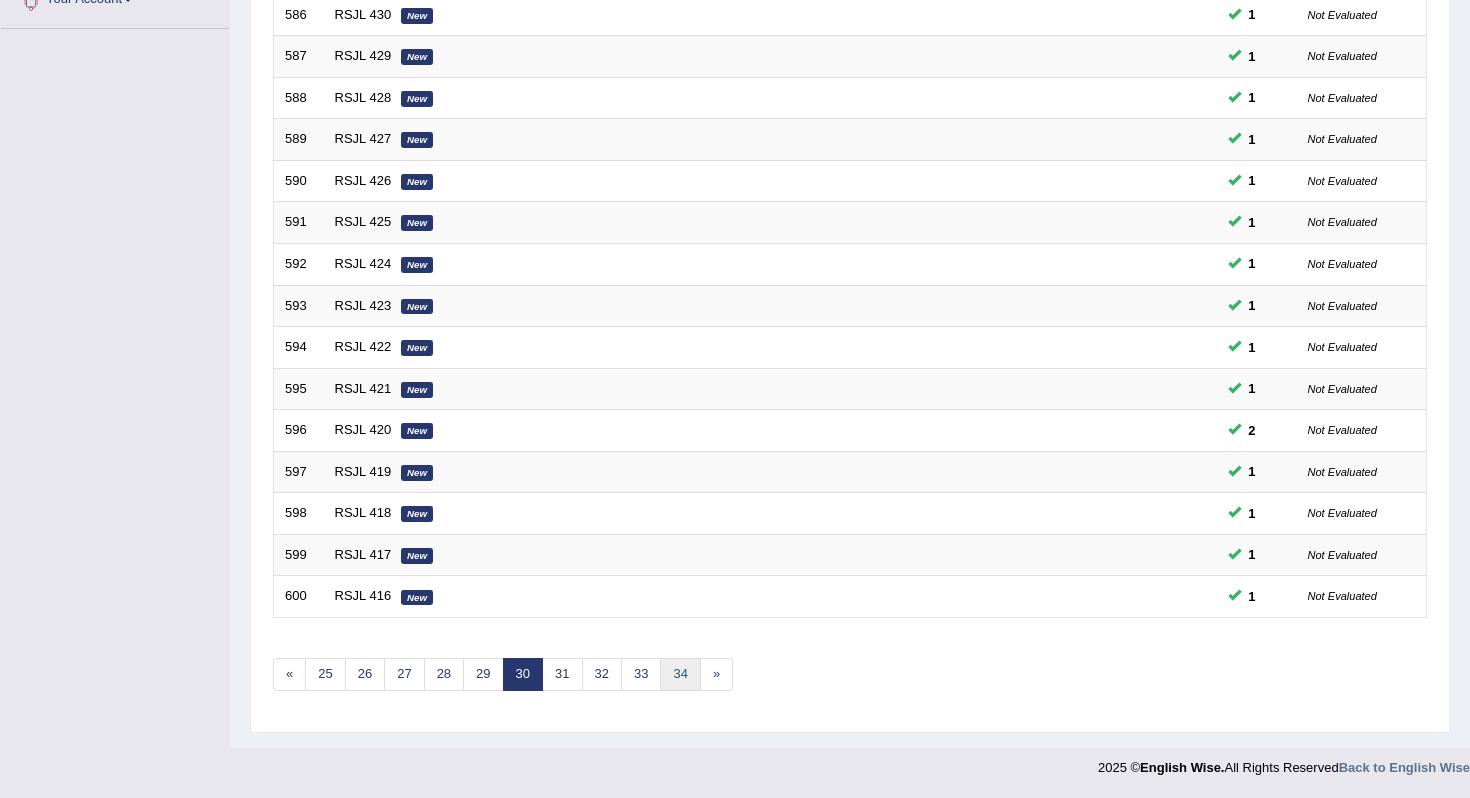 click on "34" at bounding box center [680, 674] 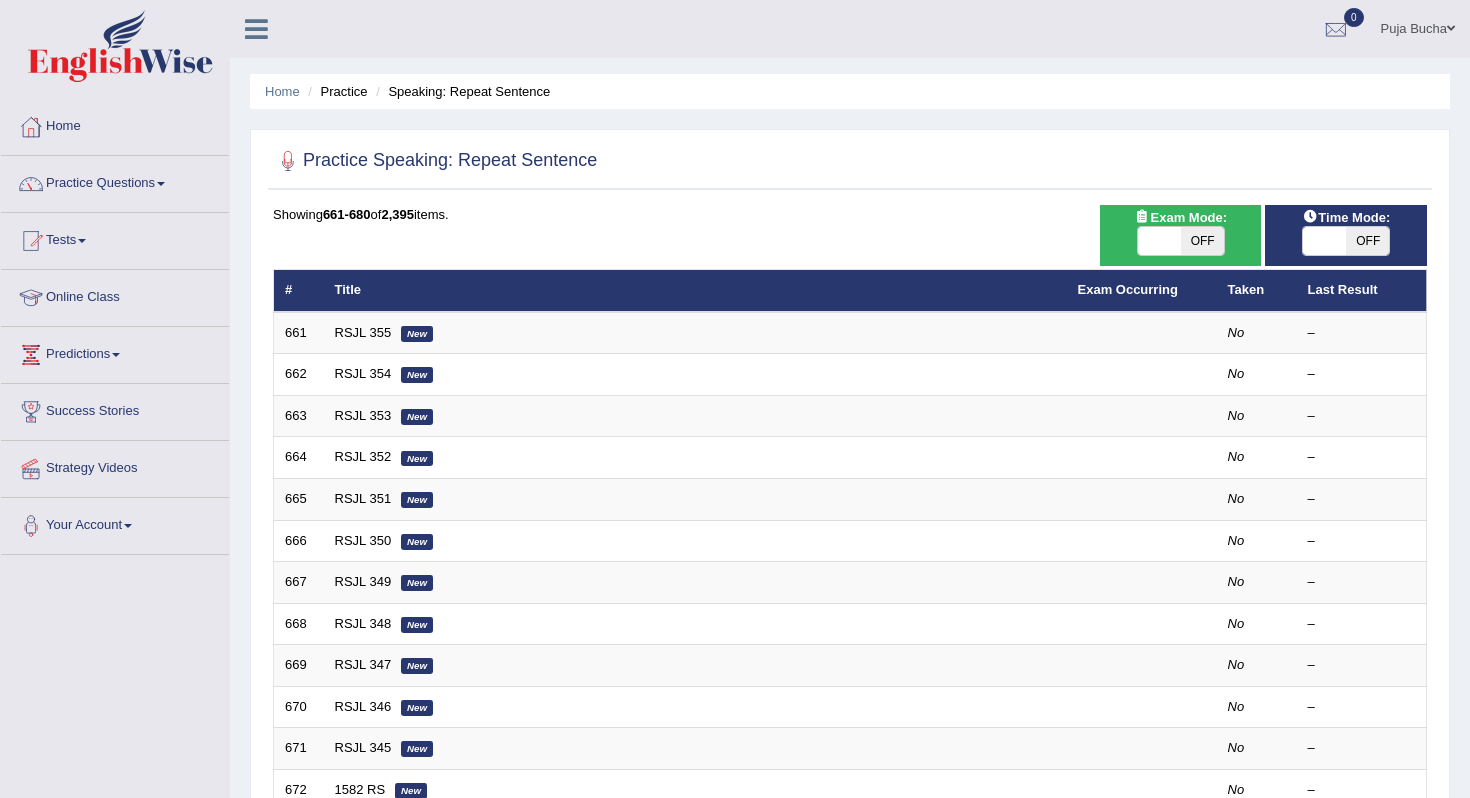 scroll, scrollTop: 0, scrollLeft: 0, axis: both 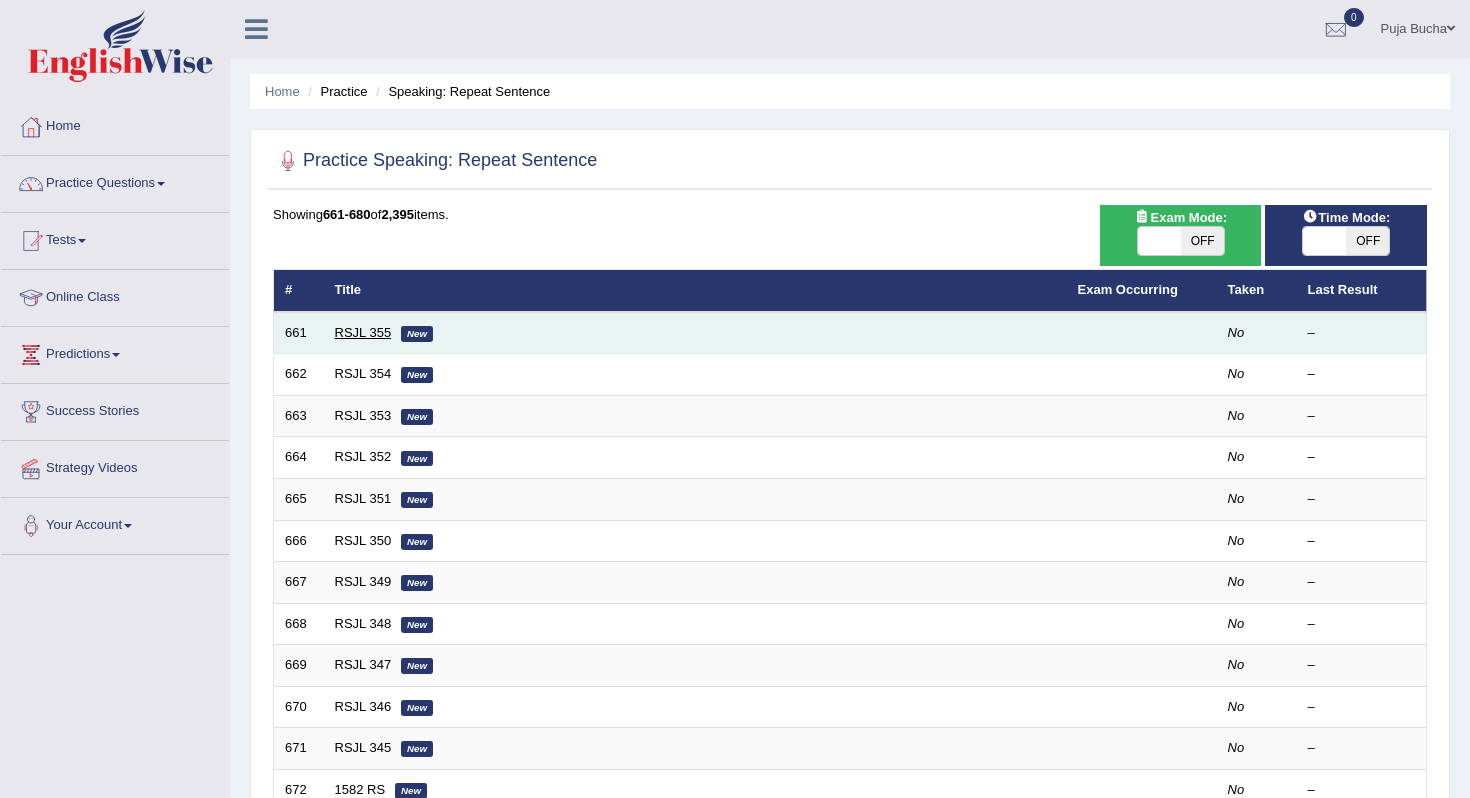 click on "RSJL 355" at bounding box center [363, 332] 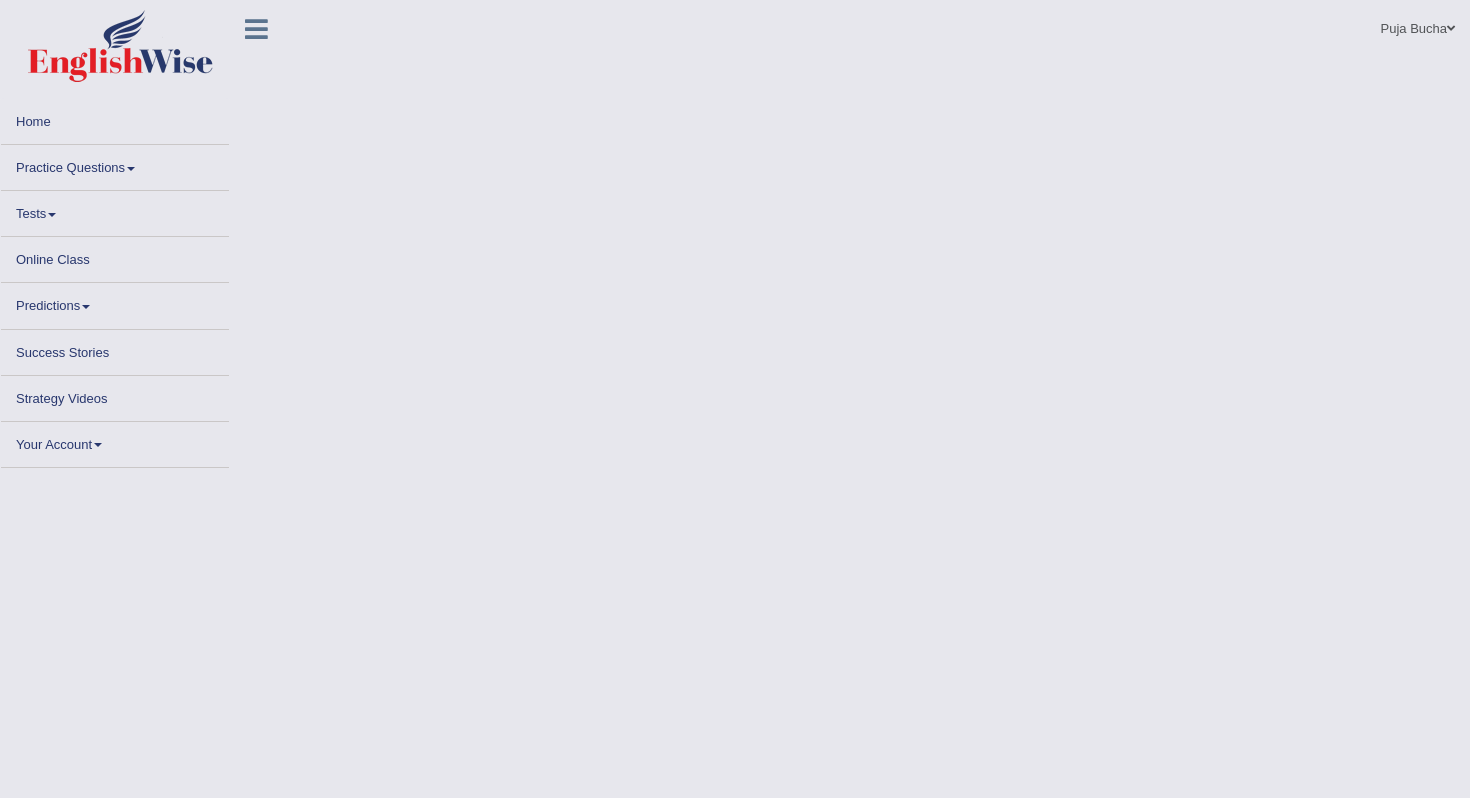 scroll, scrollTop: 0, scrollLeft: 0, axis: both 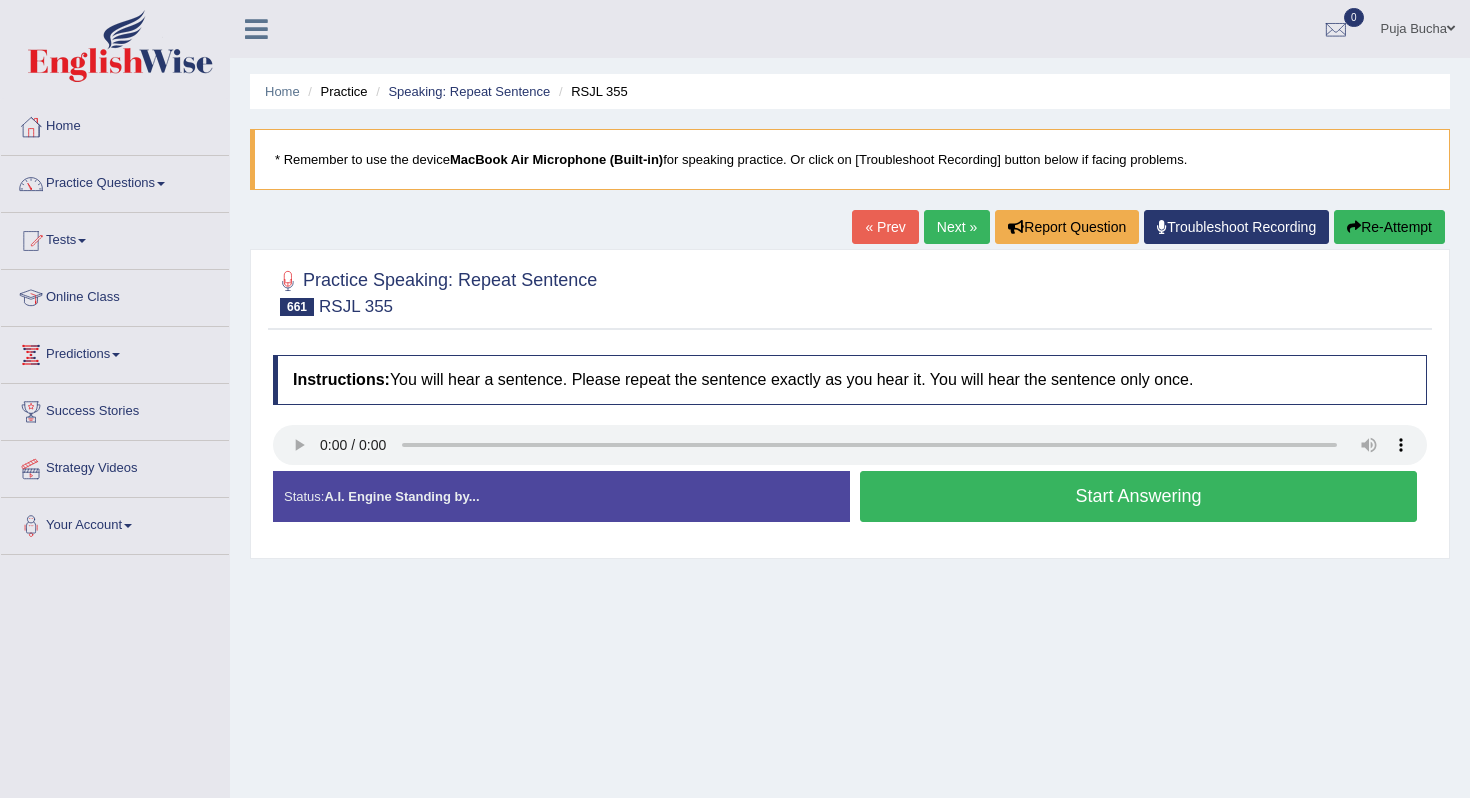 click on "Start Answering" at bounding box center (1138, 496) 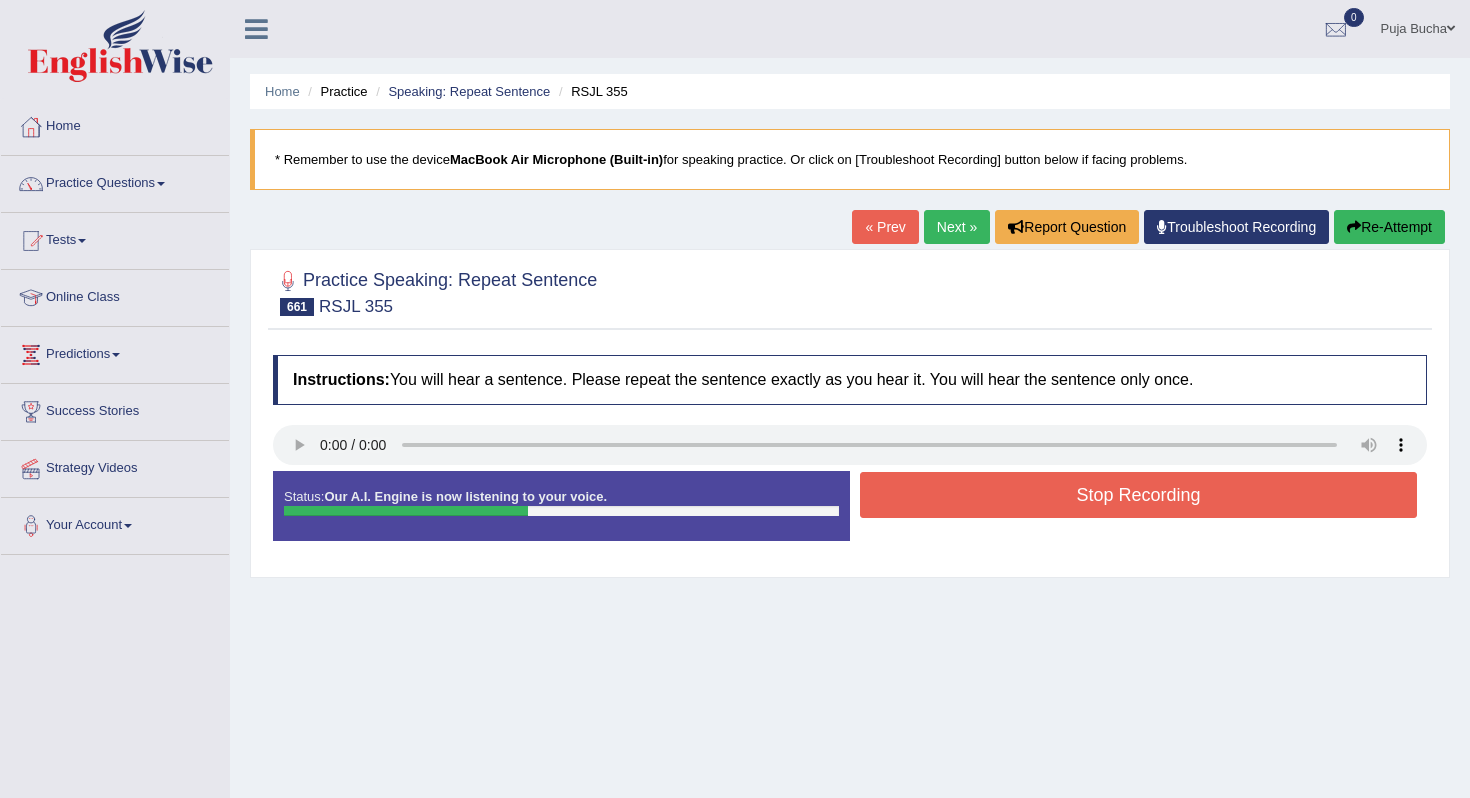 click on "Stop Recording" at bounding box center [1138, 495] 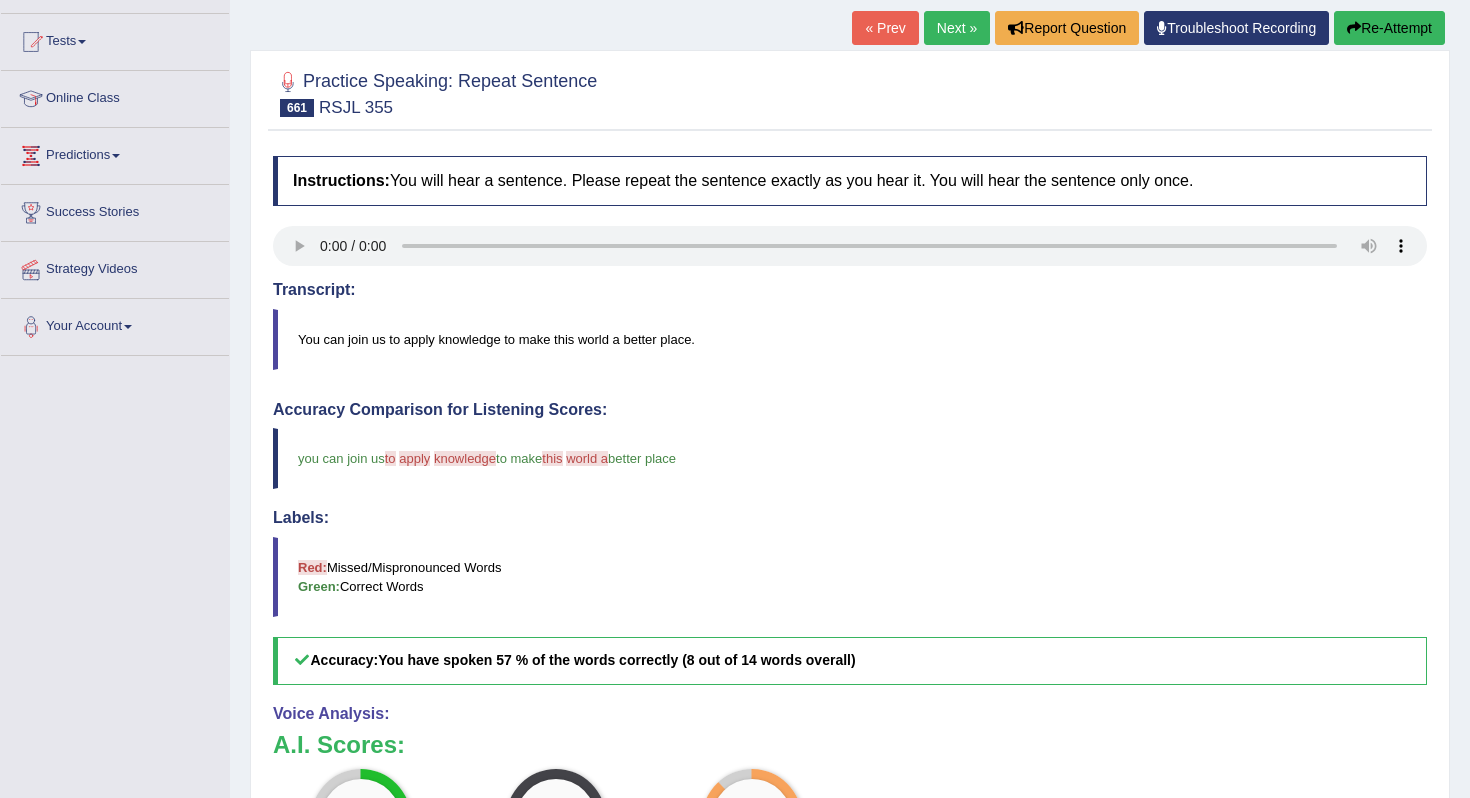 scroll, scrollTop: 0, scrollLeft: 0, axis: both 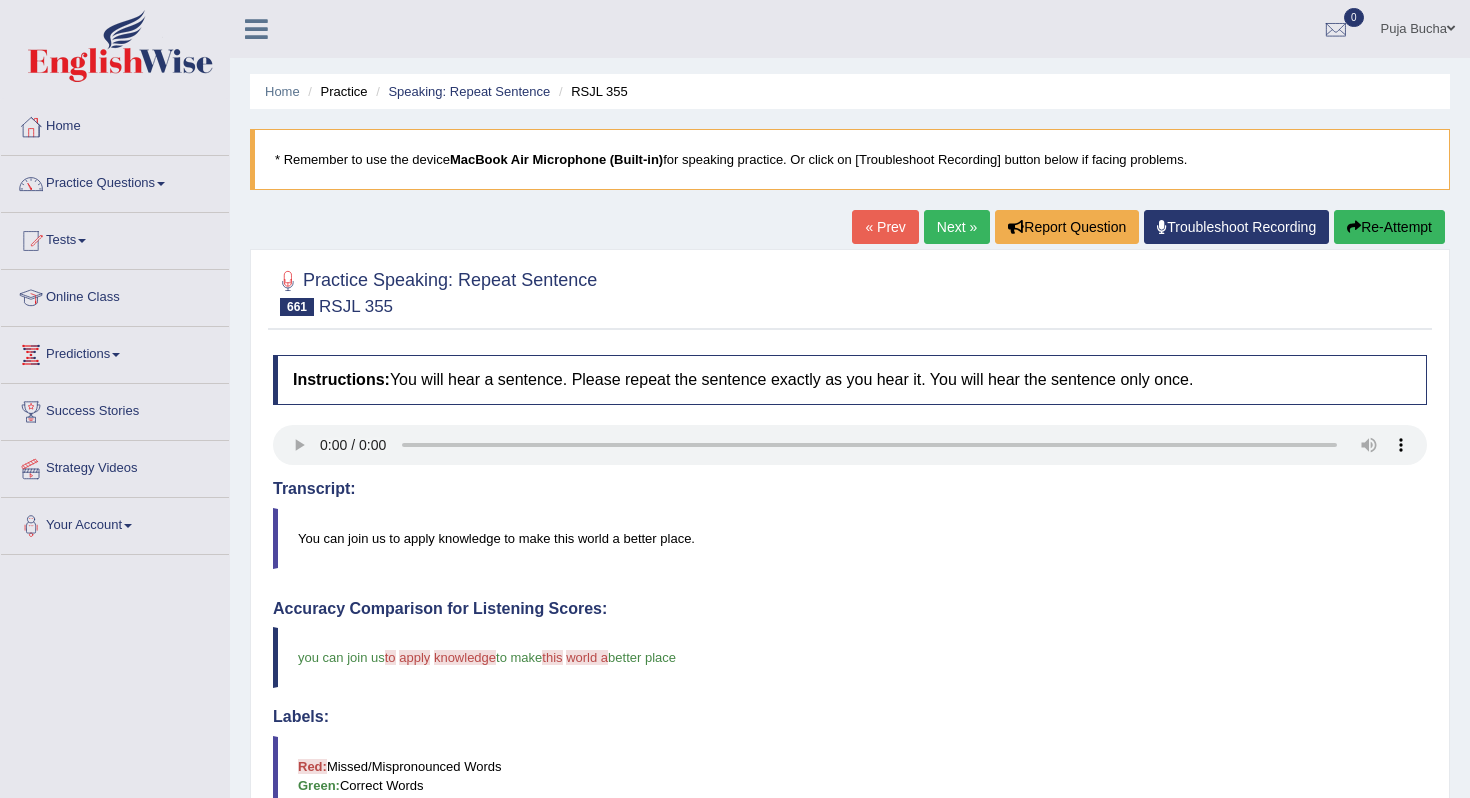 click on "Practice Questions" at bounding box center [115, 181] 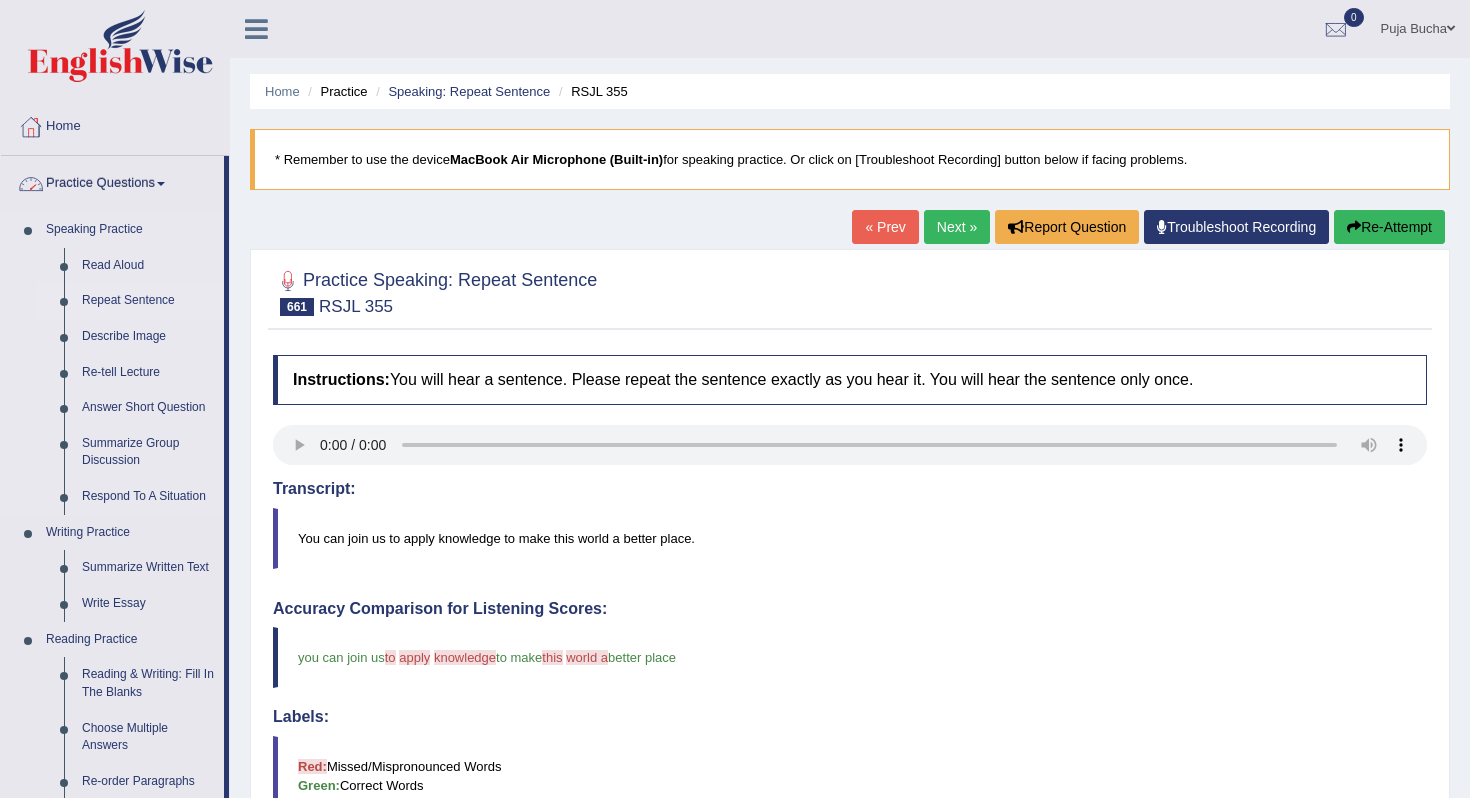 click on "Repeat Sentence" at bounding box center [148, 301] 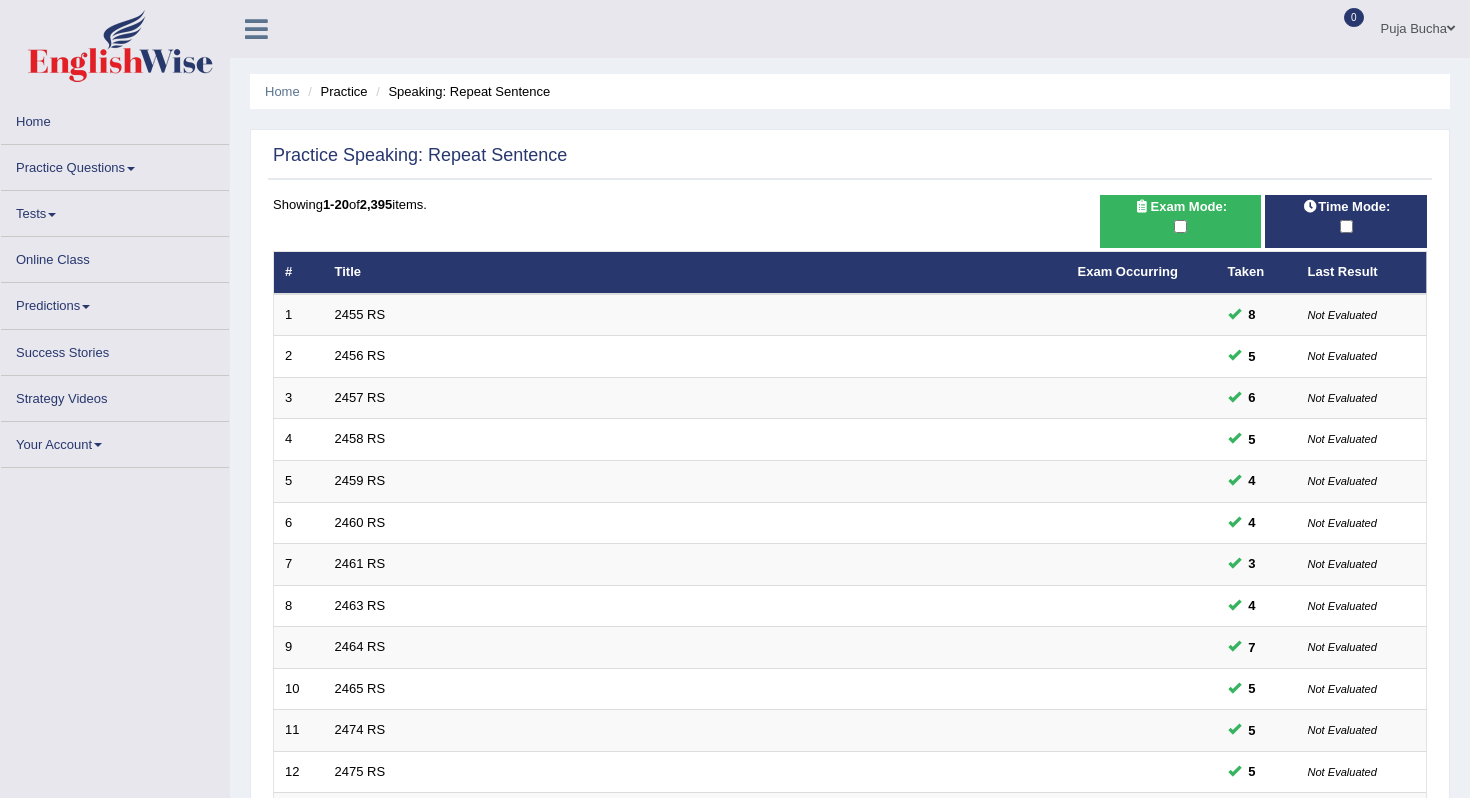 scroll, scrollTop: 0, scrollLeft: 0, axis: both 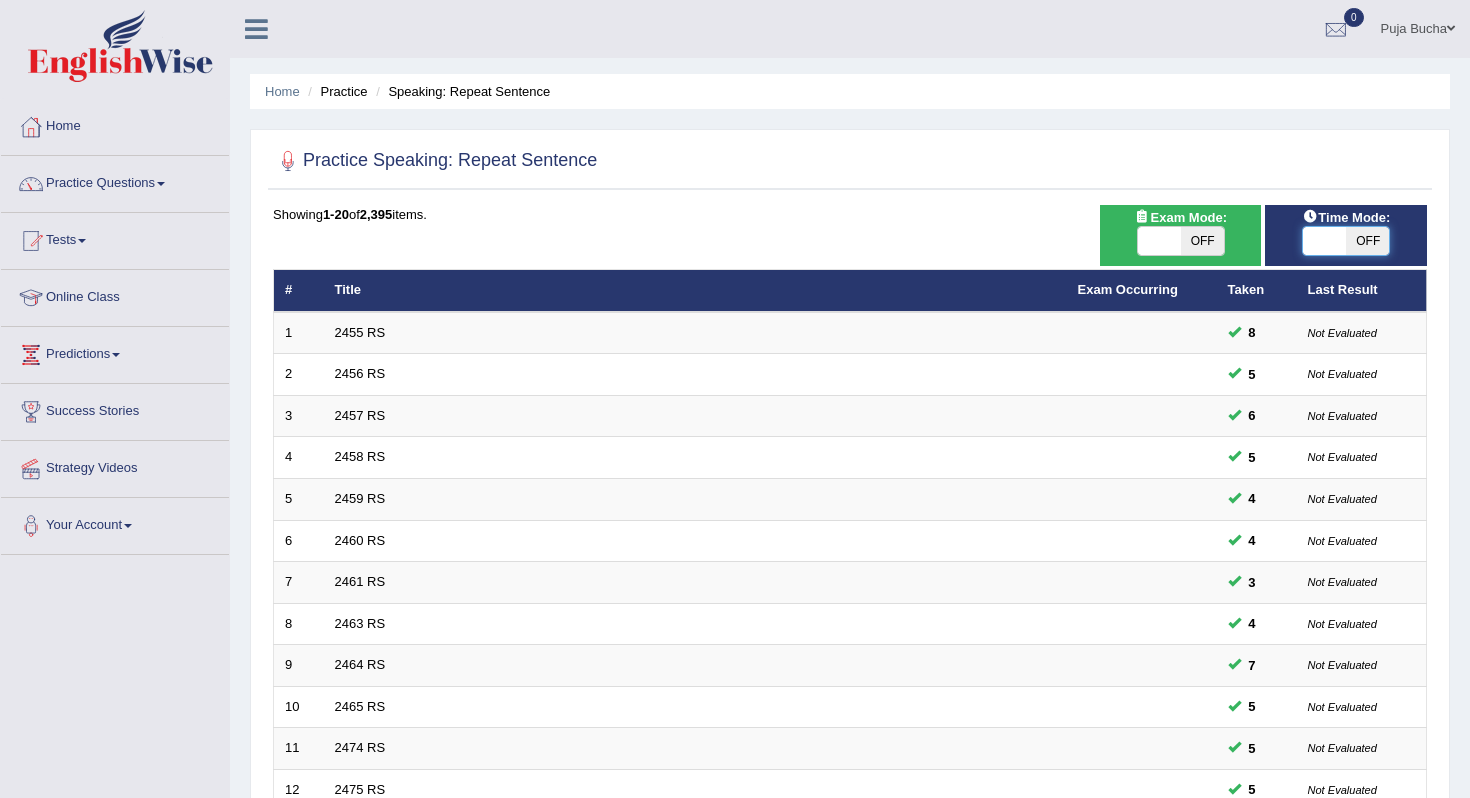 click at bounding box center (1324, 241) 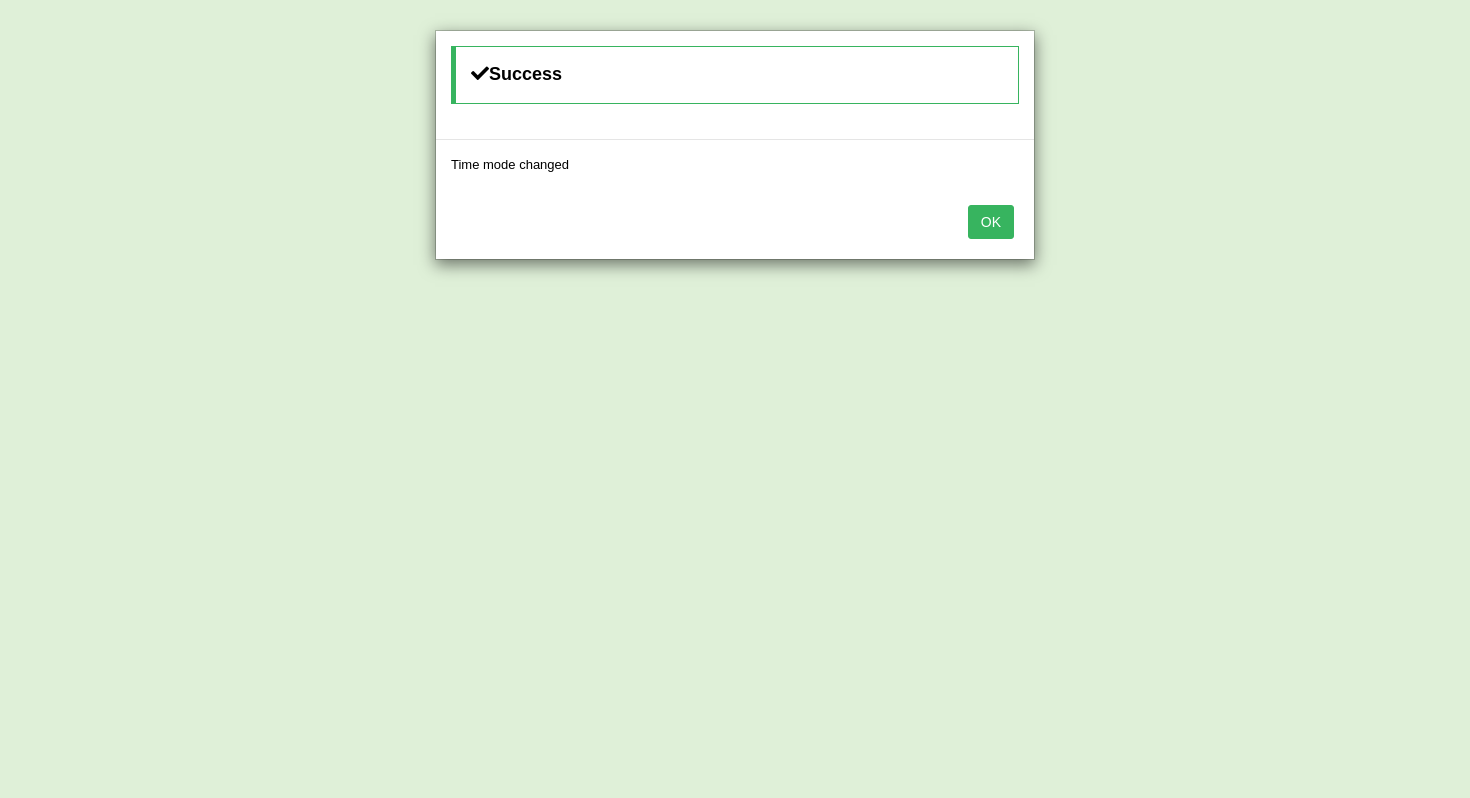 click on "OK" at bounding box center [991, 222] 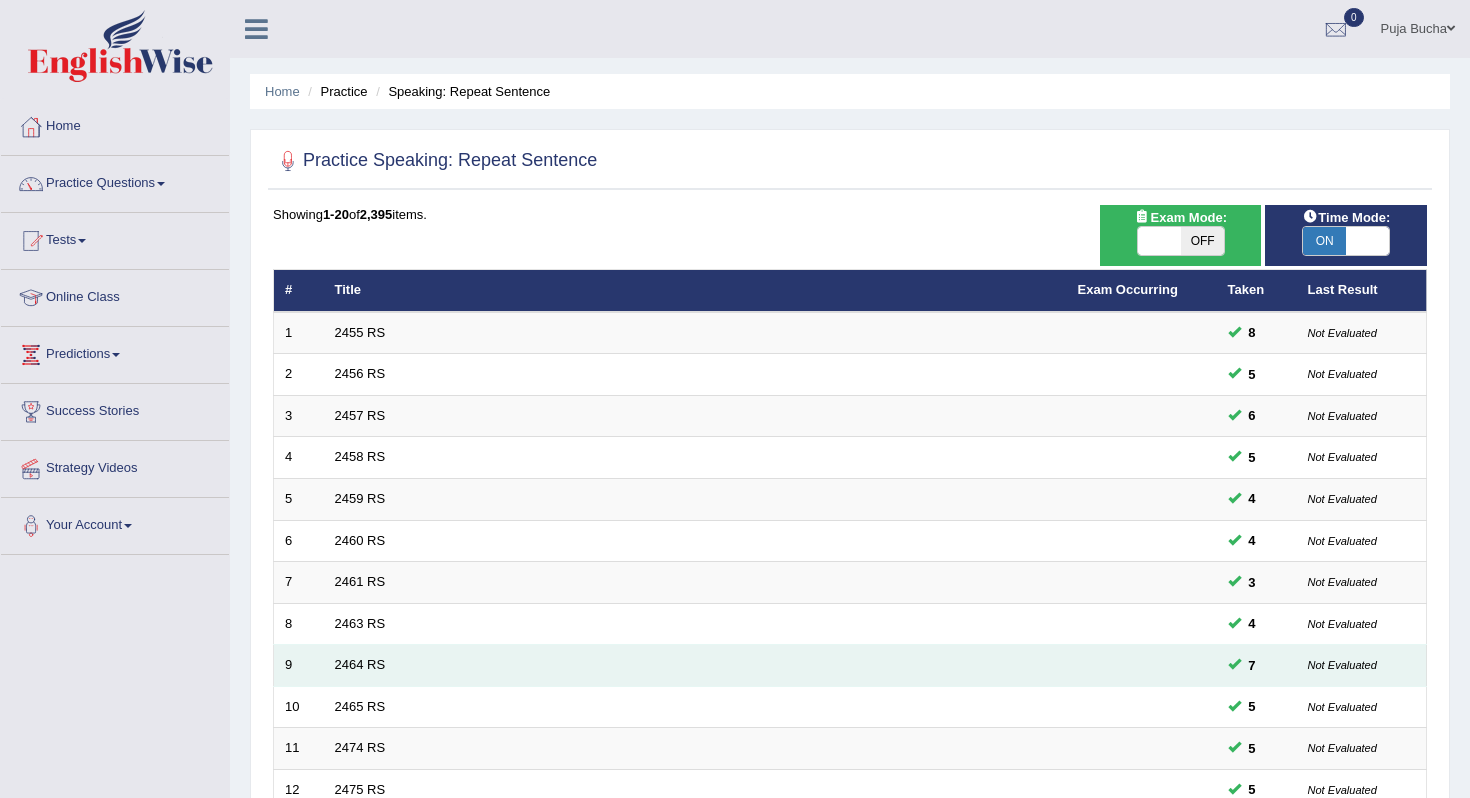 scroll, scrollTop: 526, scrollLeft: 0, axis: vertical 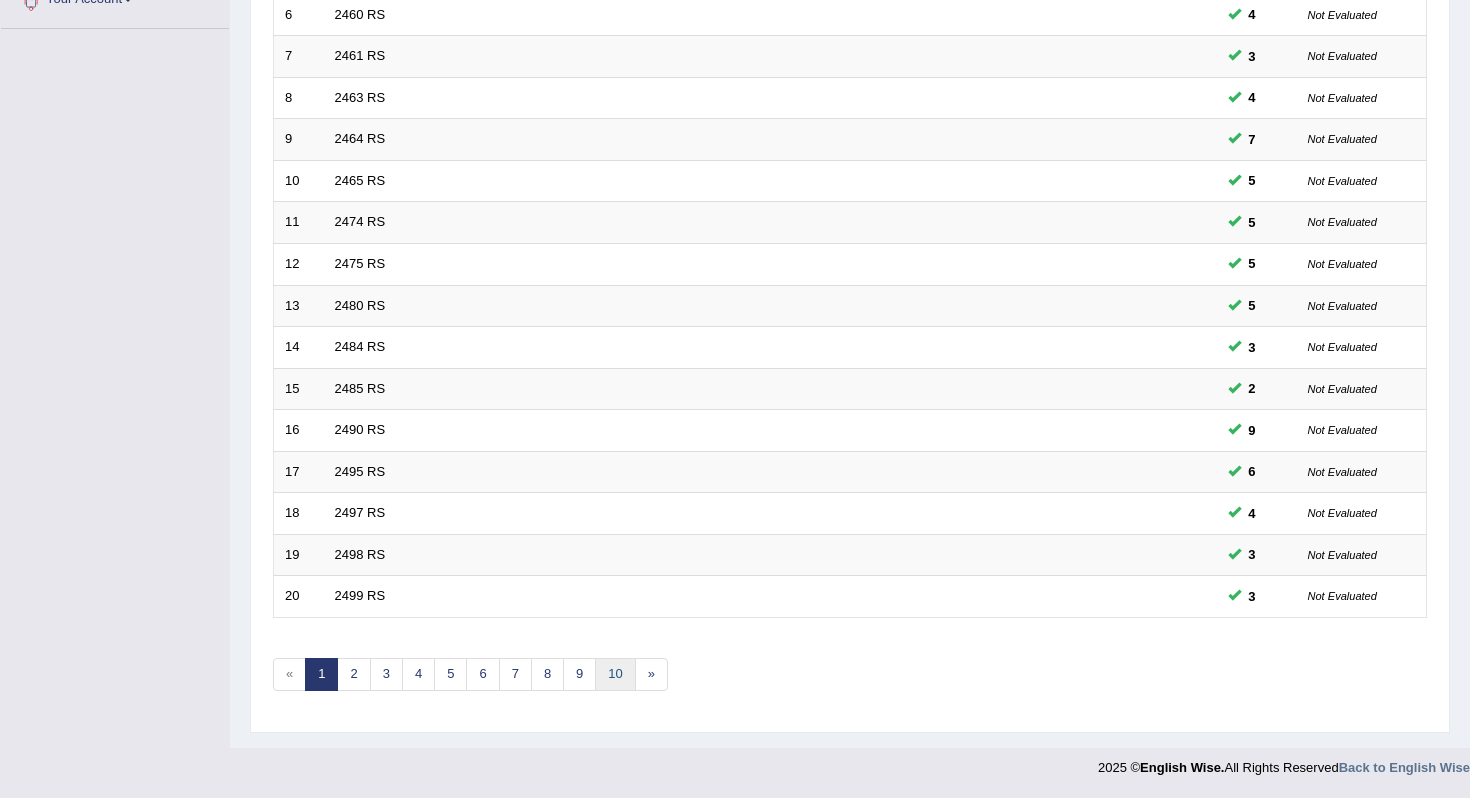 click on "10" at bounding box center (615, 674) 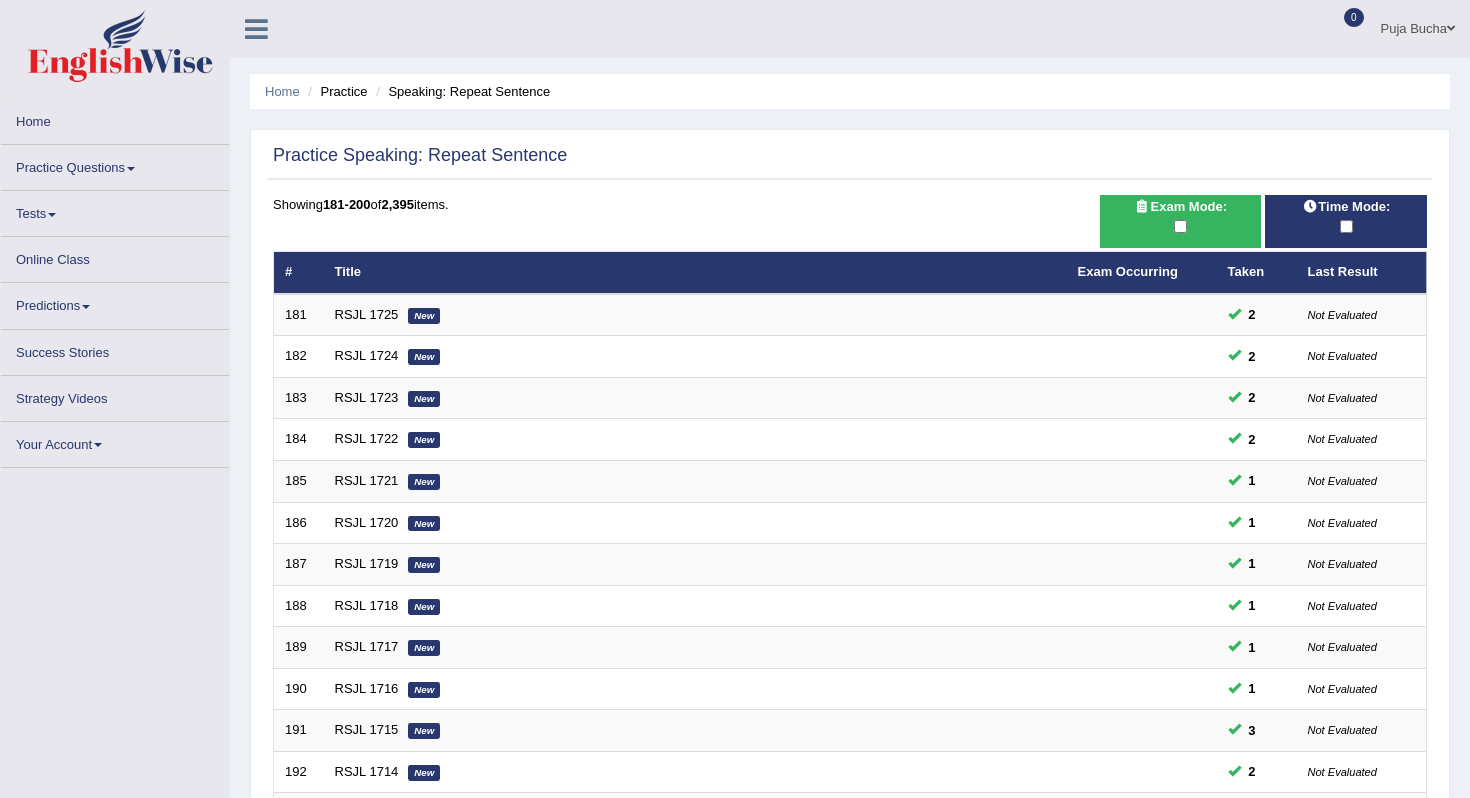 scroll, scrollTop: 526, scrollLeft: 0, axis: vertical 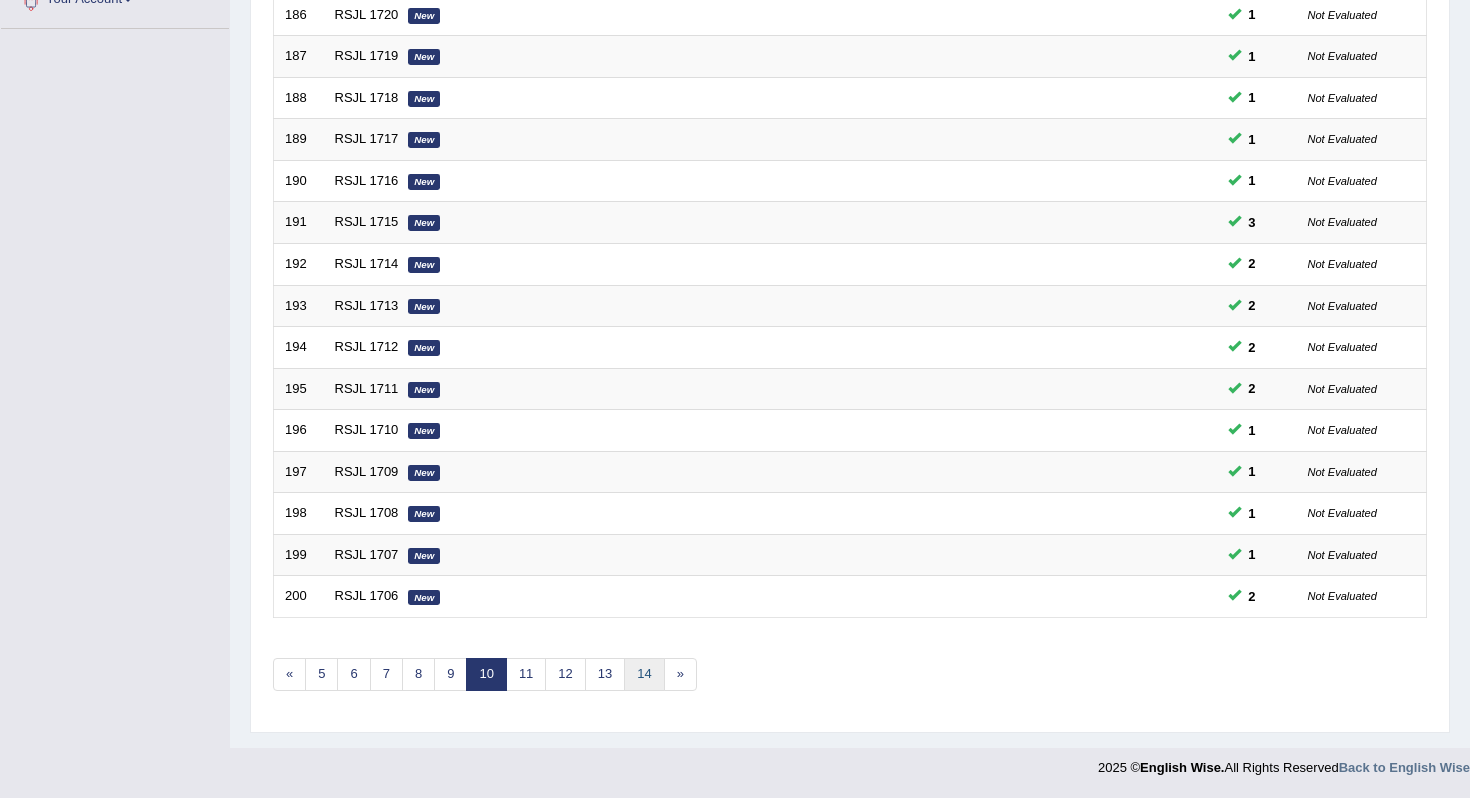 click on "14" at bounding box center (644, 674) 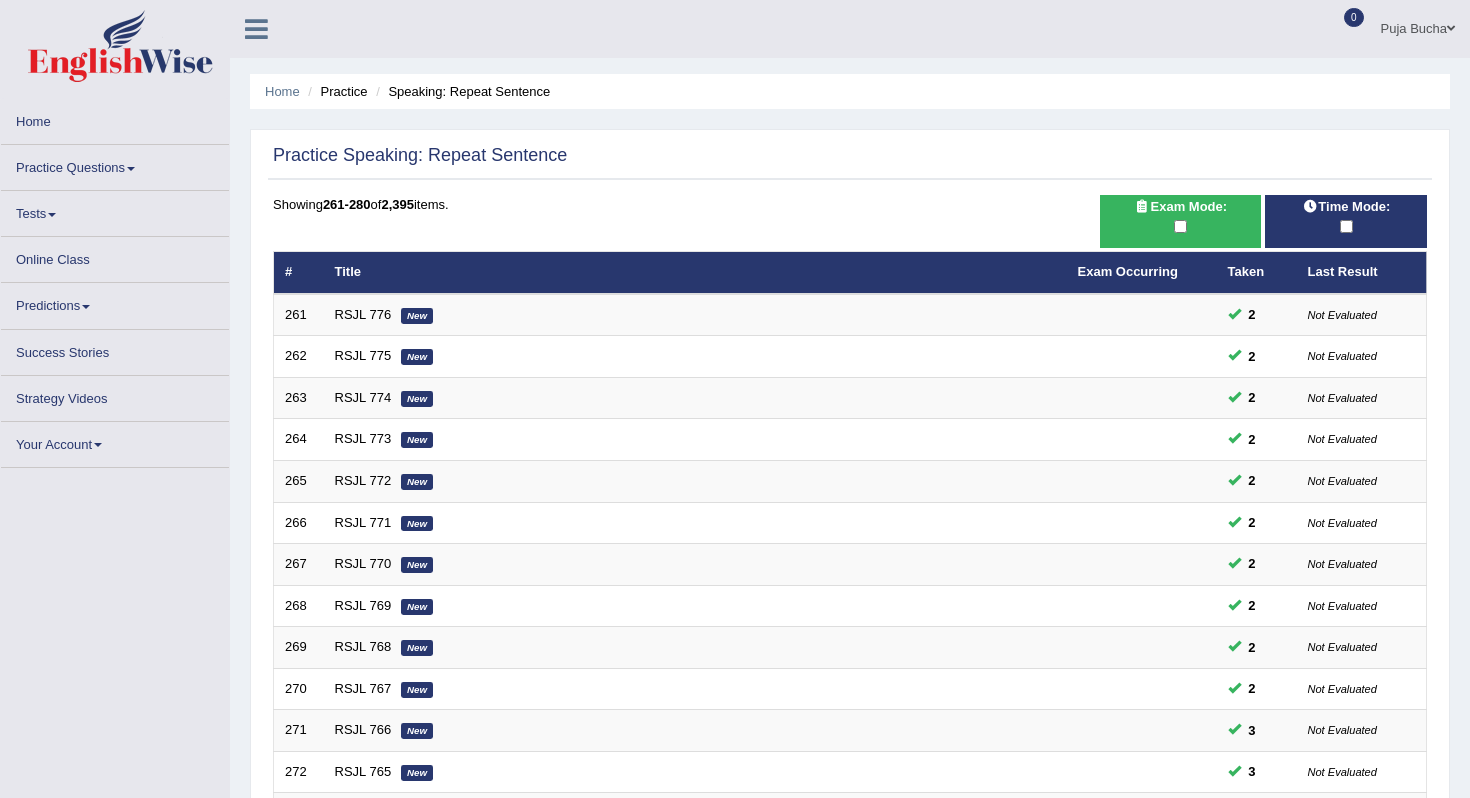 scroll, scrollTop: 0, scrollLeft: 0, axis: both 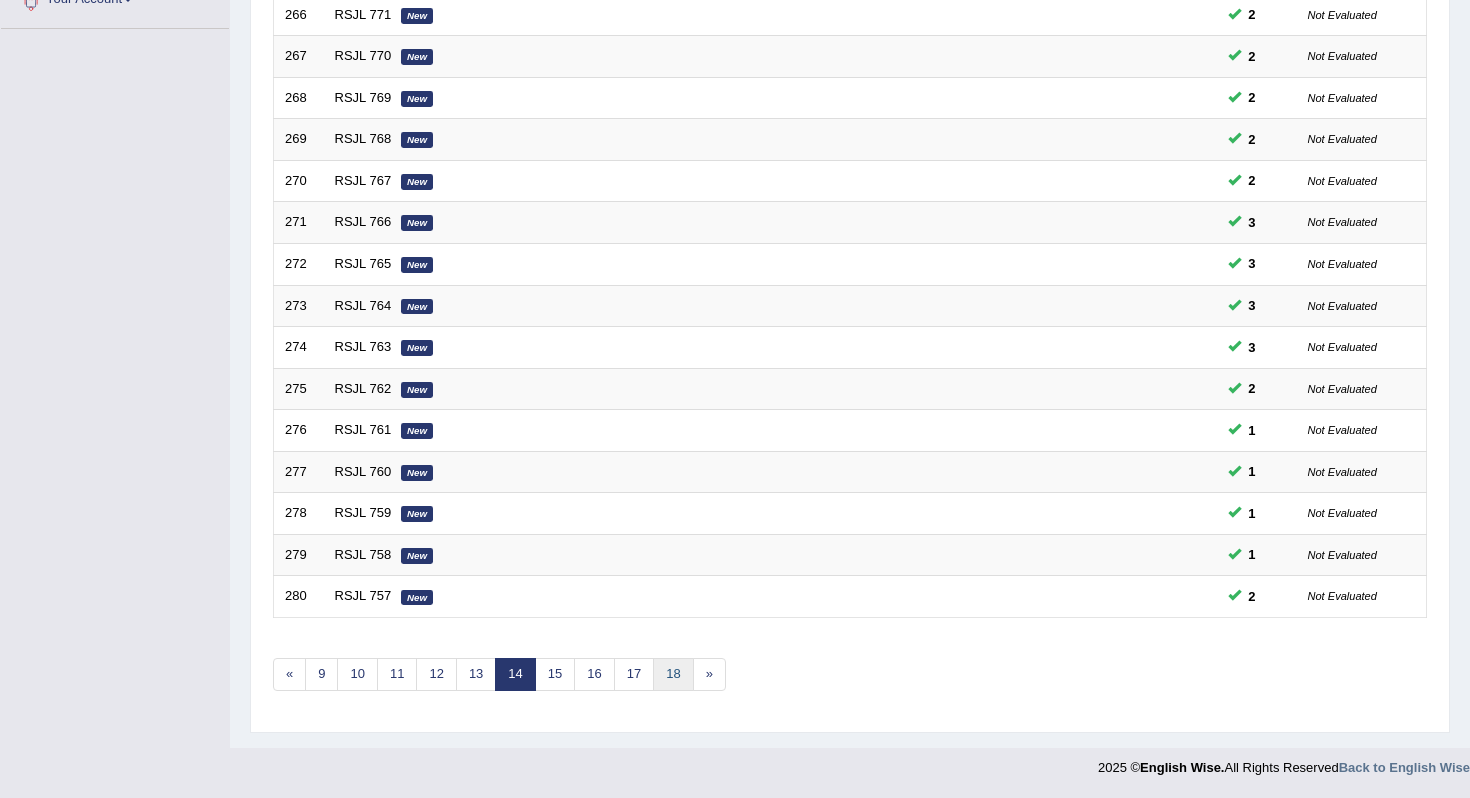 click on "18" at bounding box center (673, 674) 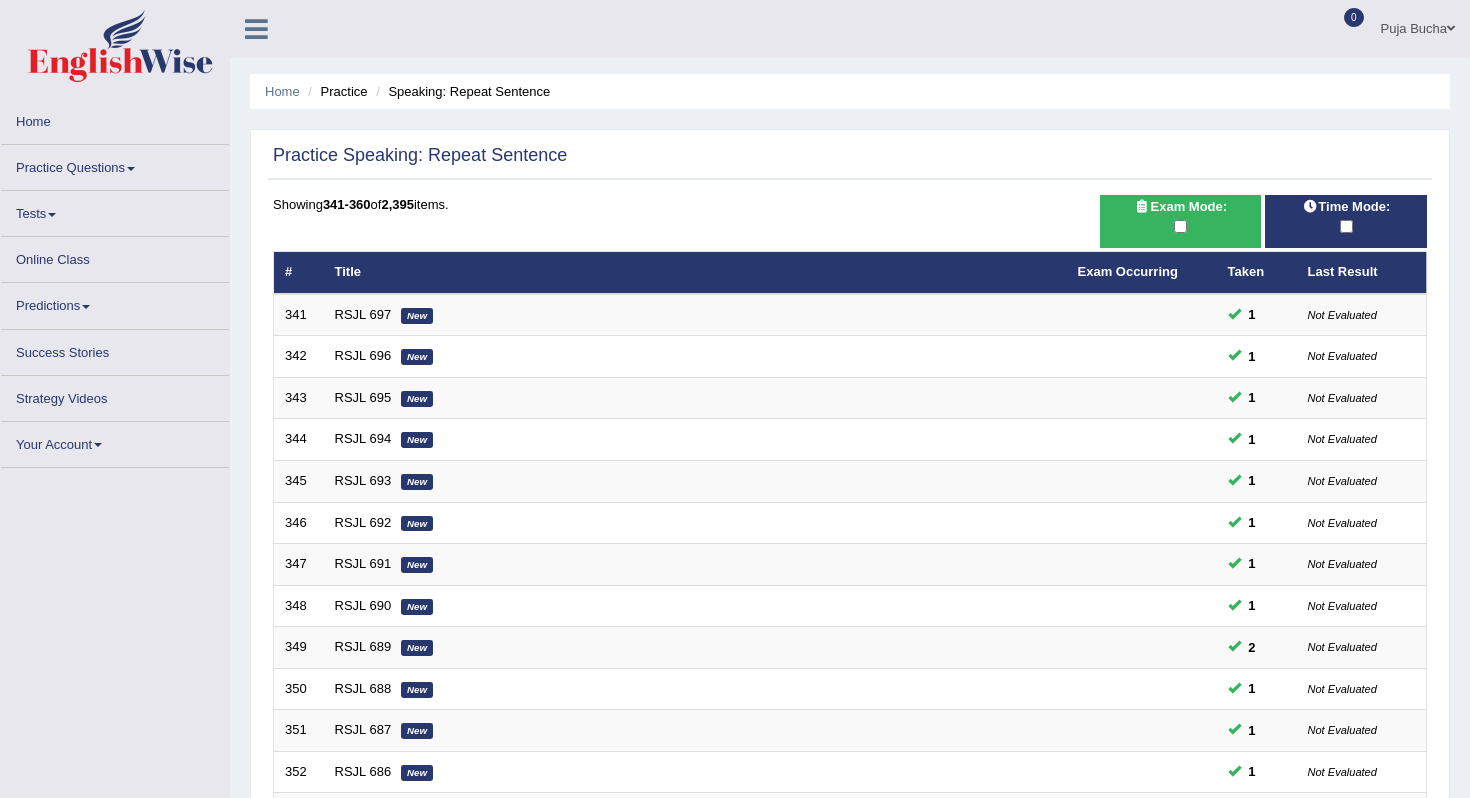 scroll, scrollTop: 137, scrollLeft: 0, axis: vertical 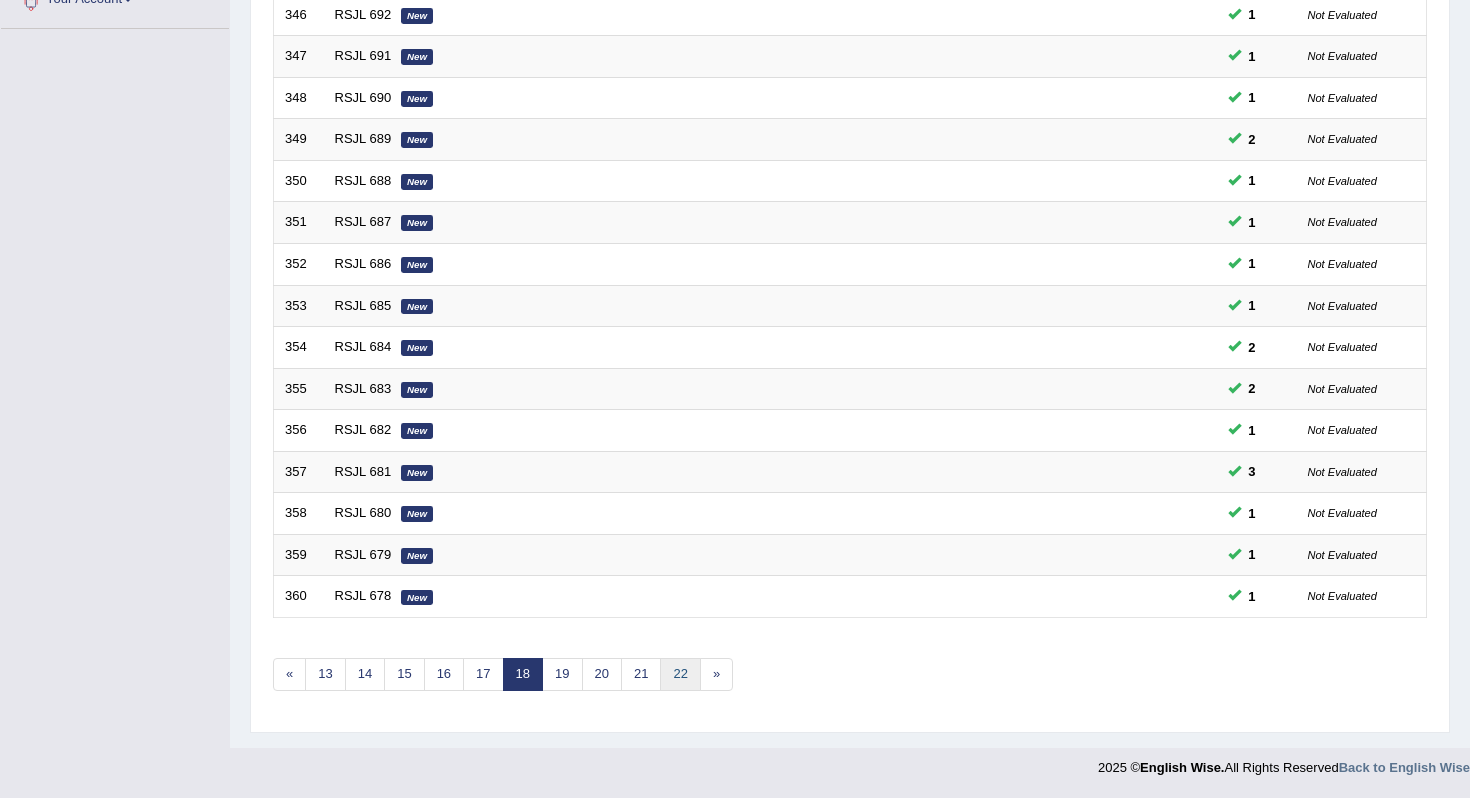 click on "22" at bounding box center (680, 674) 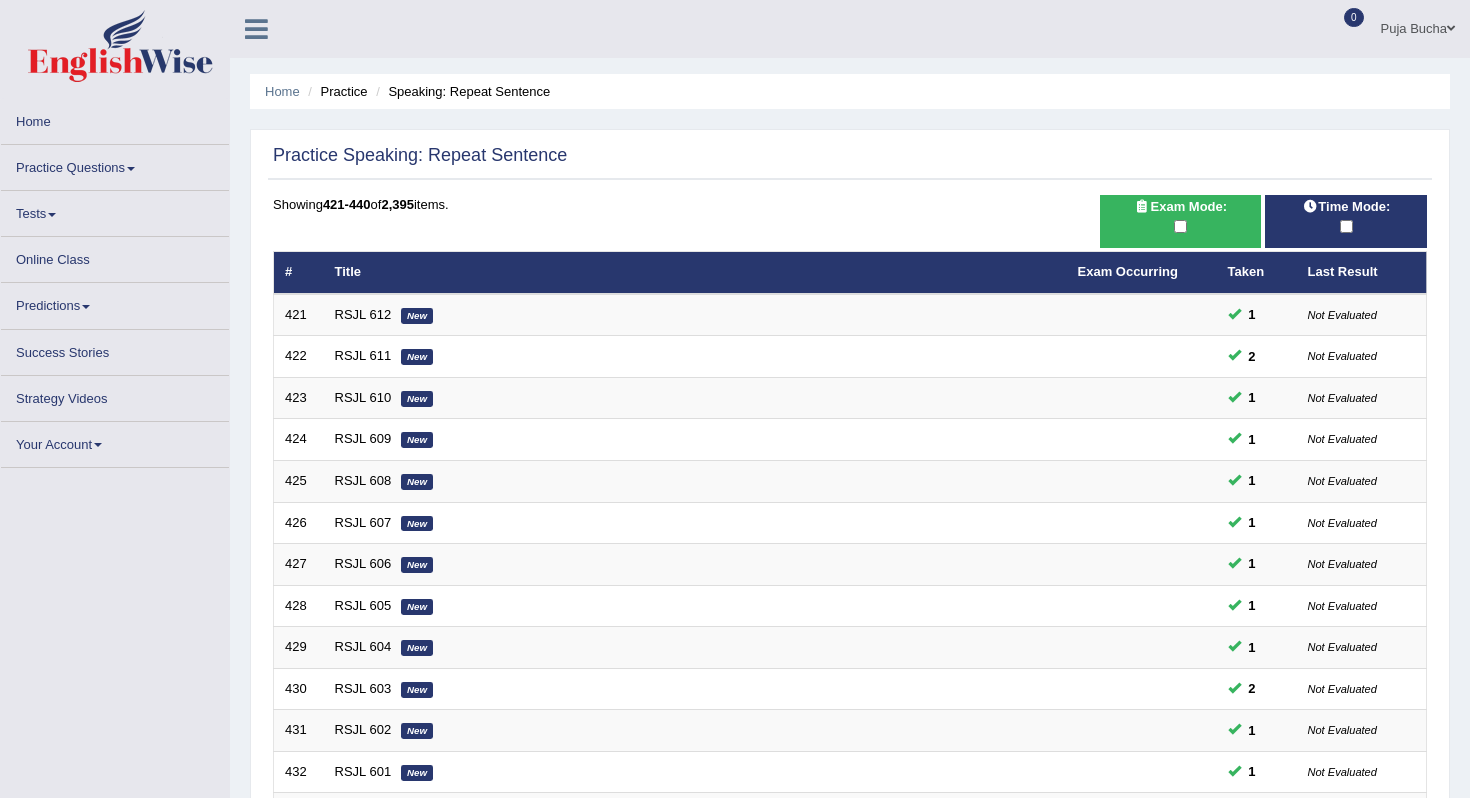scroll, scrollTop: 504, scrollLeft: 0, axis: vertical 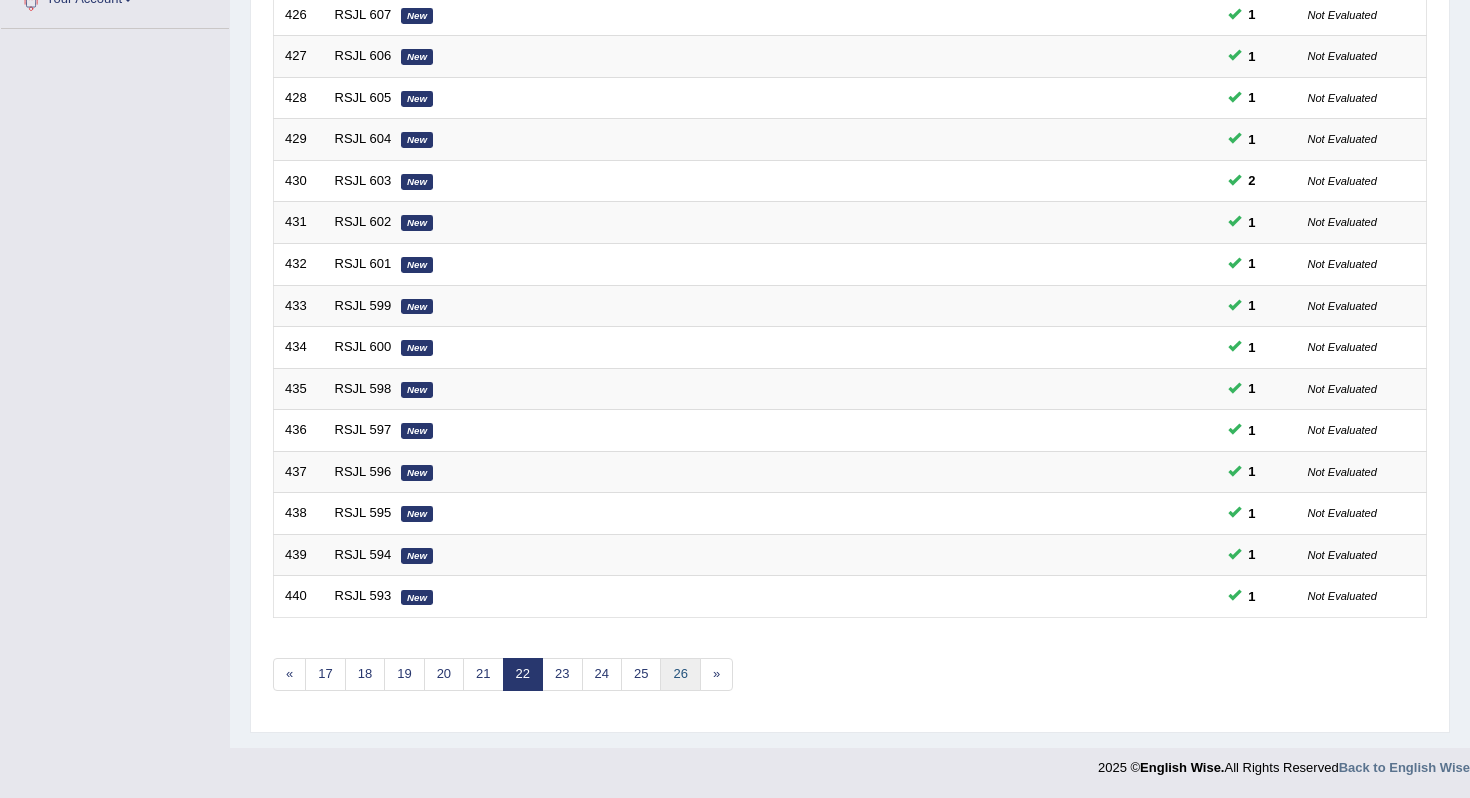 click on "26" at bounding box center (680, 674) 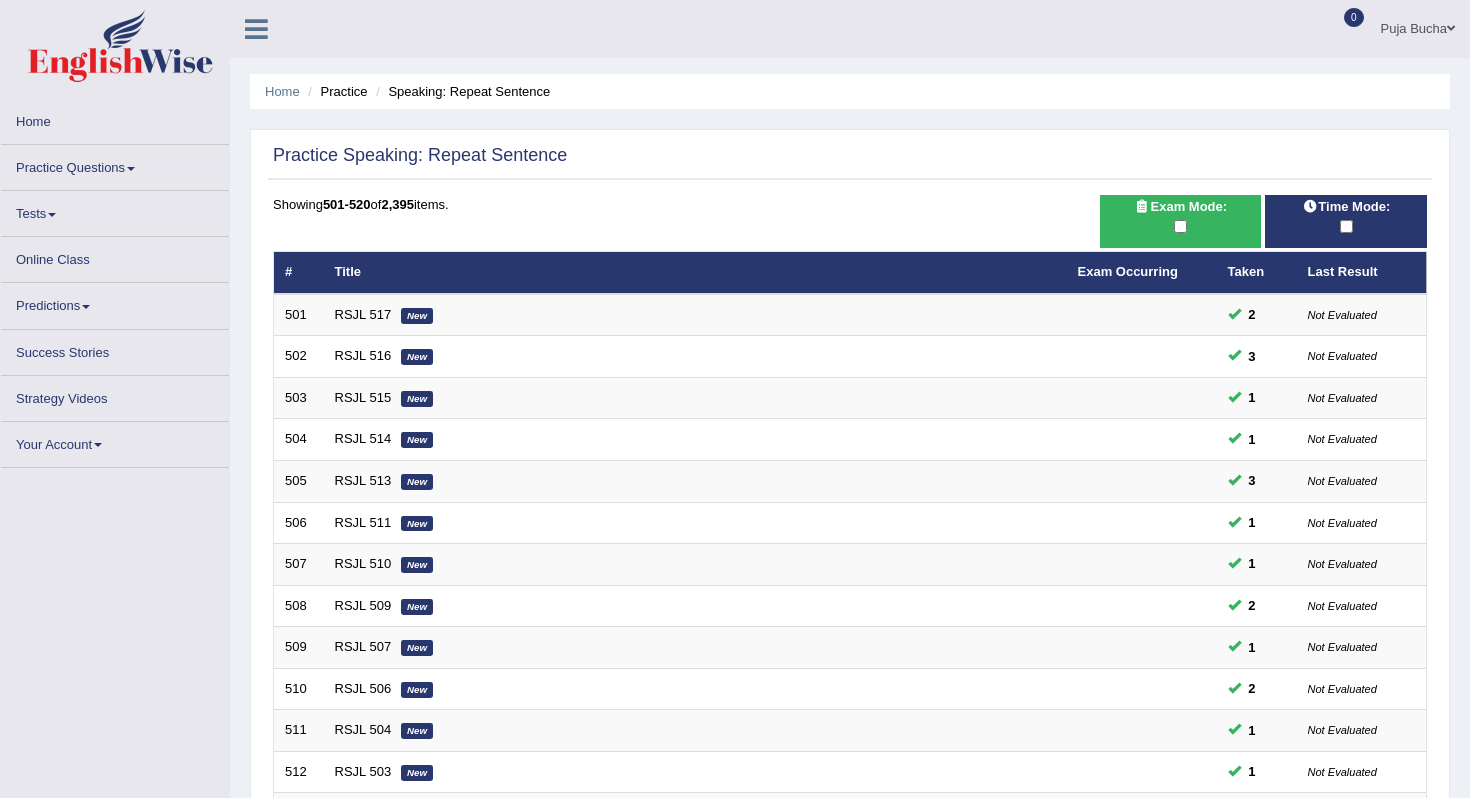 scroll, scrollTop: 526, scrollLeft: 0, axis: vertical 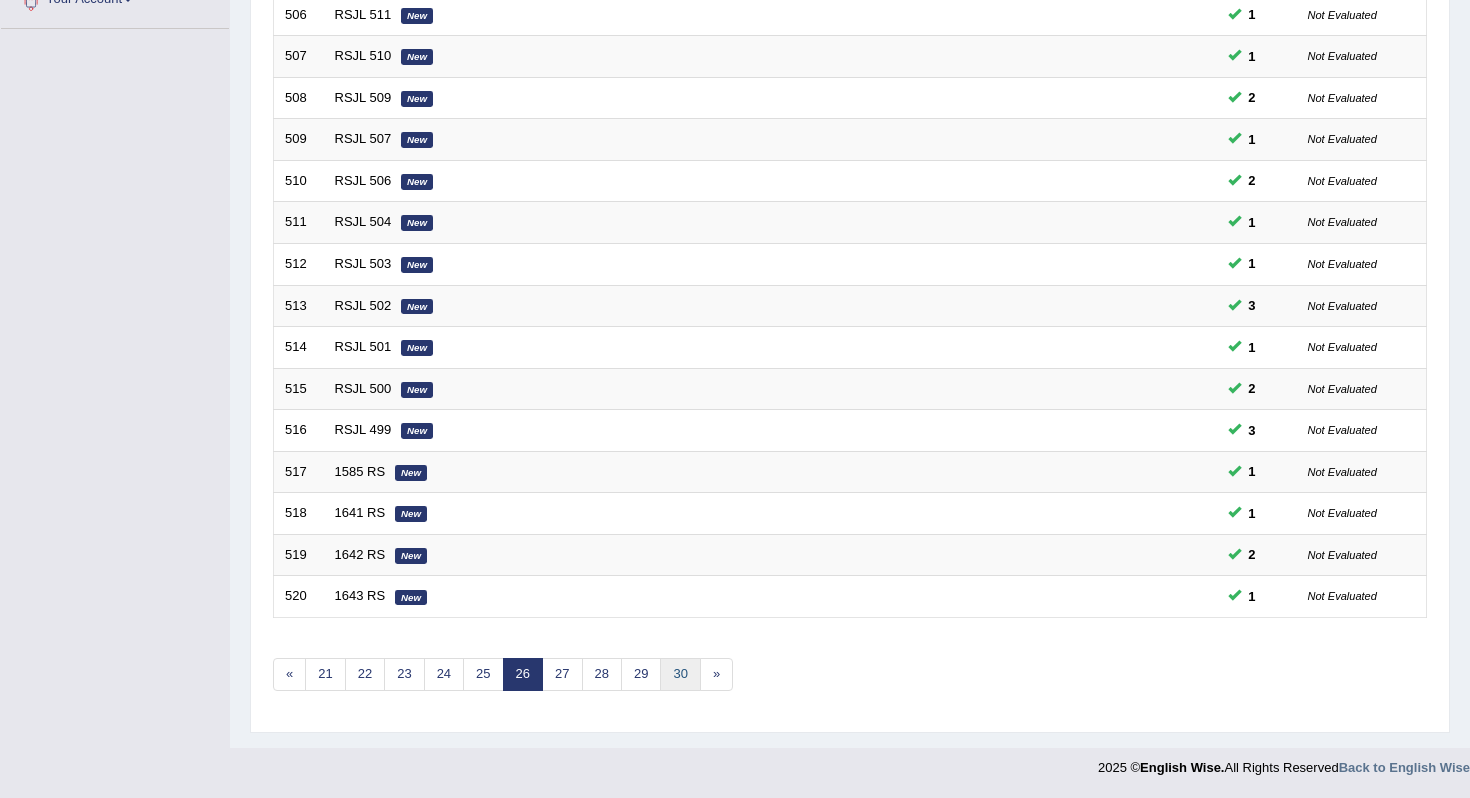 click on "30" at bounding box center (680, 674) 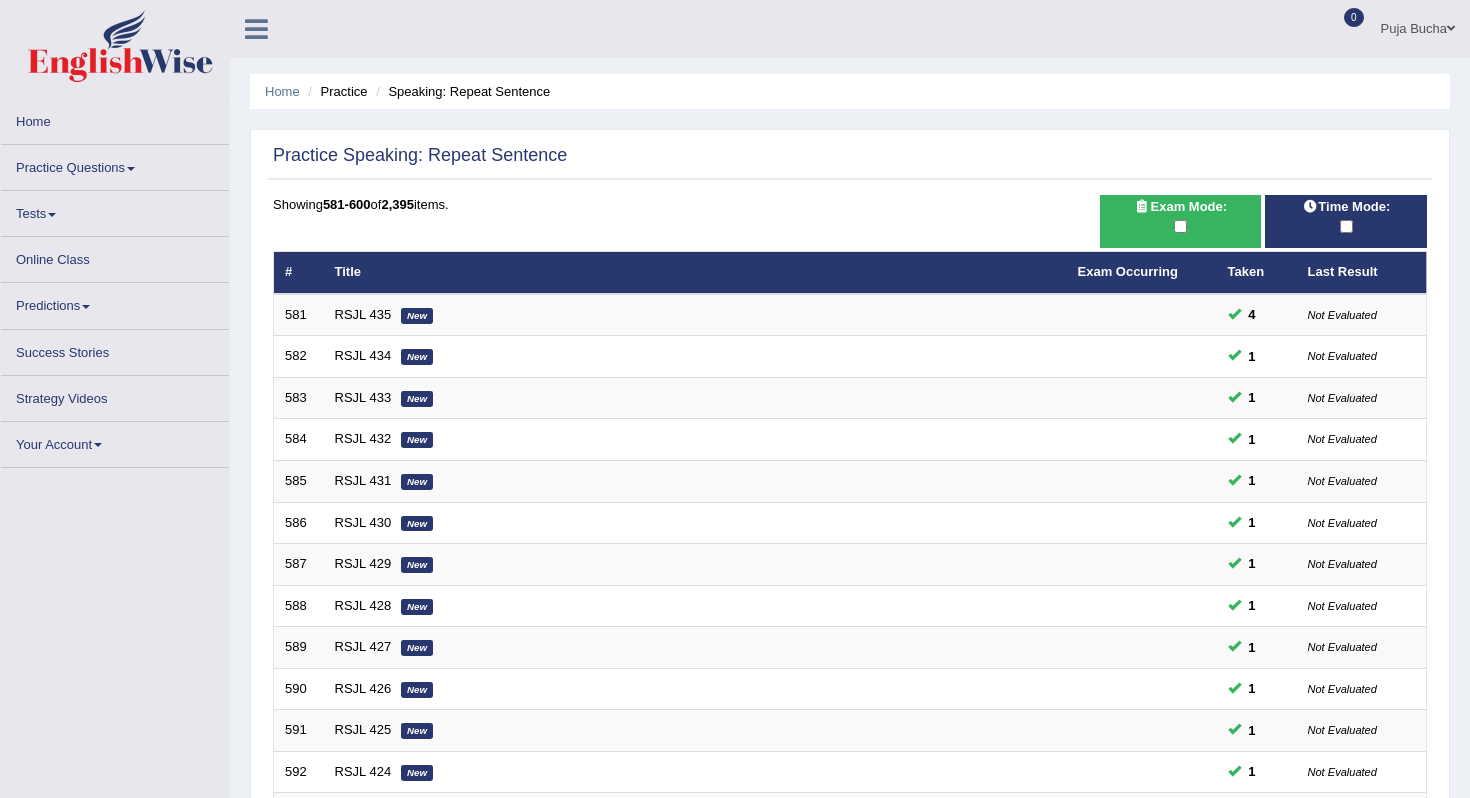 scroll, scrollTop: 0, scrollLeft: 0, axis: both 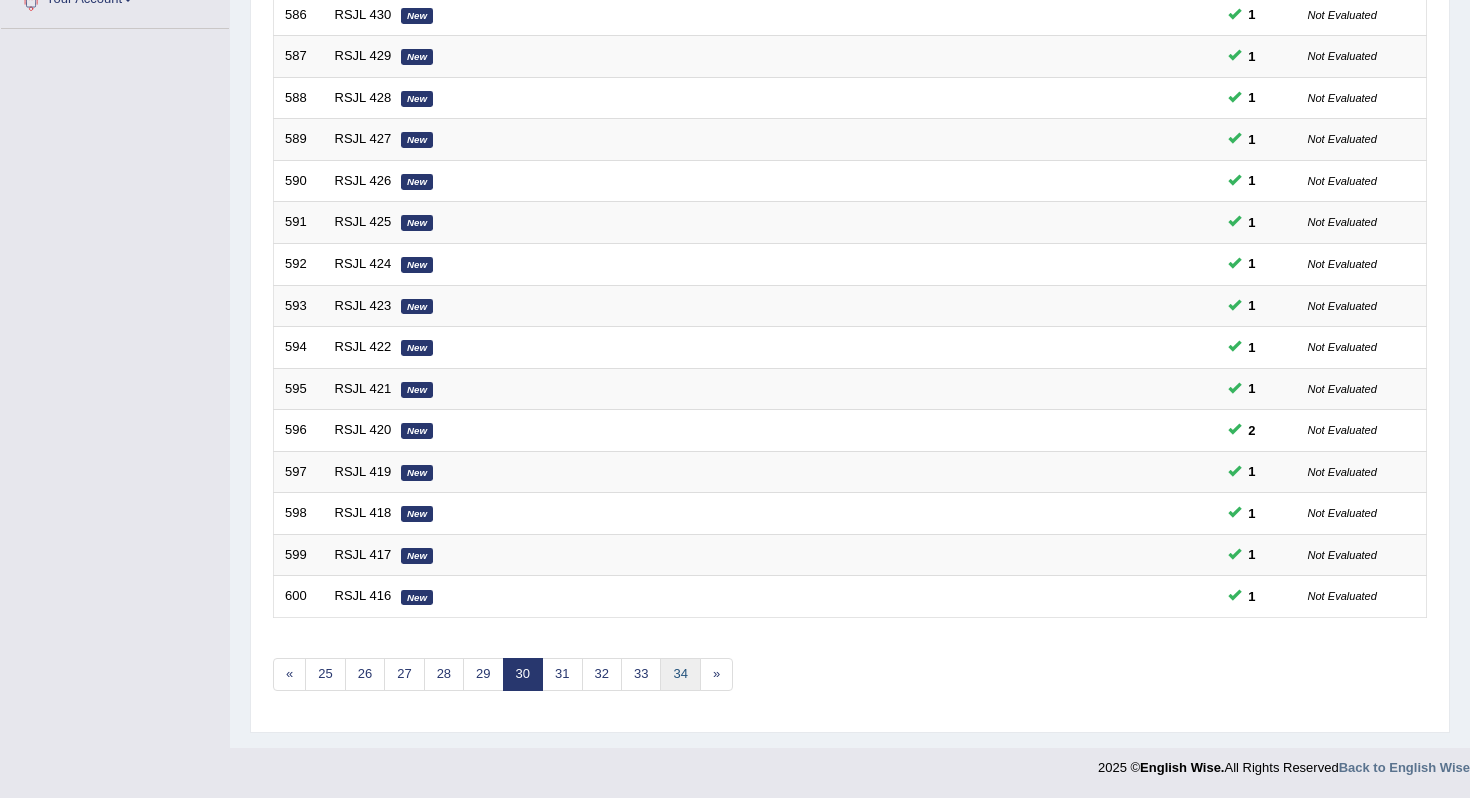 click on "34" at bounding box center (680, 674) 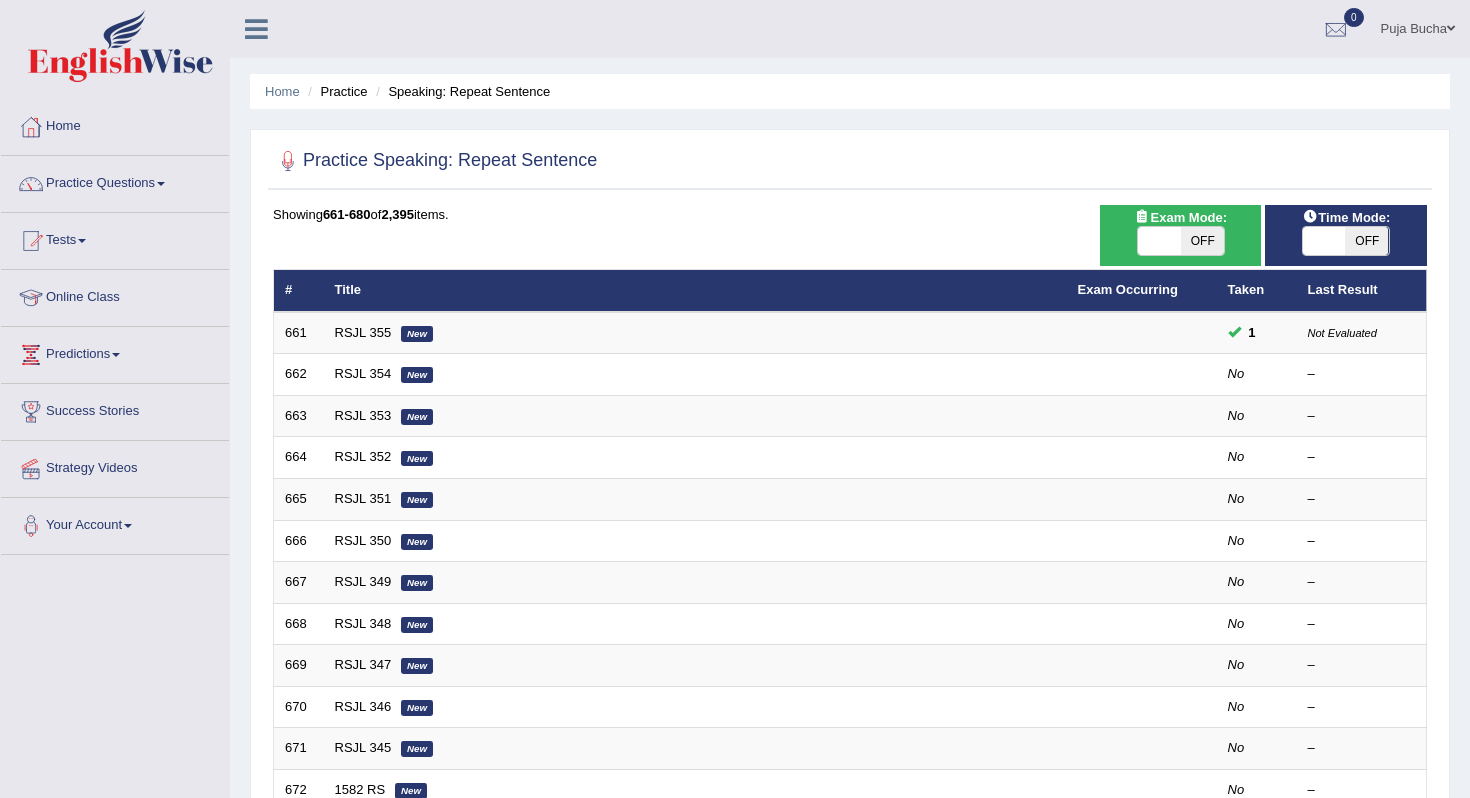scroll, scrollTop: 0, scrollLeft: 0, axis: both 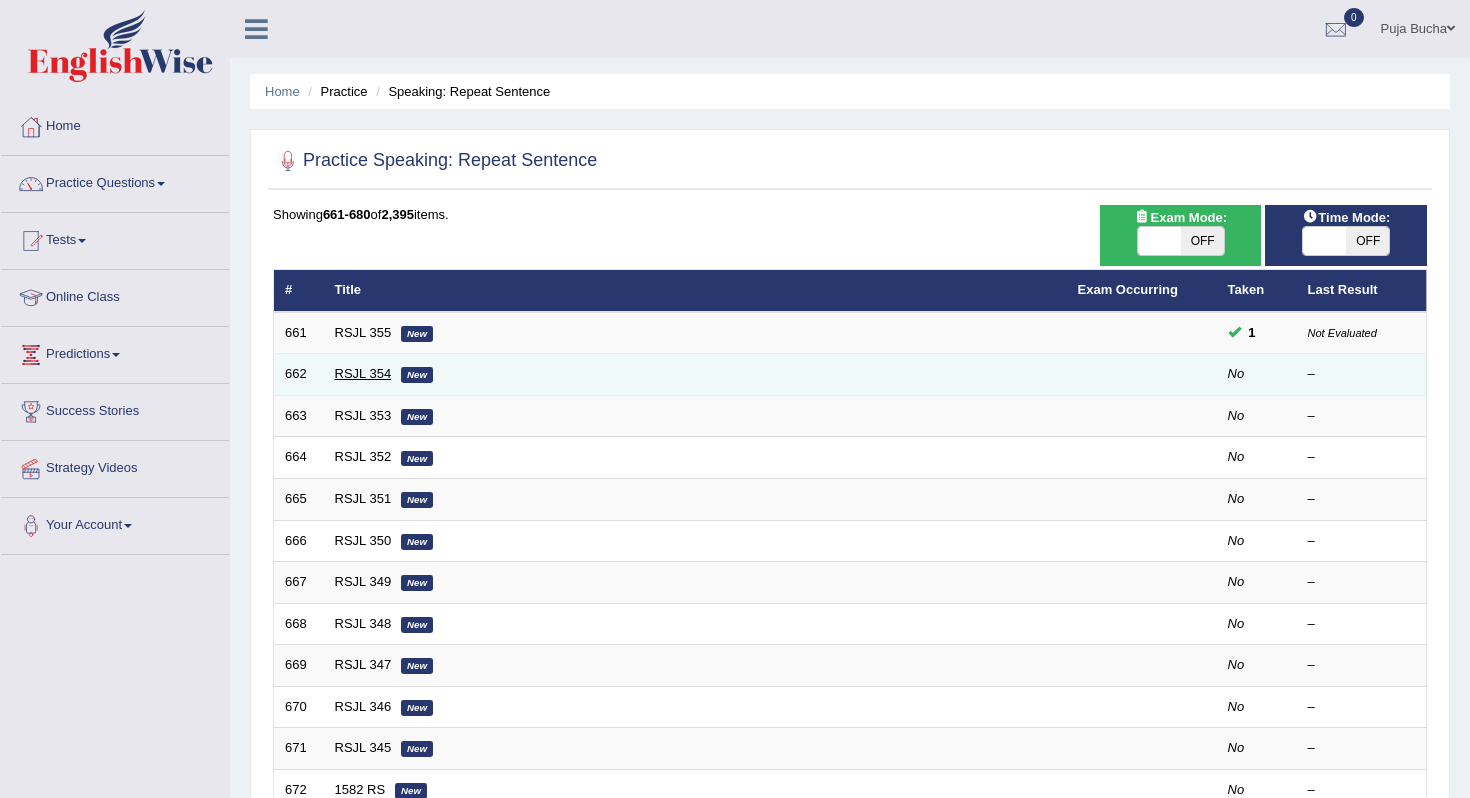 click on "RSJL 354" at bounding box center (363, 373) 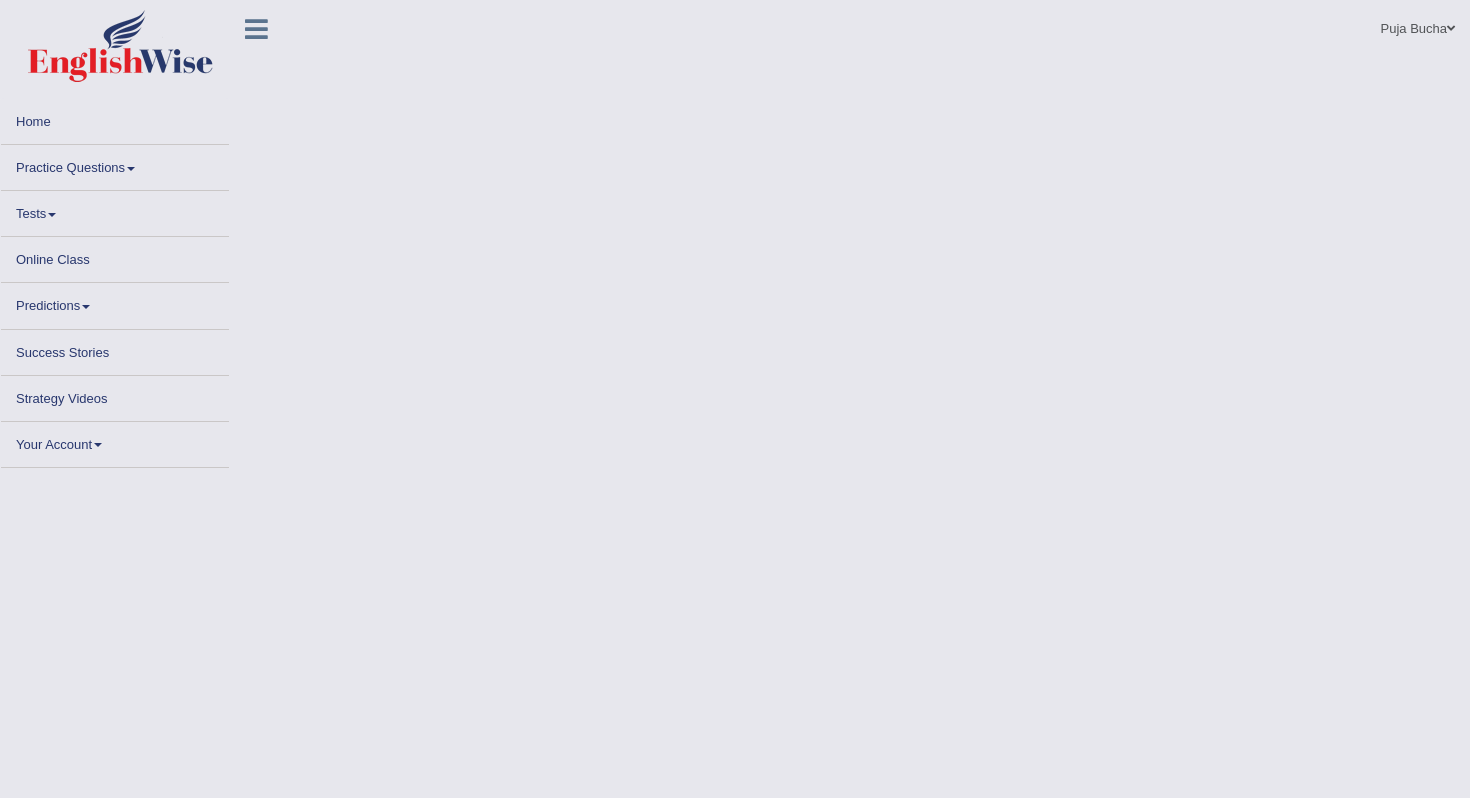scroll, scrollTop: 0, scrollLeft: 0, axis: both 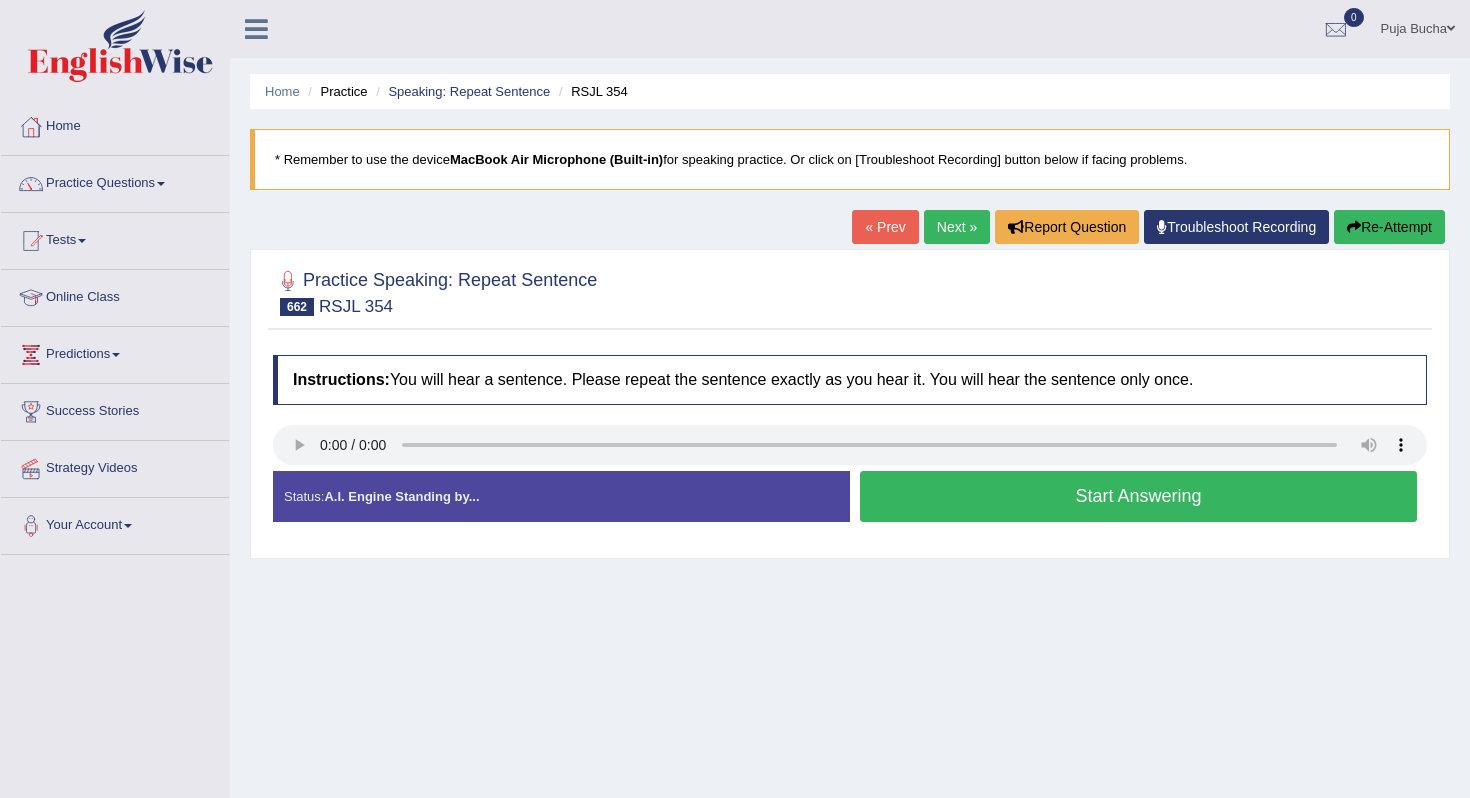 click on "Start Answering" at bounding box center [1138, 496] 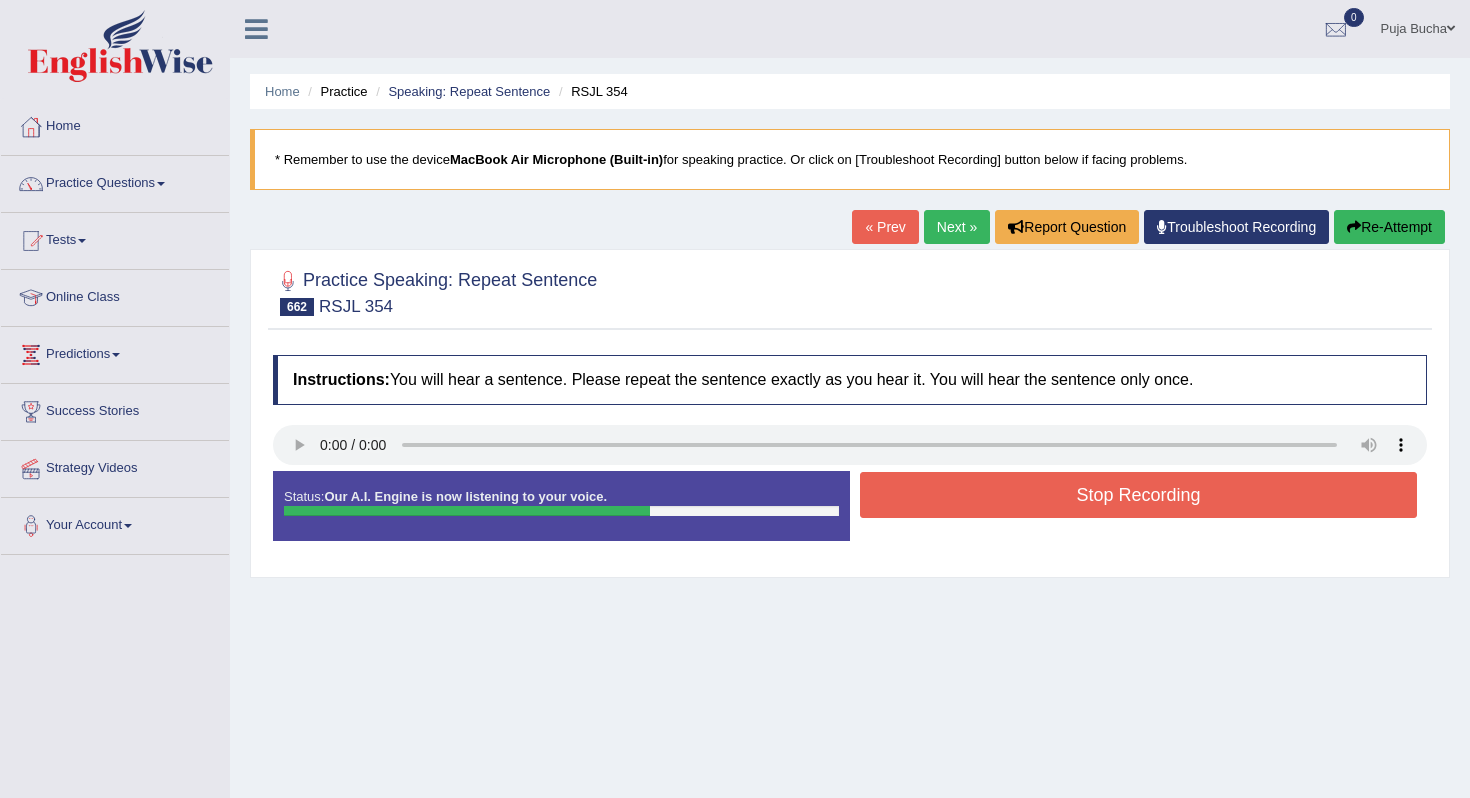 click on "Stop Recording" at bounding box center [1138, 495] 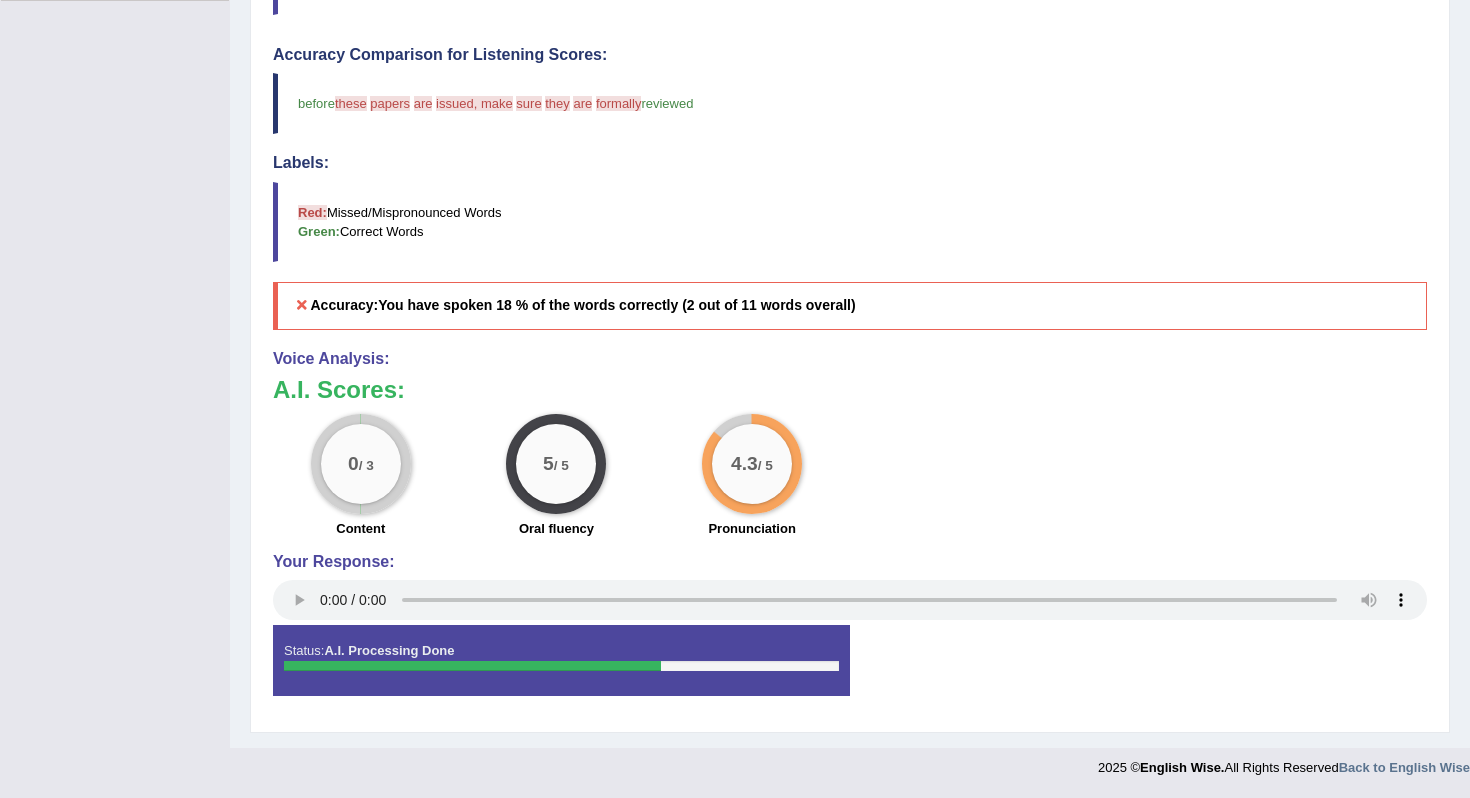 scroll, scrollTop: 0, scrollLeft: 0, axis: both 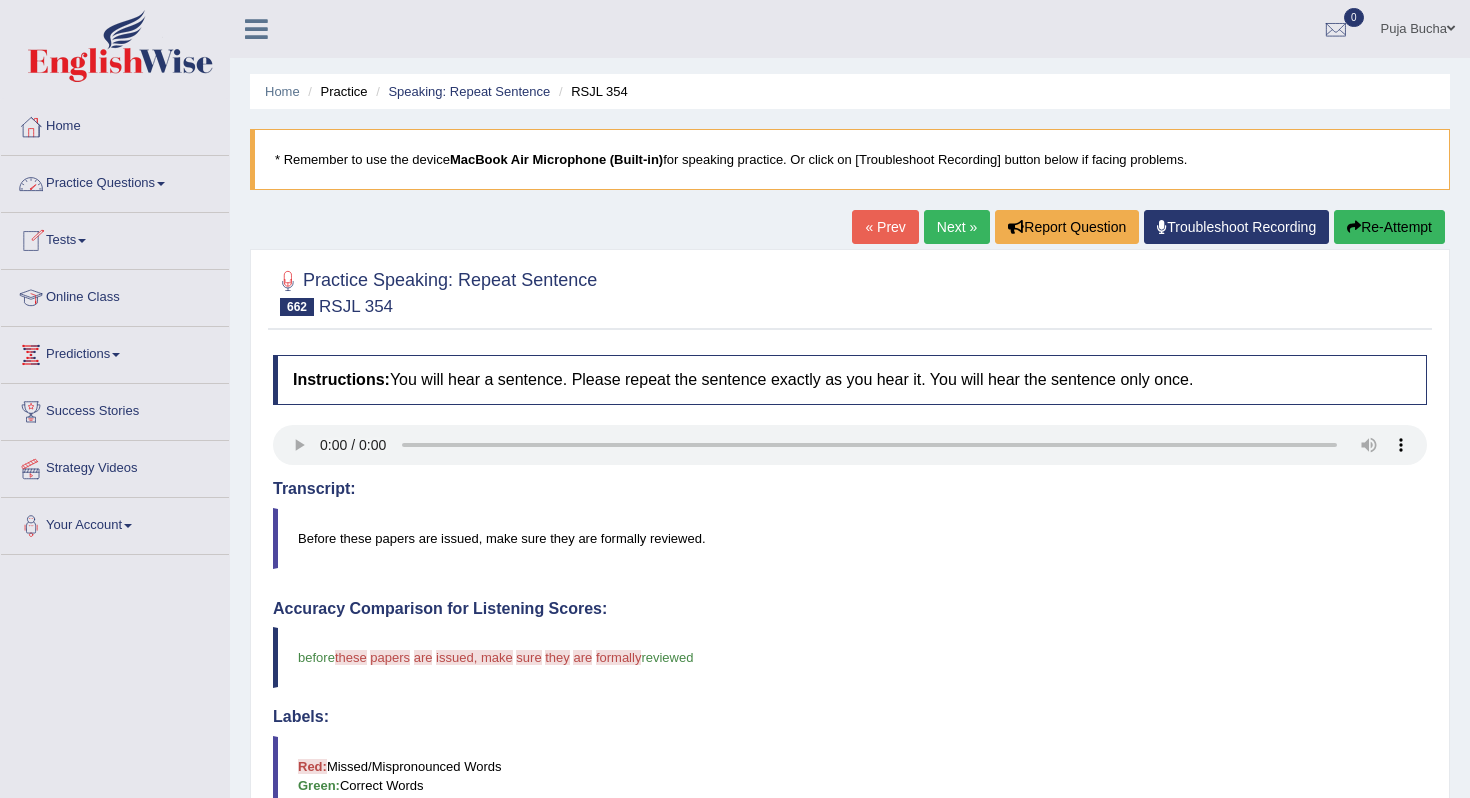 click at bounding box center [288, 281] 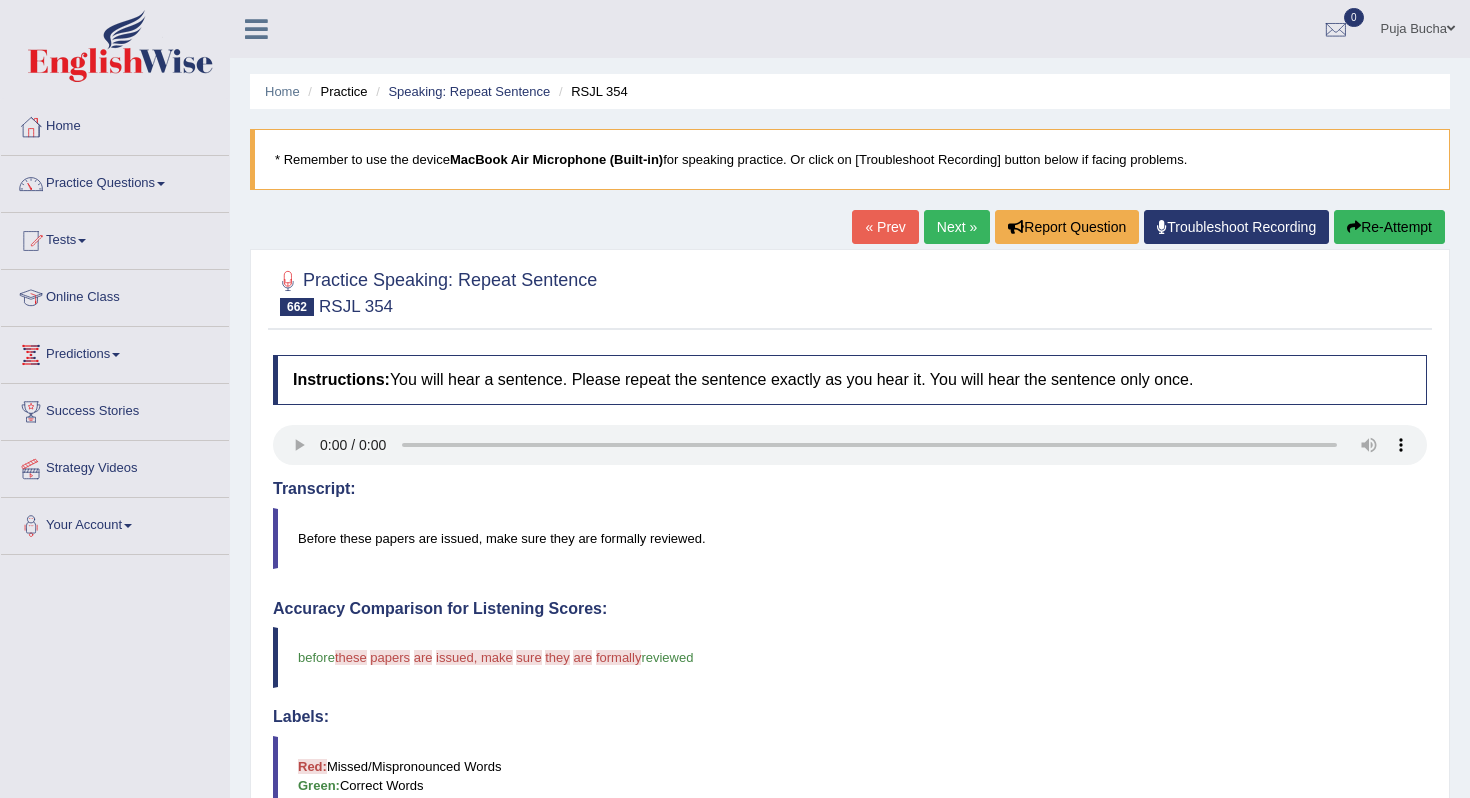 click at bounding box center [288, 281] 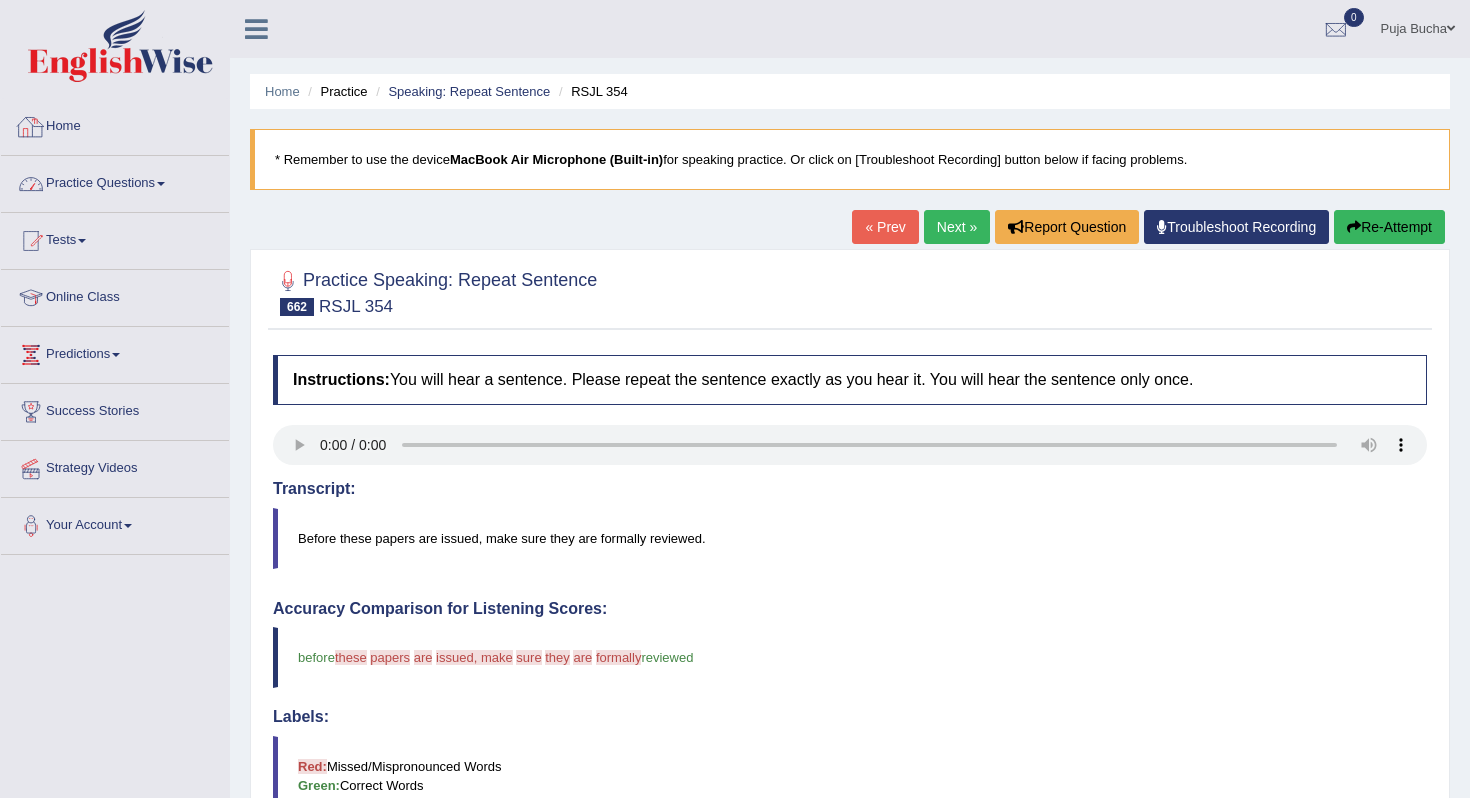 click on "Practice Questions" at bounding box center (115, 181) 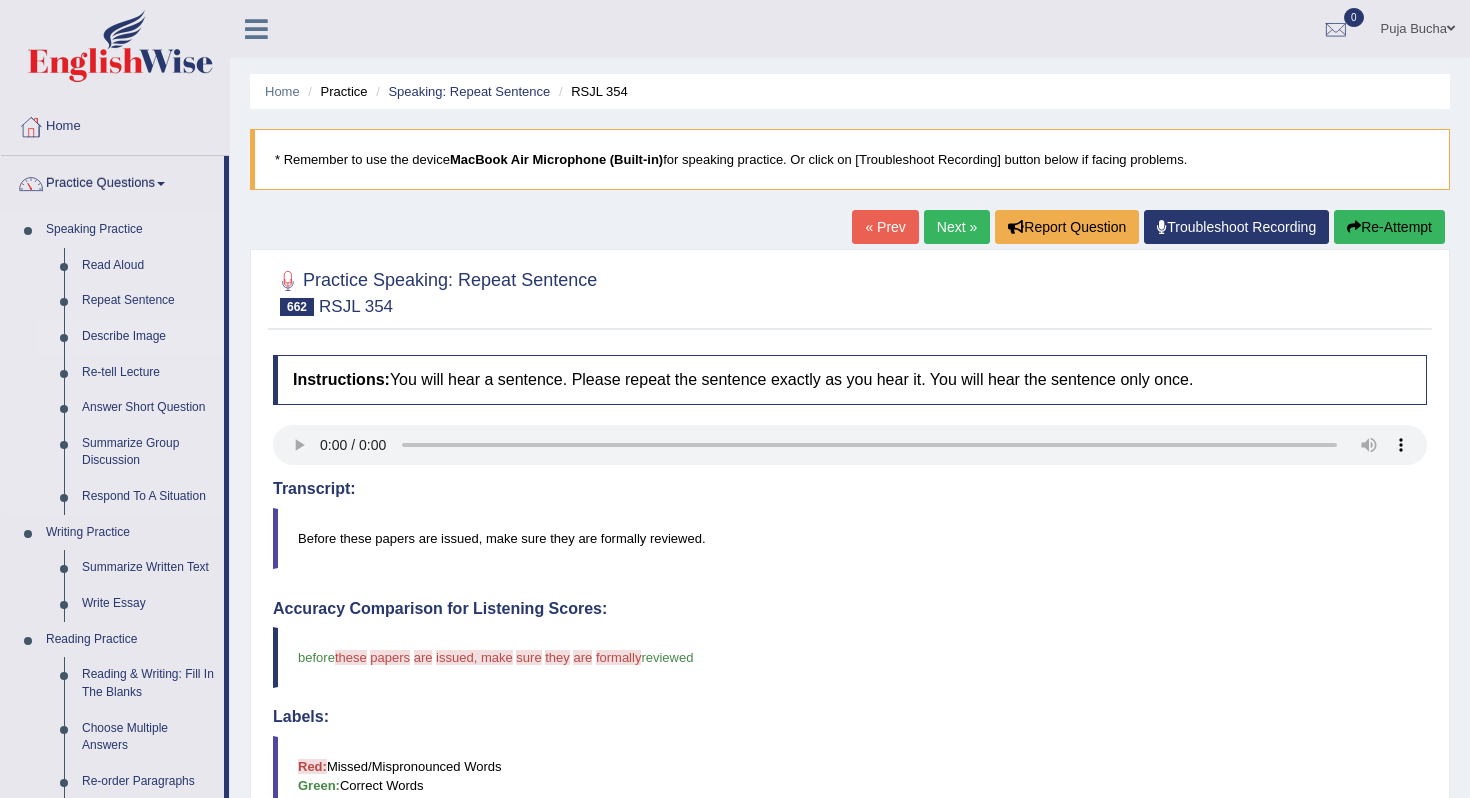 click on "Describe Image" at bounding box center [148, 337] 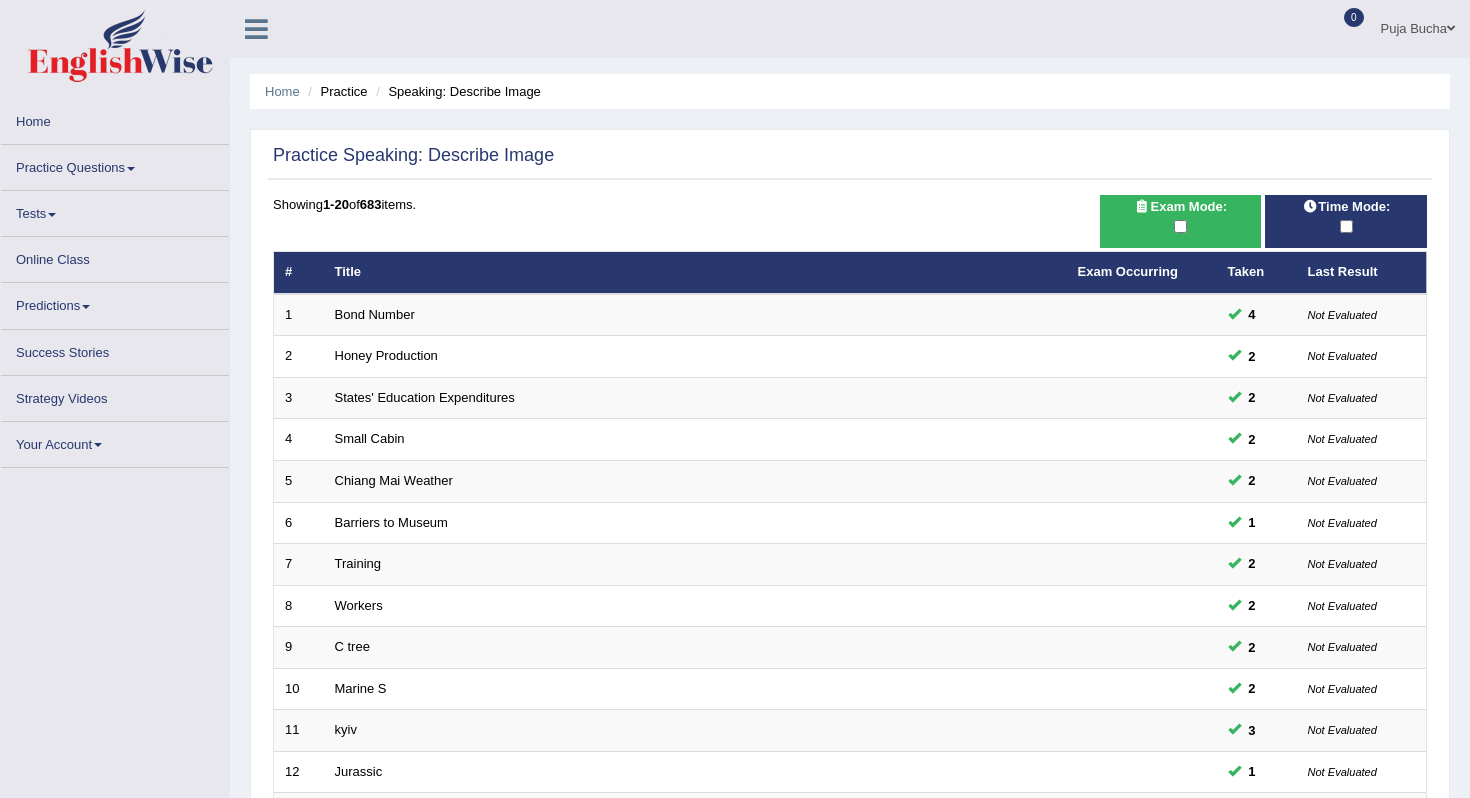 scroll, scrollTop: 0, scrollLeft: 0, axis: both 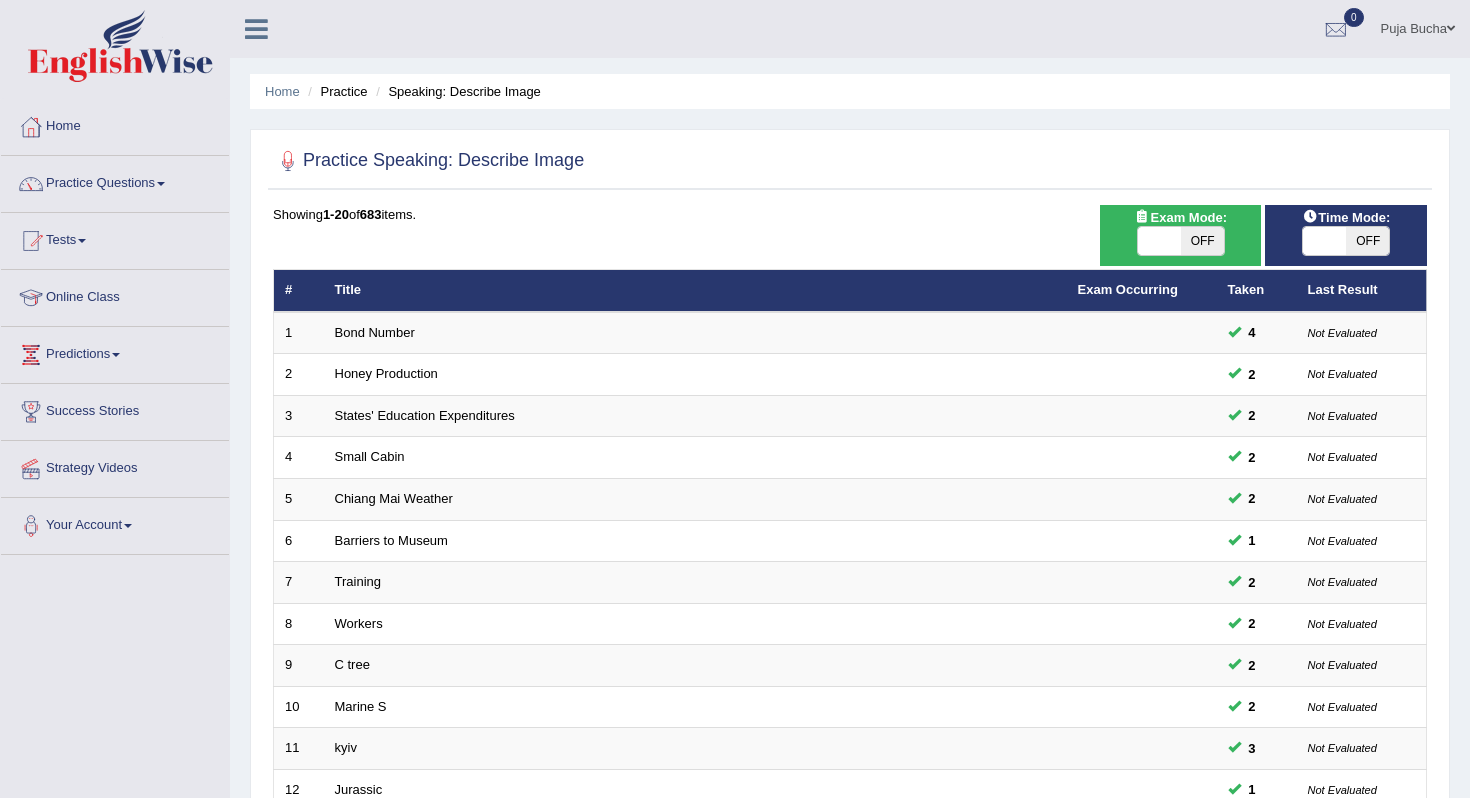 click at bounding box center (1324, 241) 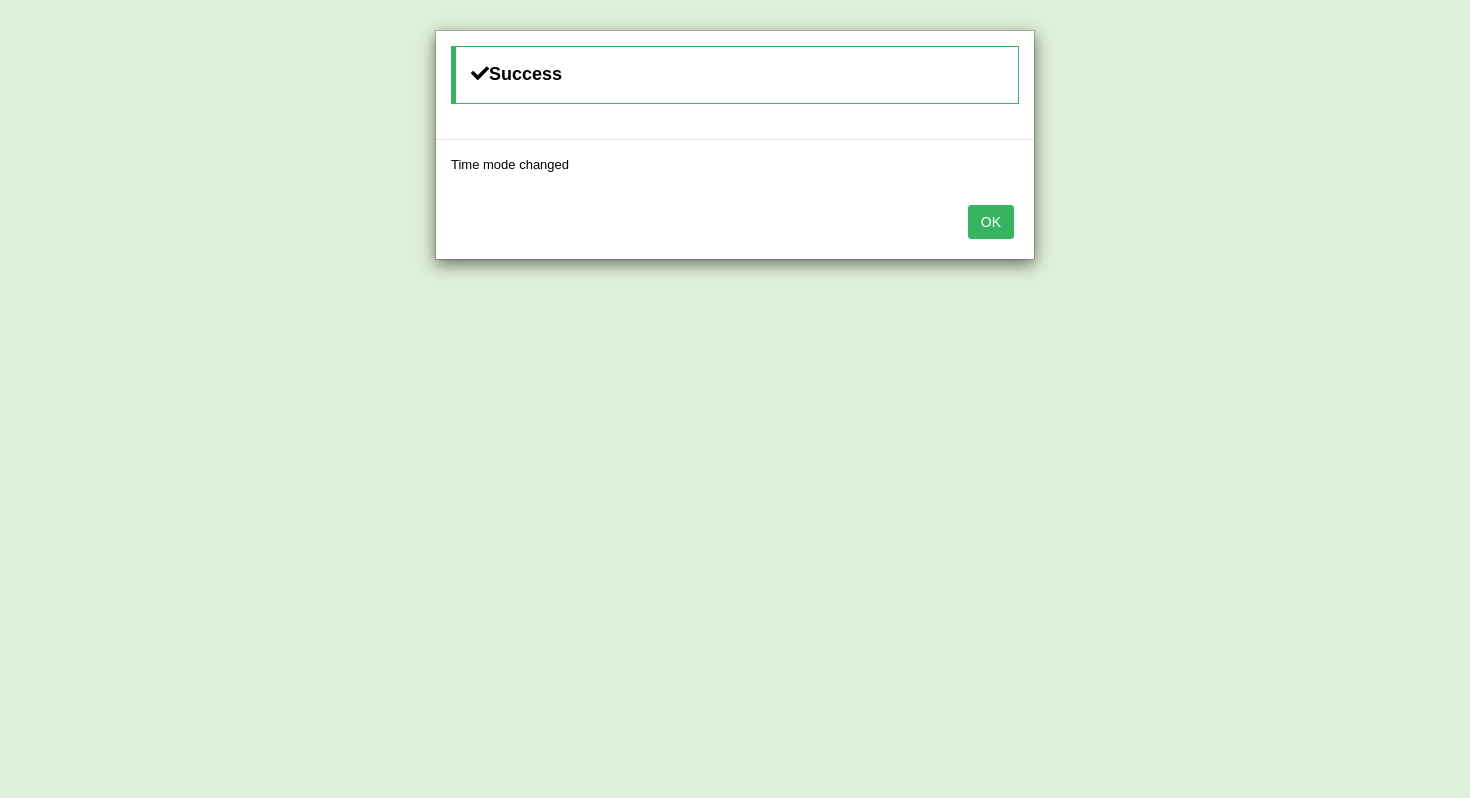 click on "OK" at bounding box center (991, 222) 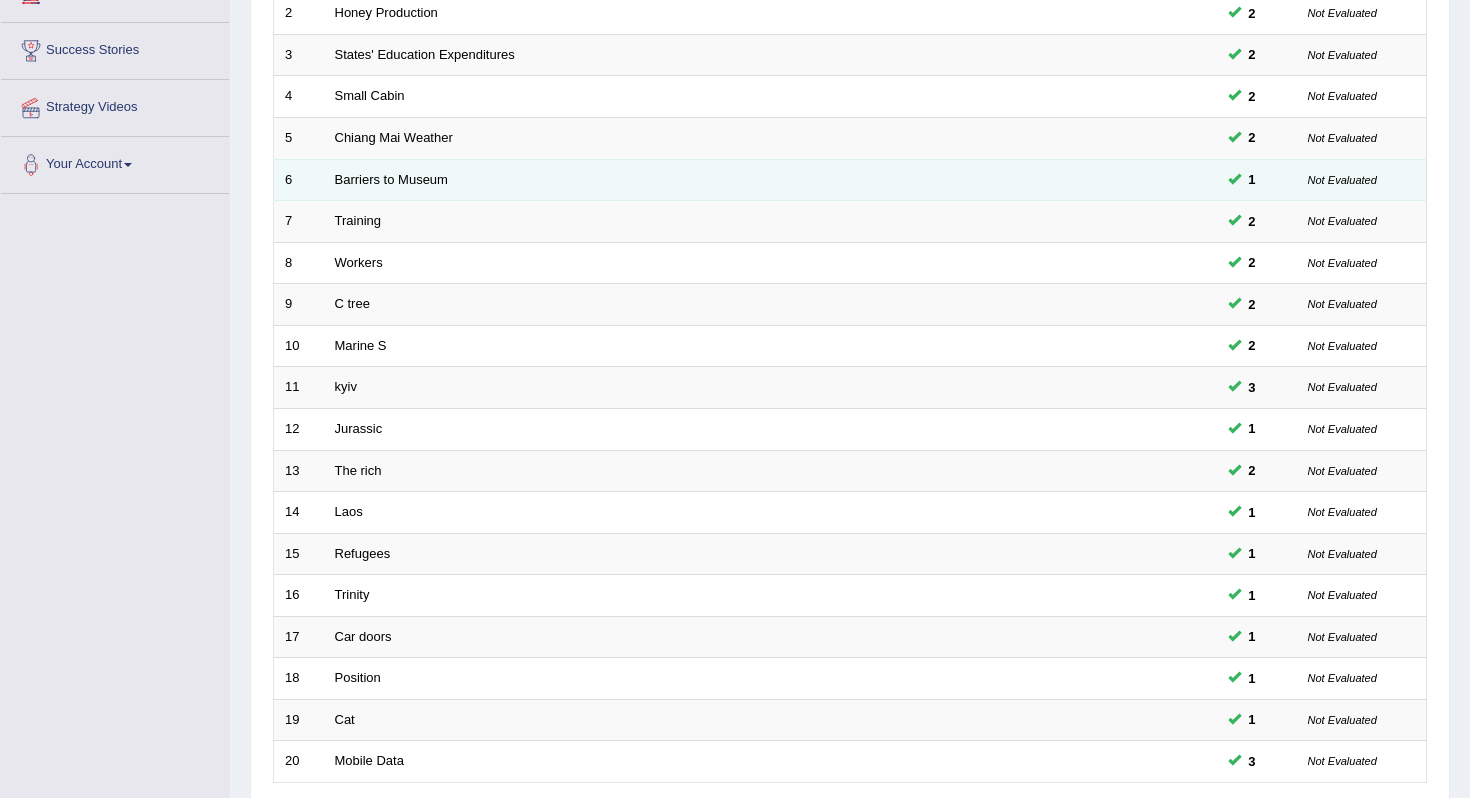scroll, scrollTop: 0, scrollLeft: 0, axis: both 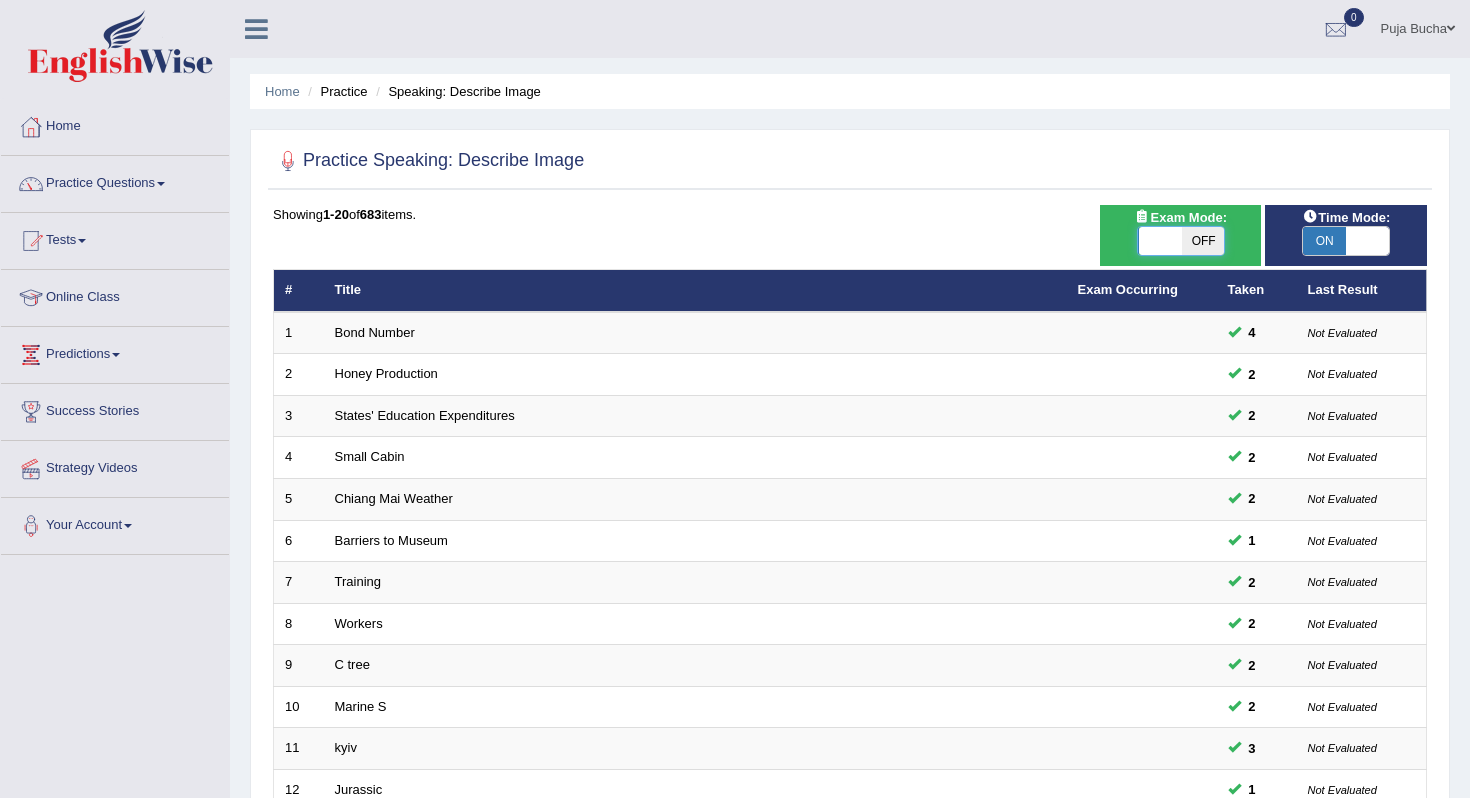 click at bounding box center [1160, 241] 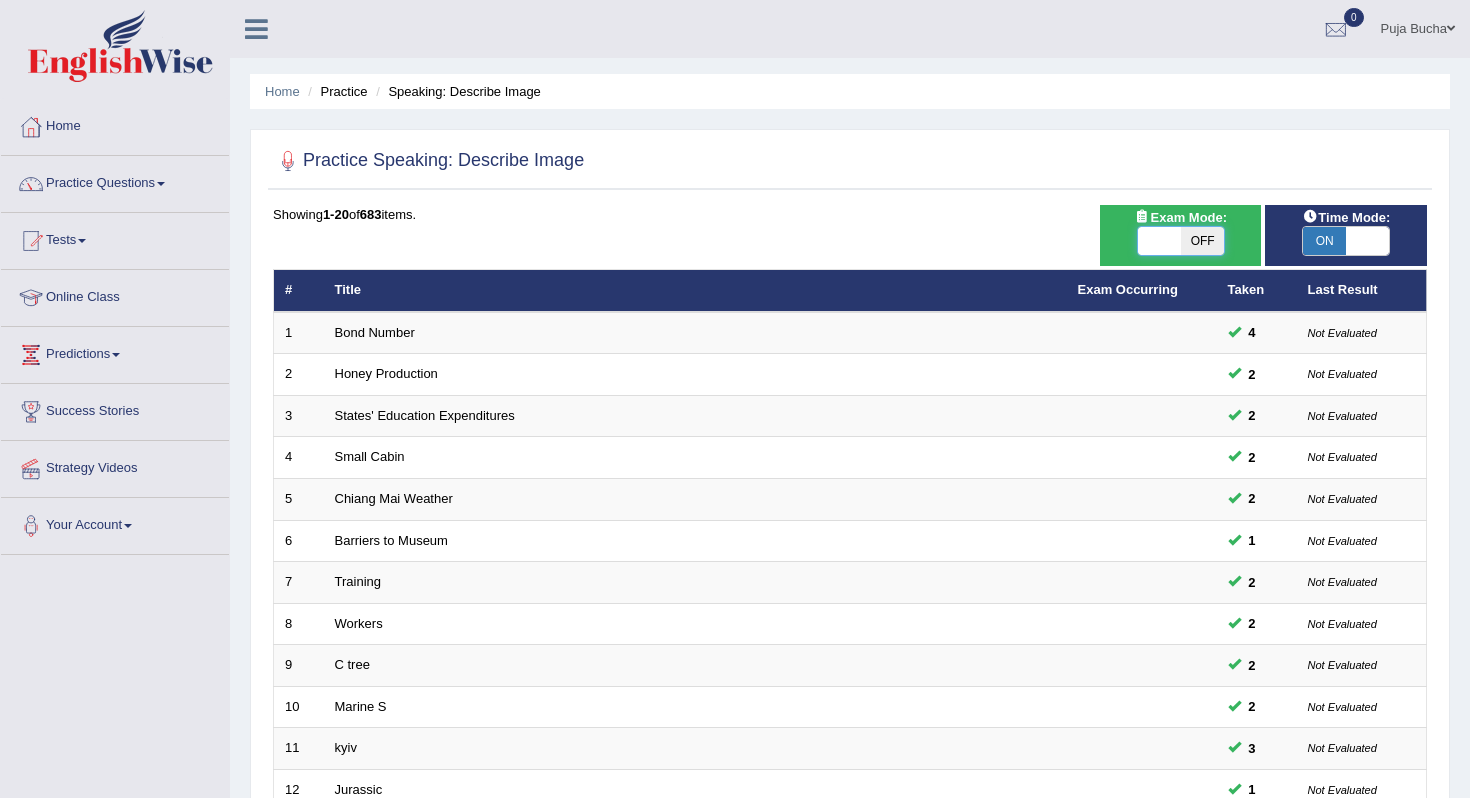 click at bounding box center (1159, 241) 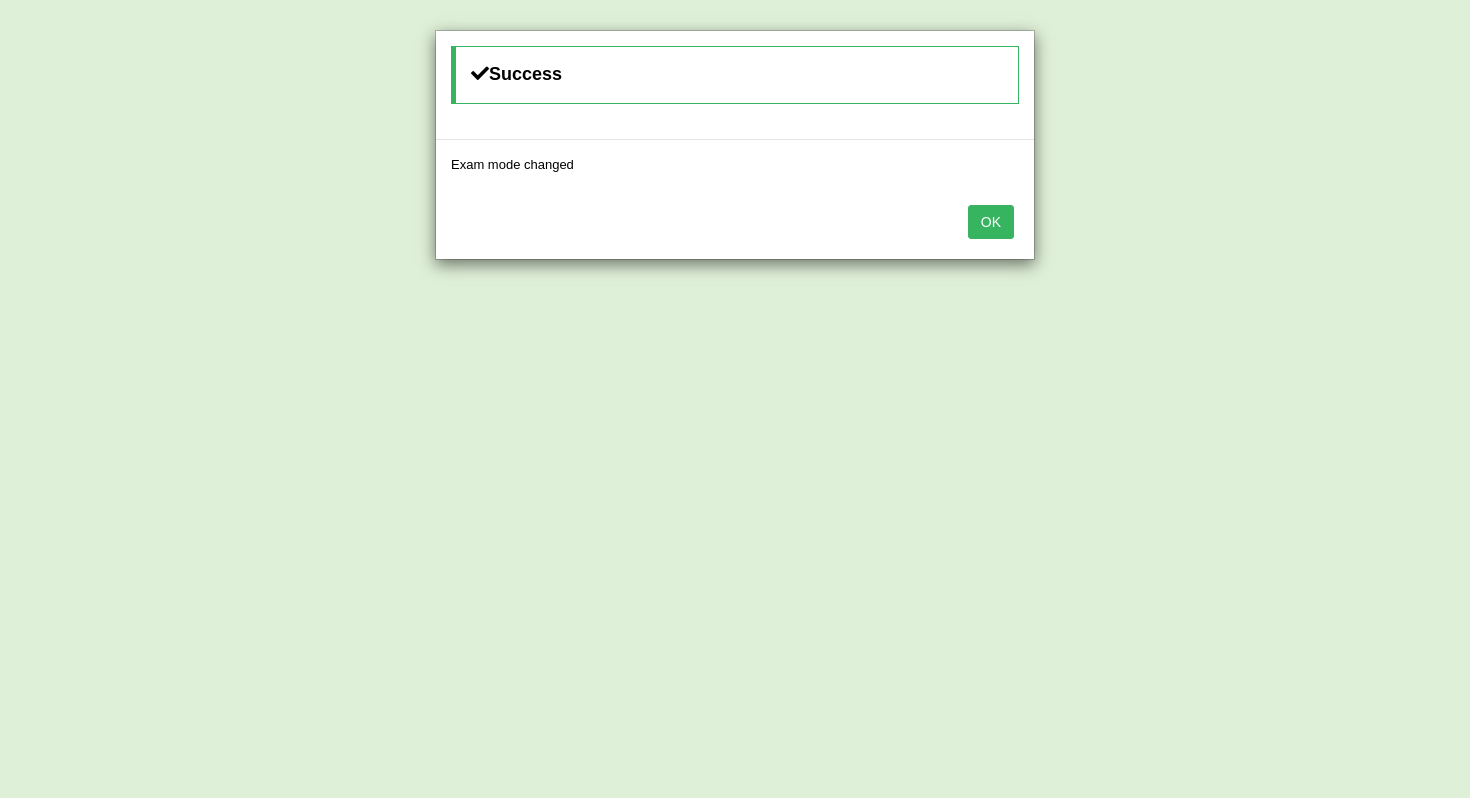click on "OK" at bounding box center [991, 222] 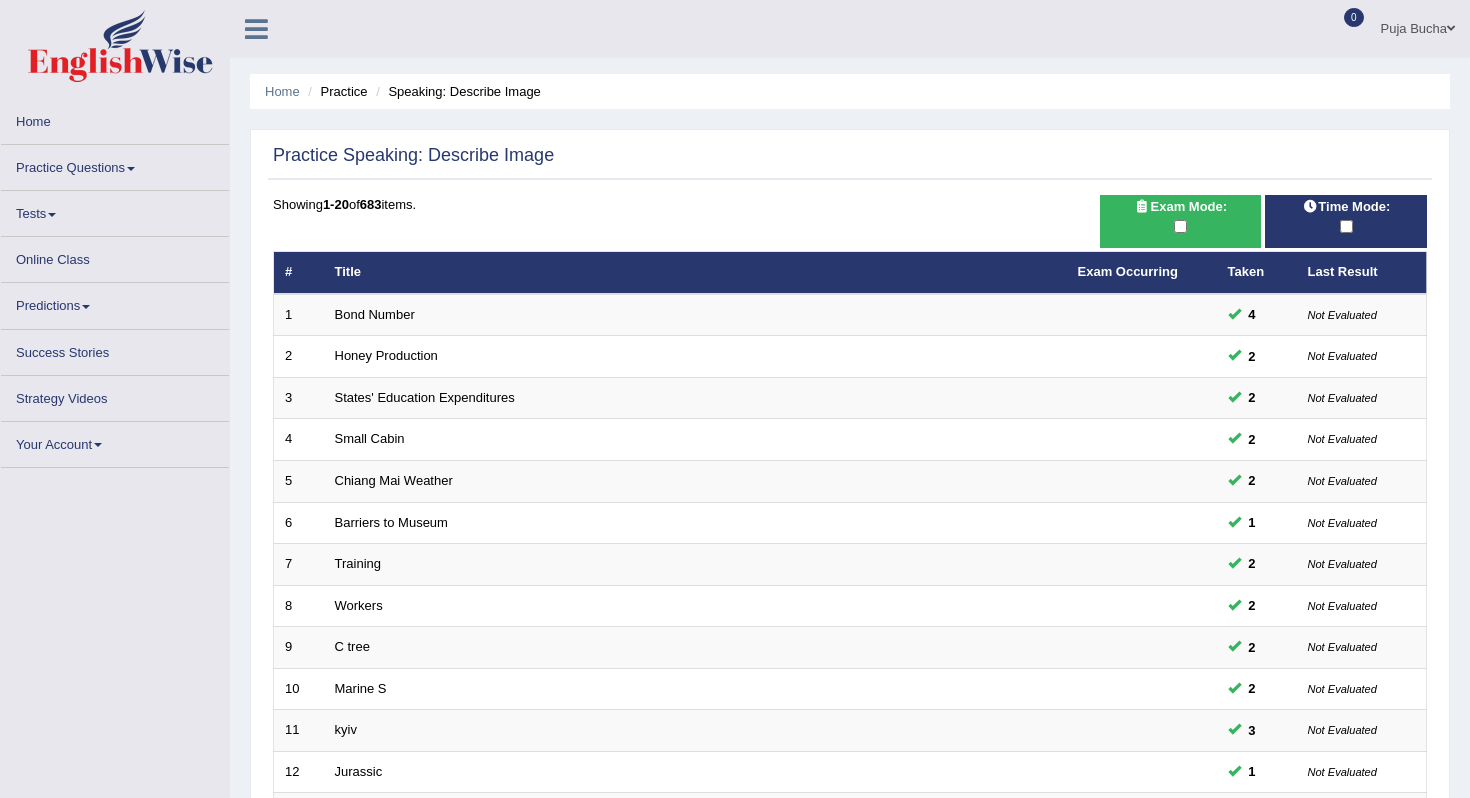 scroll, scrollTop: 417, scrollLeft: 0, axis: vertical 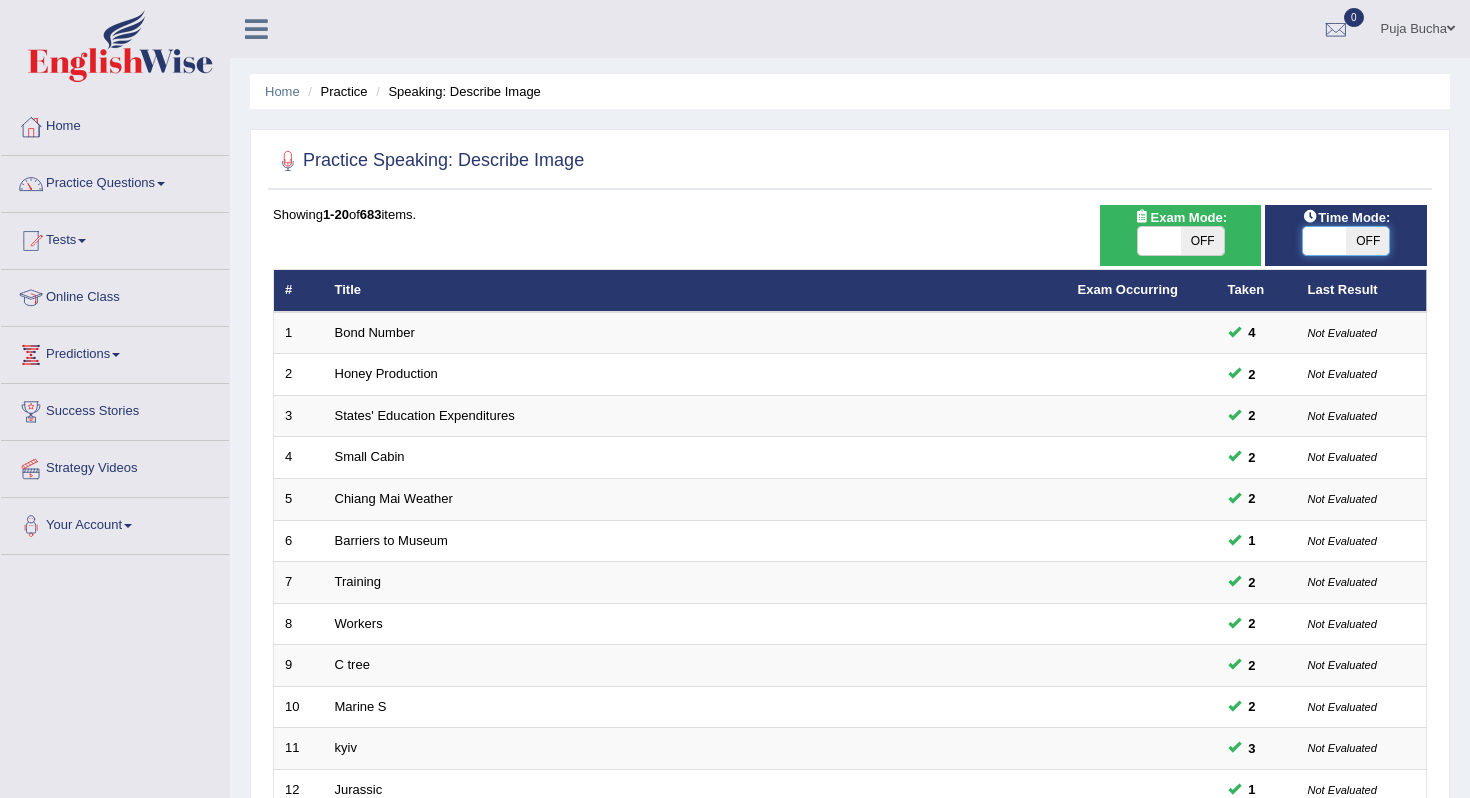 click at bounding box center [1324, 241] 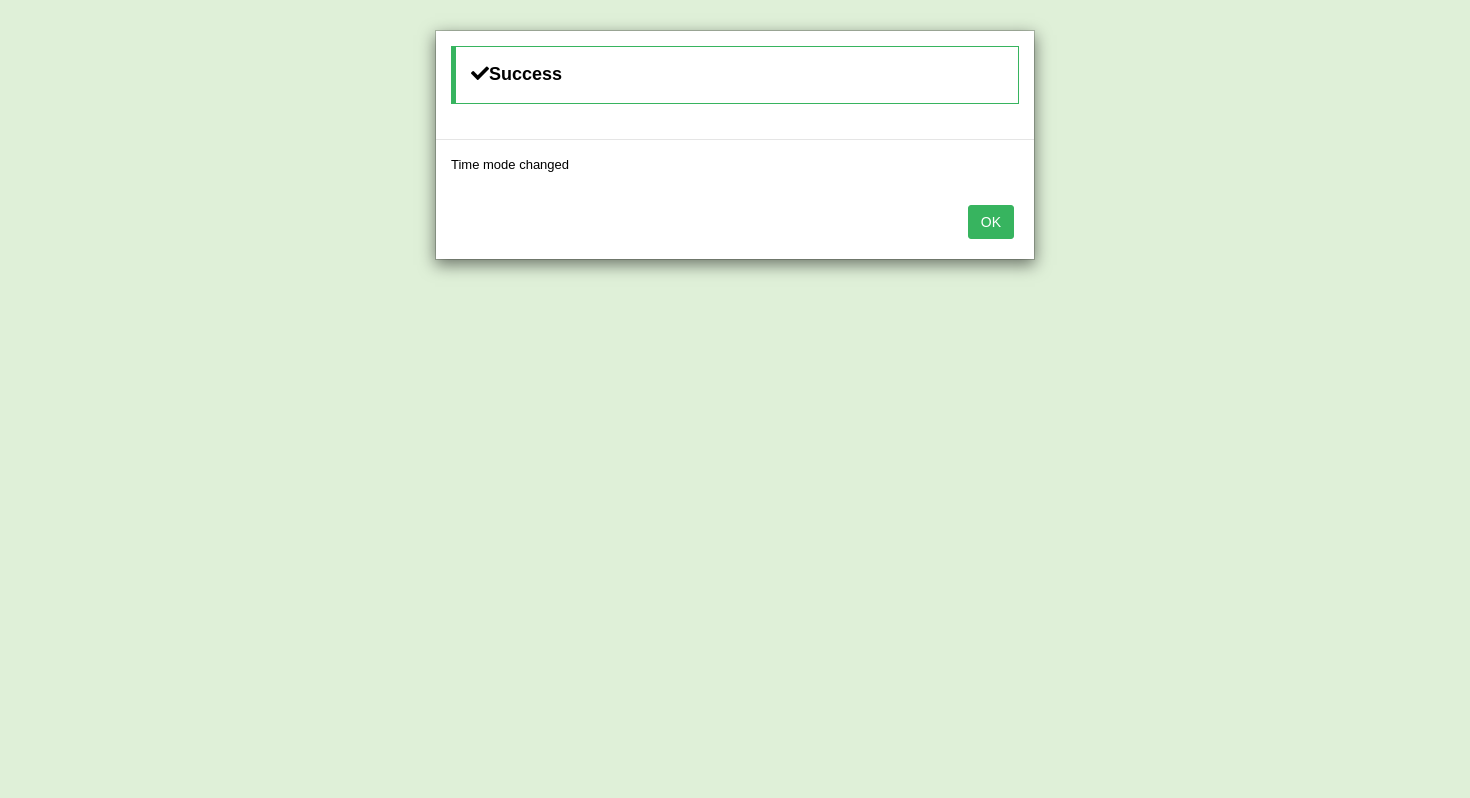 click on "OK" at bounding box center [991, 222] 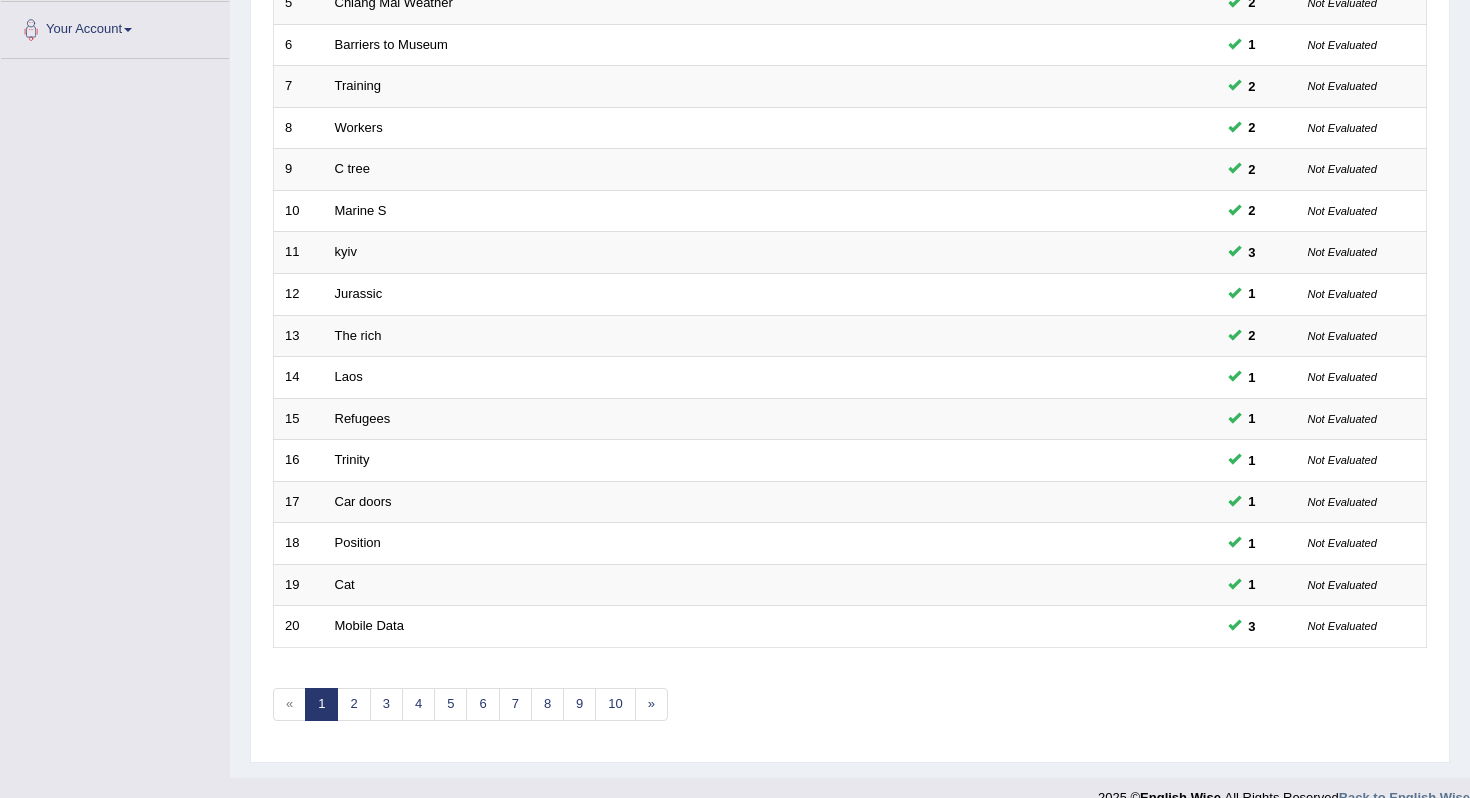 scroll, scrollTop: 526, scrollLeft: 0, axis: vertical 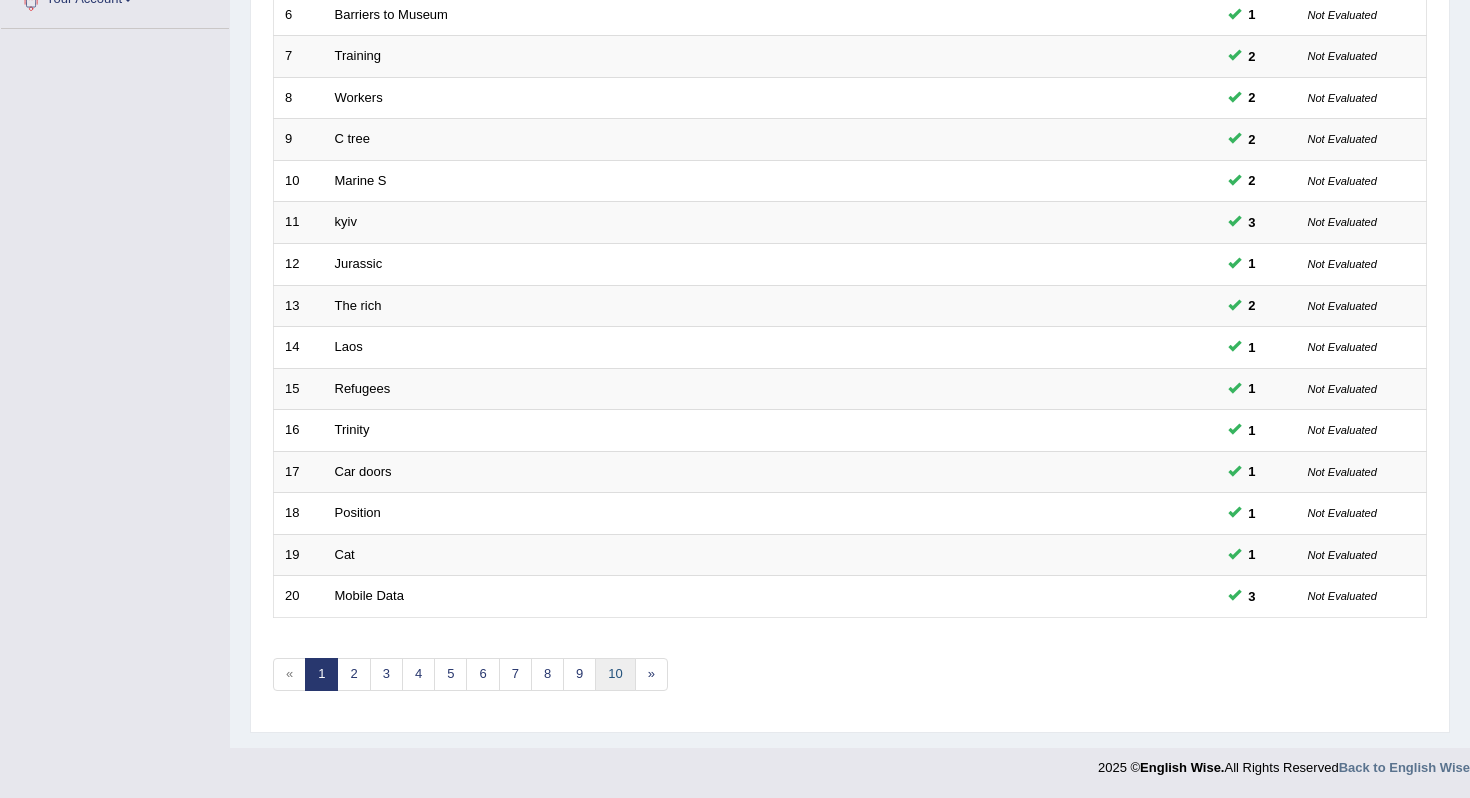 click on "10" at bounding box center [615, 674] 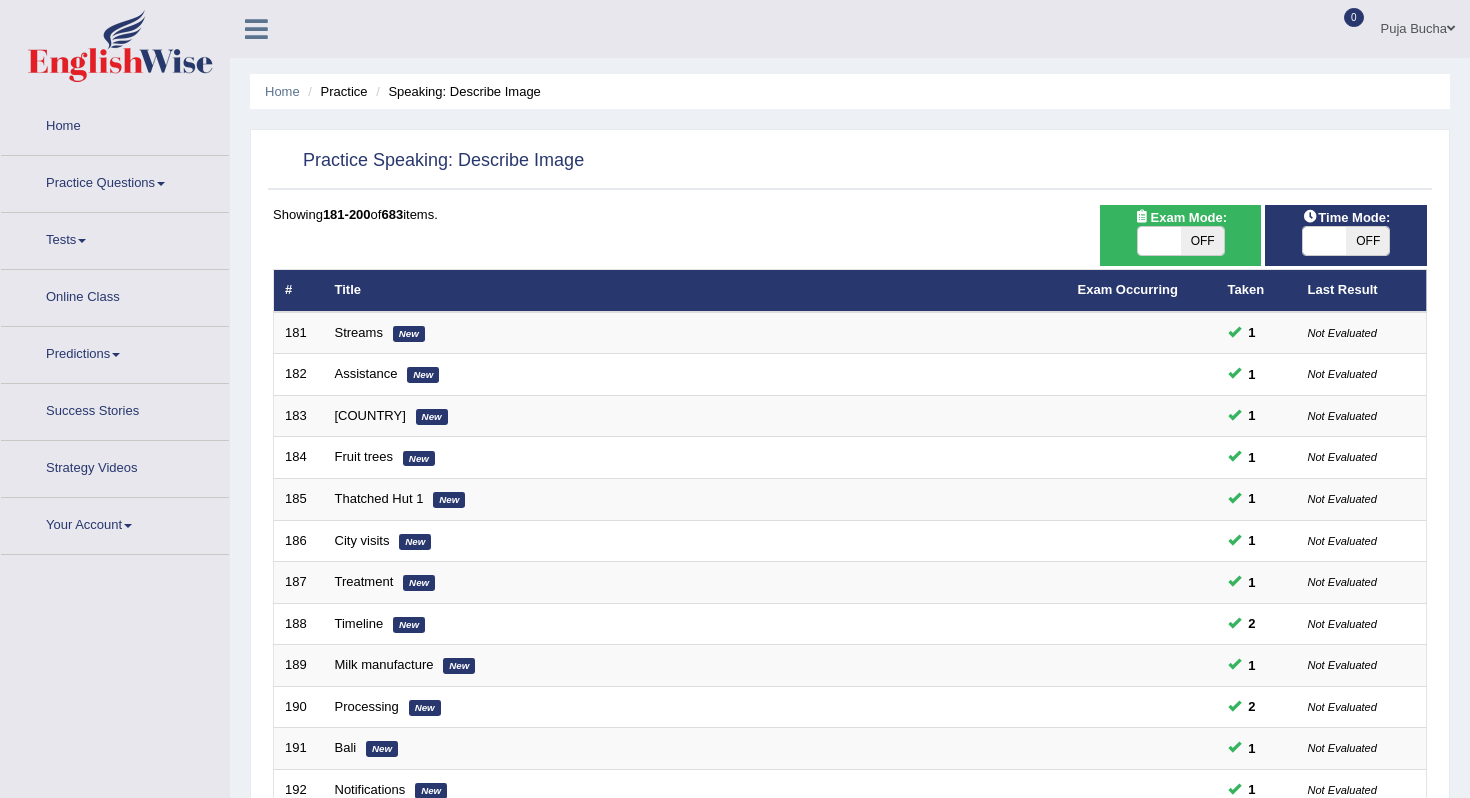scroll, scrollTop: 0, scrollLeft: 0, axis: both 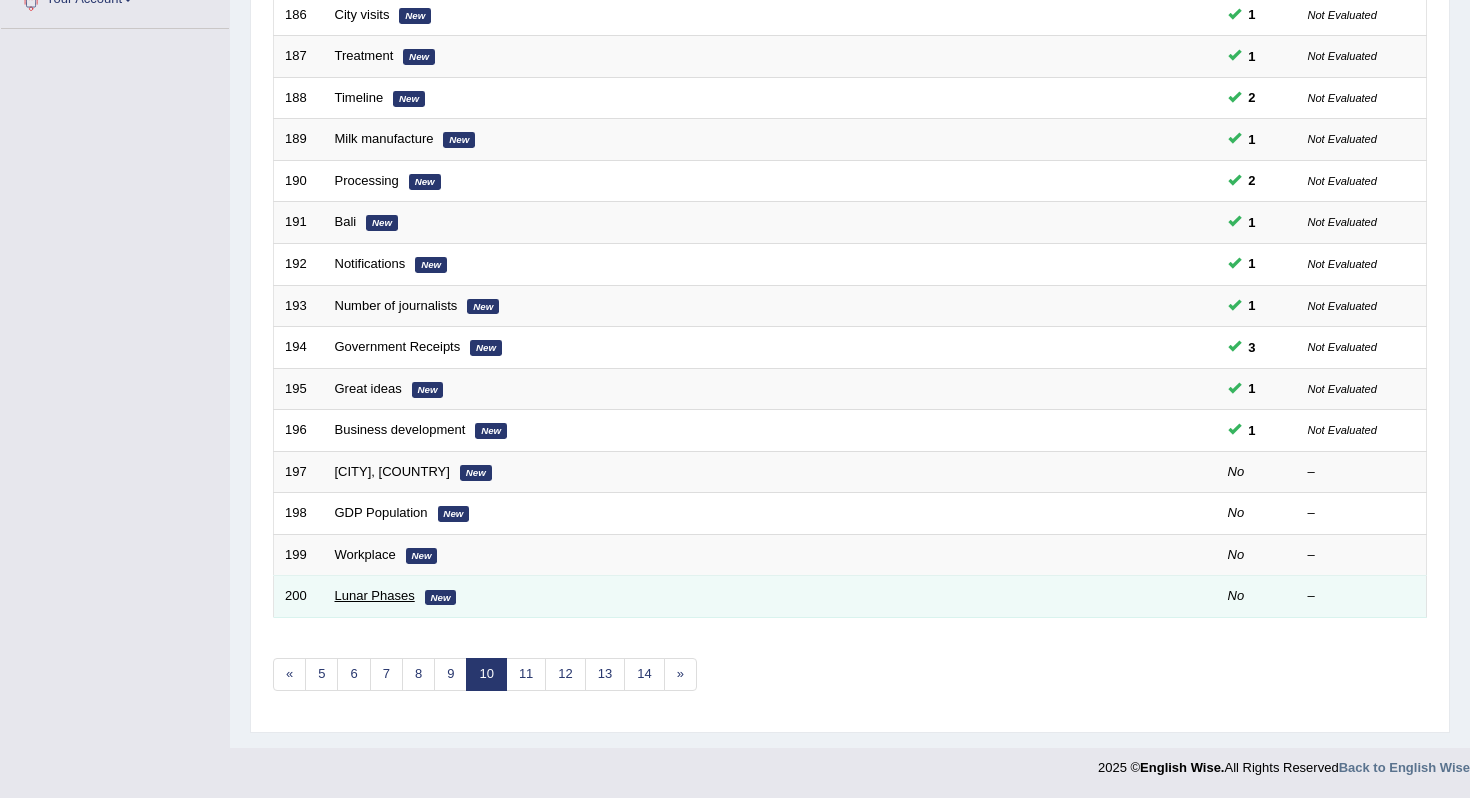 click on "Lunar Phases" at bounding box center [375, 595] 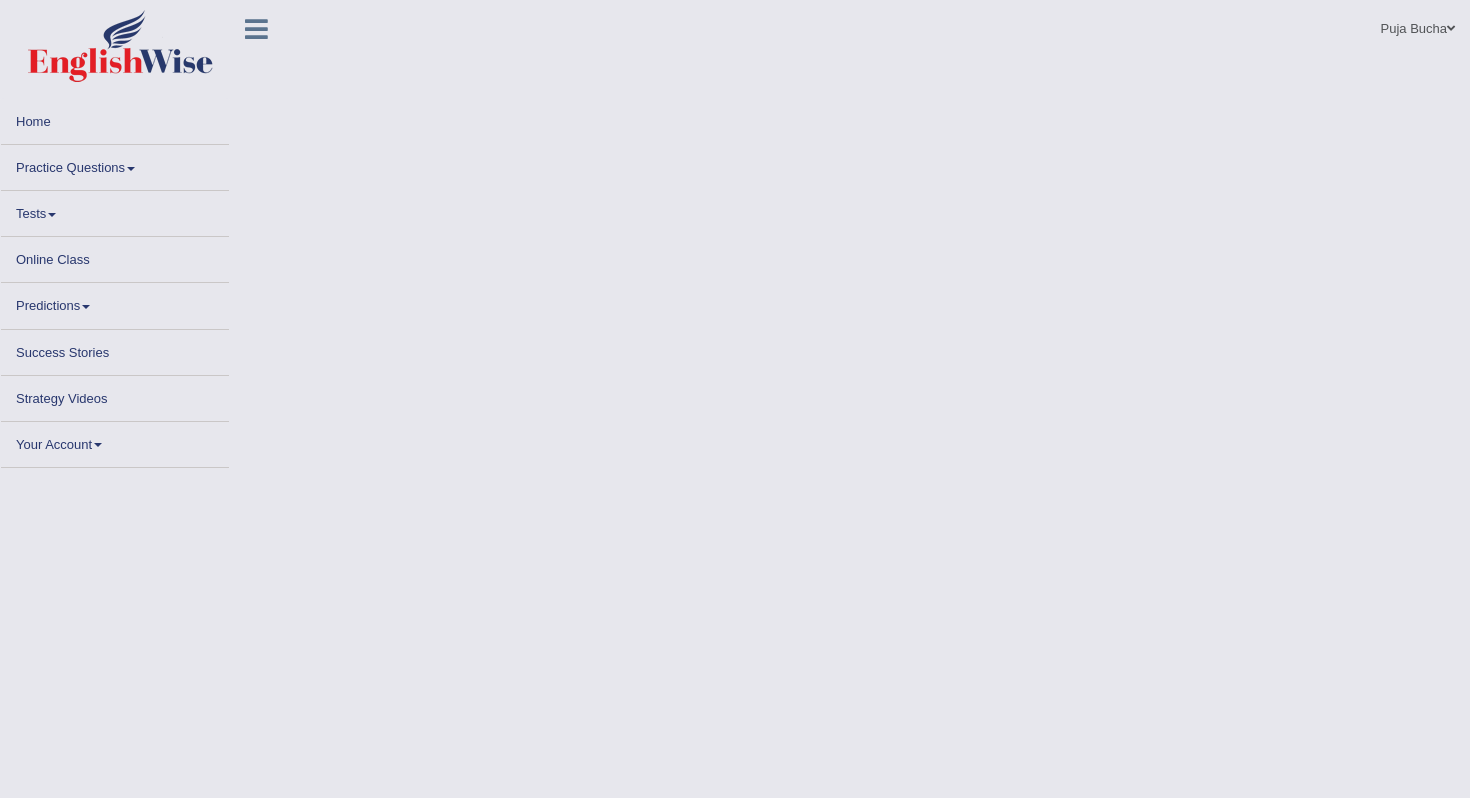 scroll, scrollTop: 0, scrollLeft: 0, axis: both 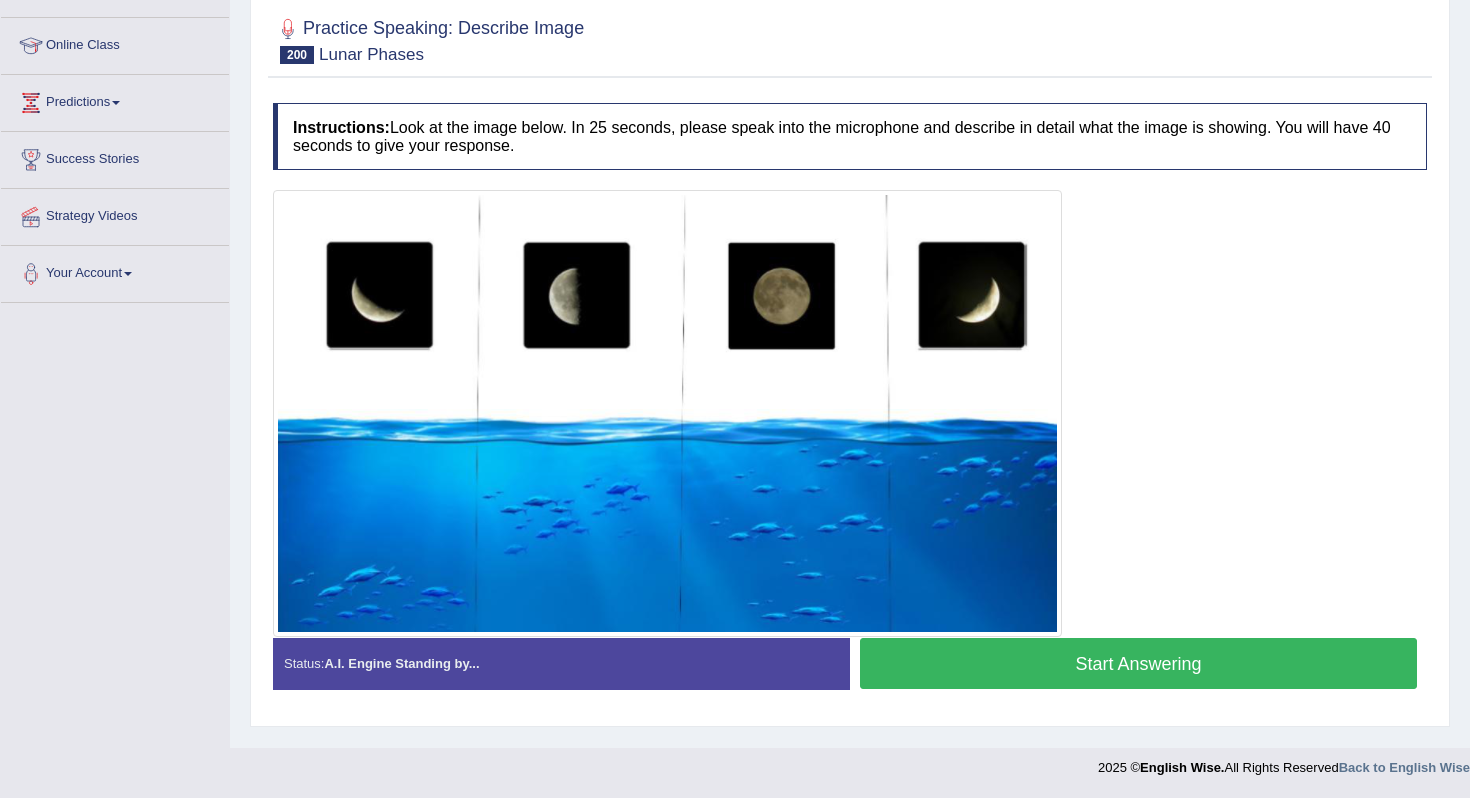 click on "Start Answering" at bounding box center (1138, 663) 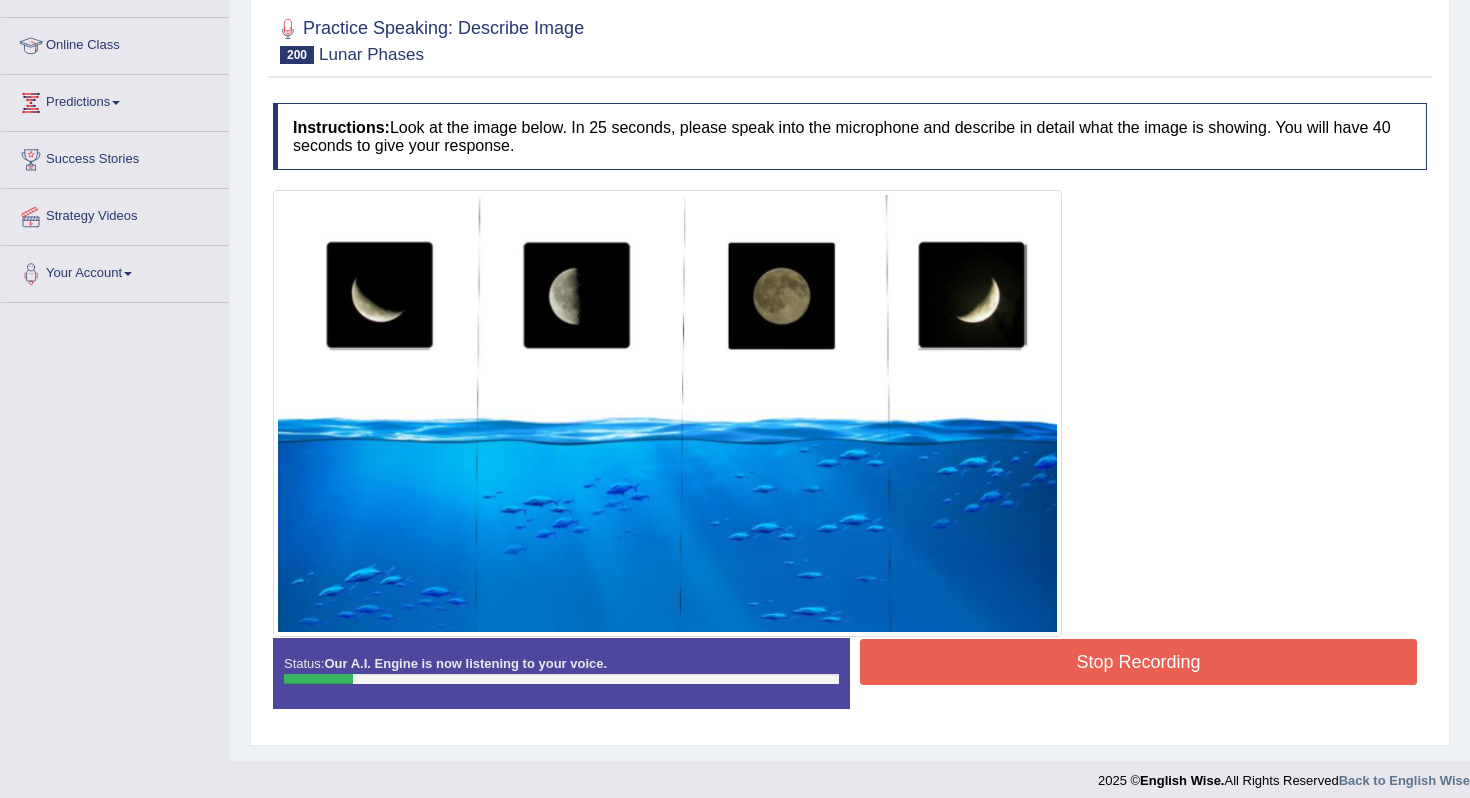 click on "Stop Recording" at bounding box center [1138, 662] 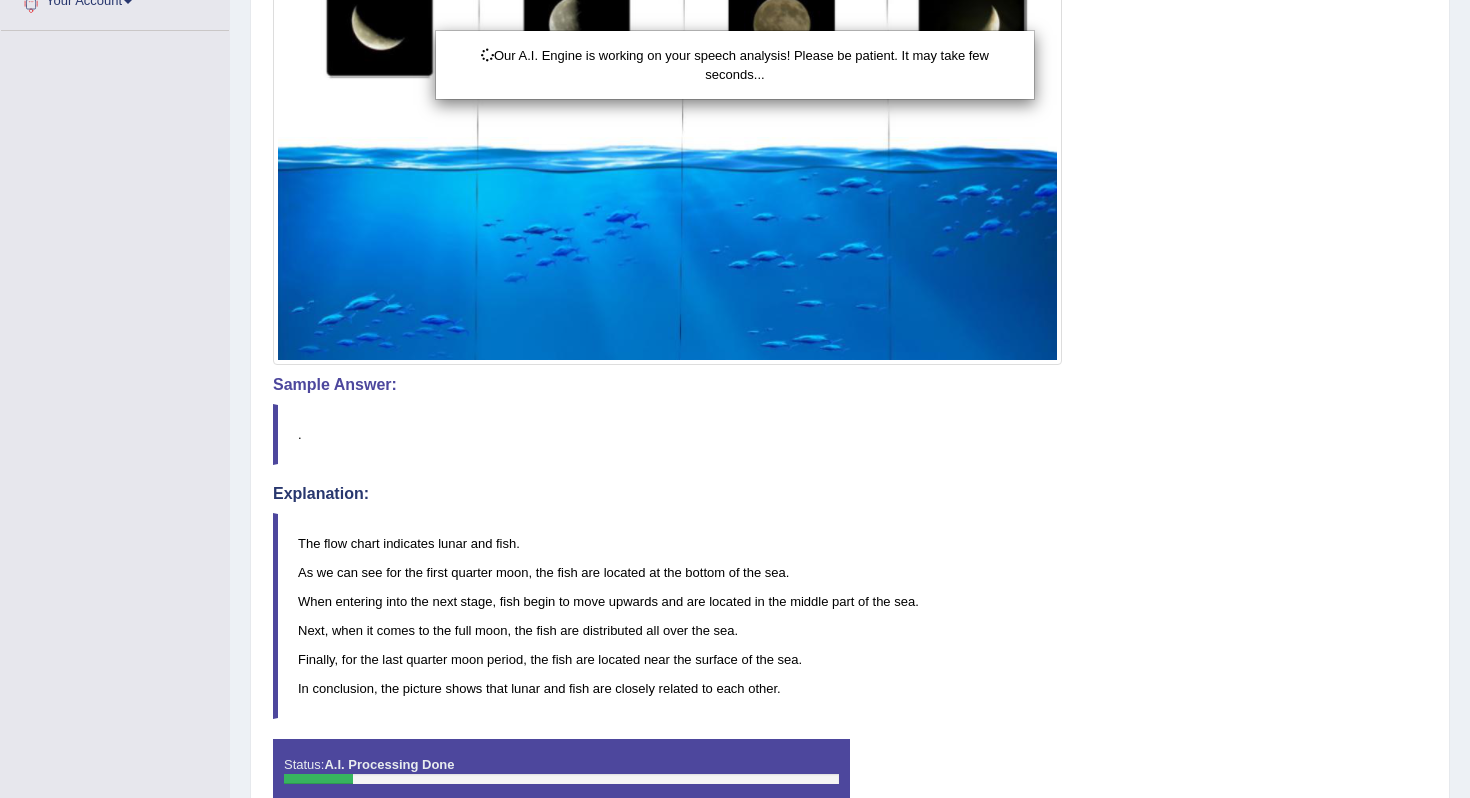 scroll, scrollTop: 638, scrollLeft: 0, axis: vertical 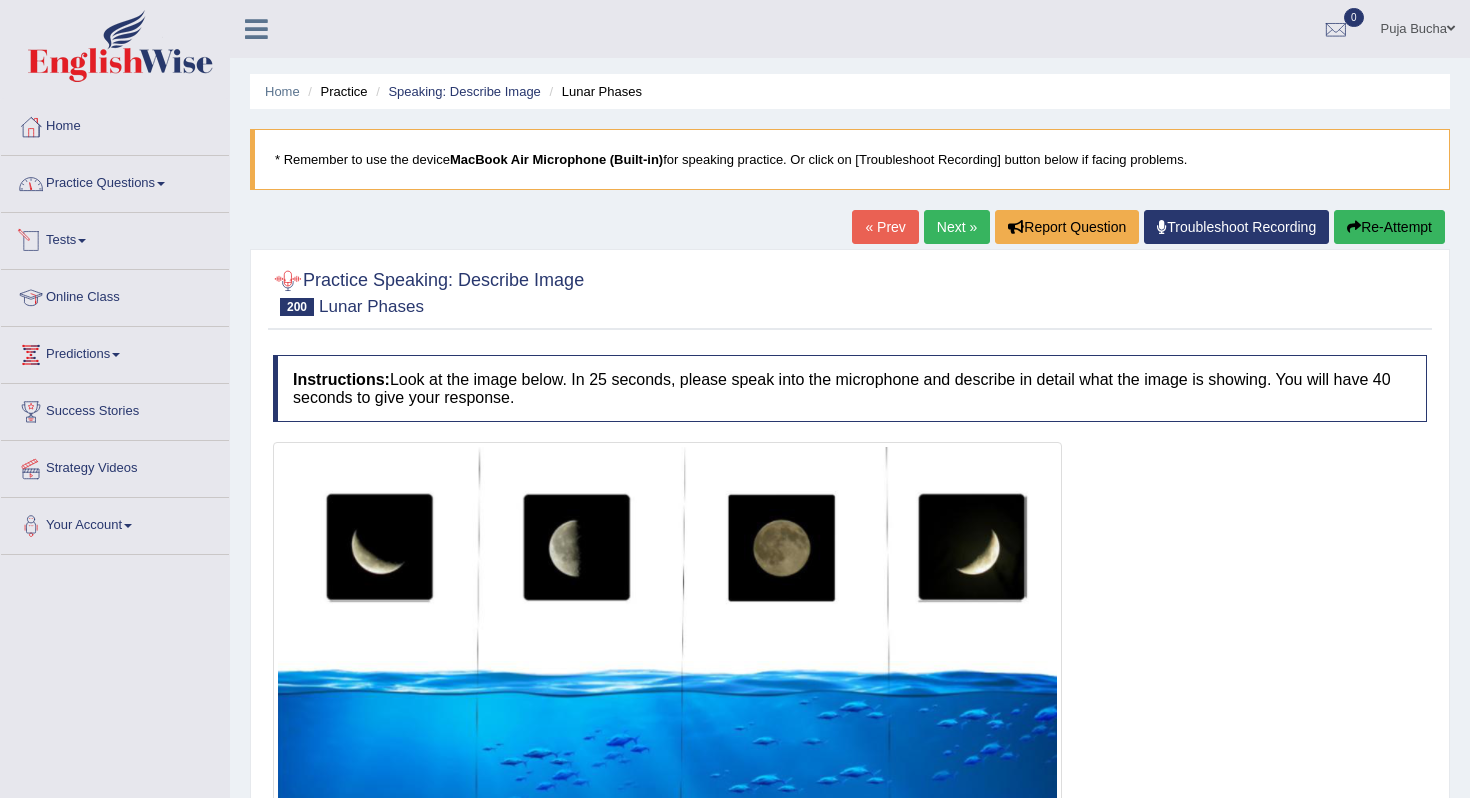 click on "Practice Questions" at bounding box center (115, 181) 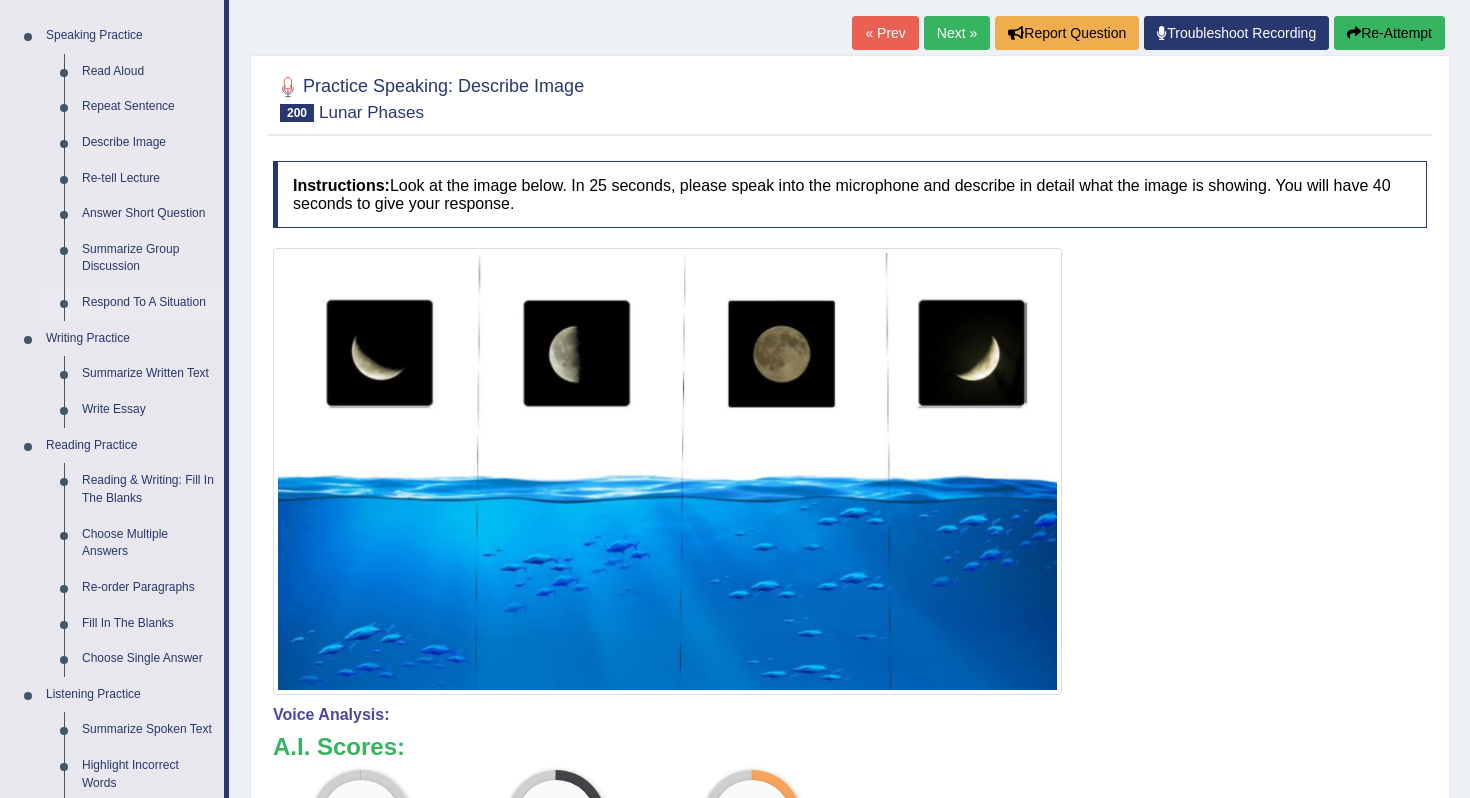 scroll, scrollTop: 208, scrollLeft: 0, axis: vertical 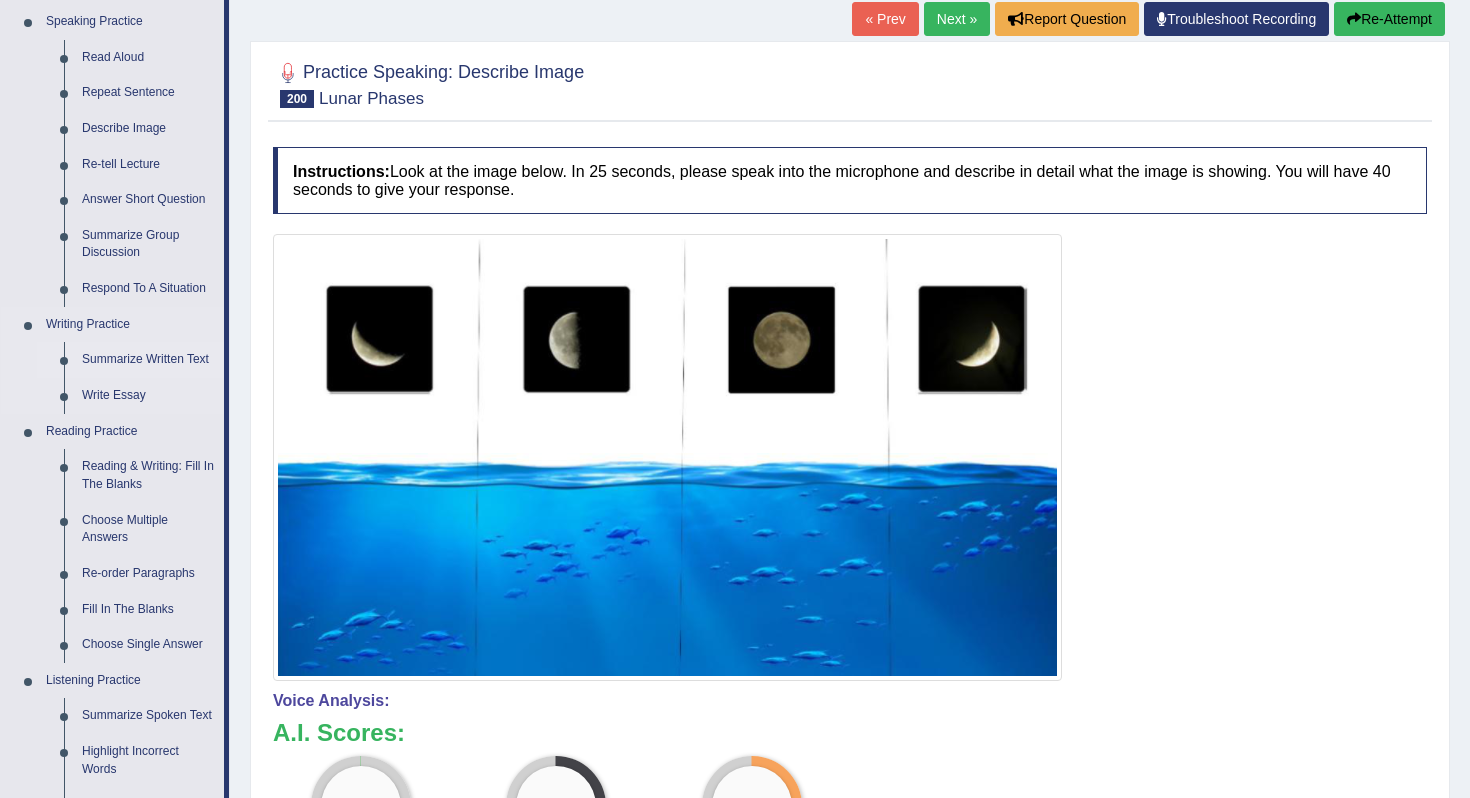 click on "Summarize Written Text" at bounding box center [148, 360] 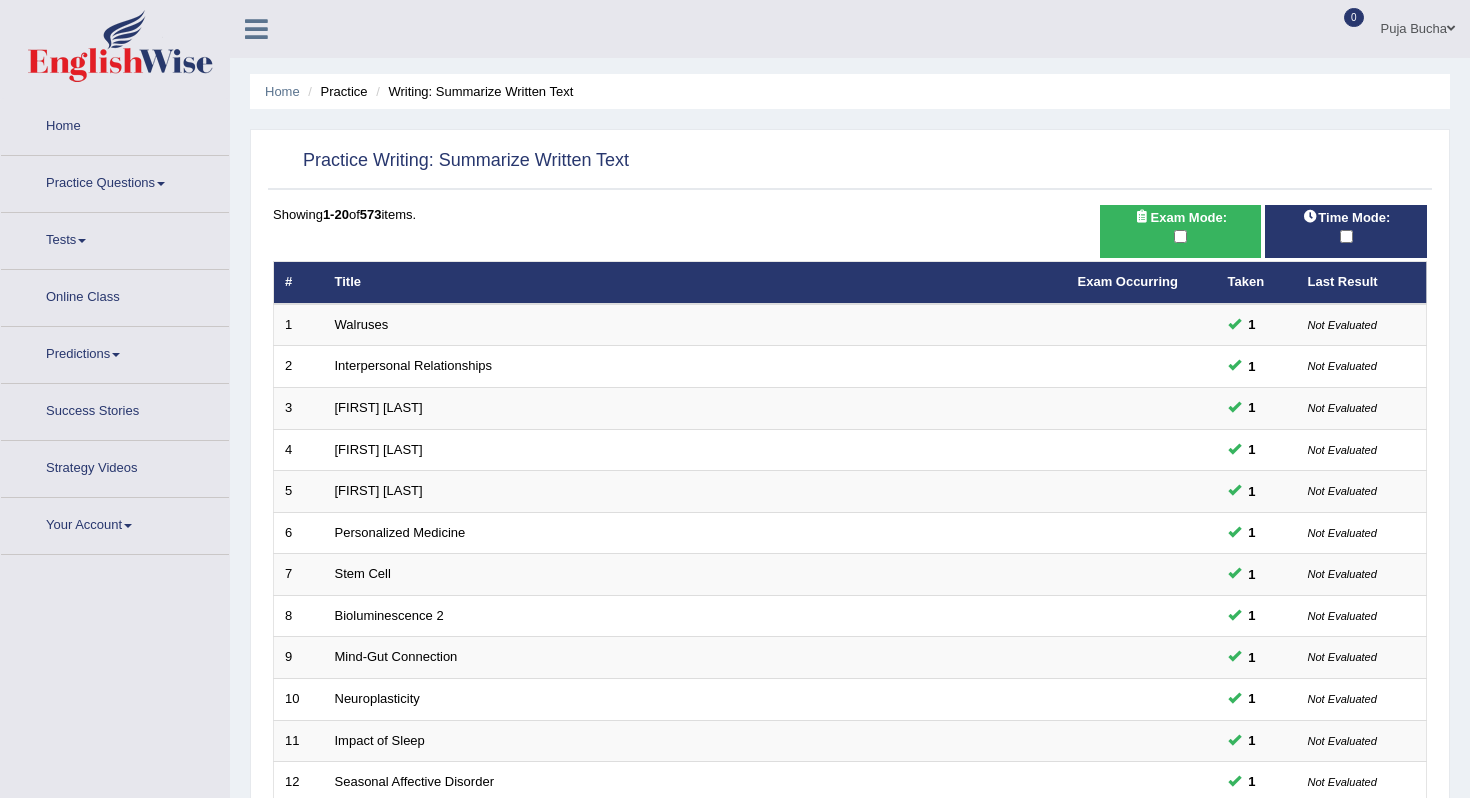 scroll, scrollTop: 0, scrollLeft: 0, axis: both 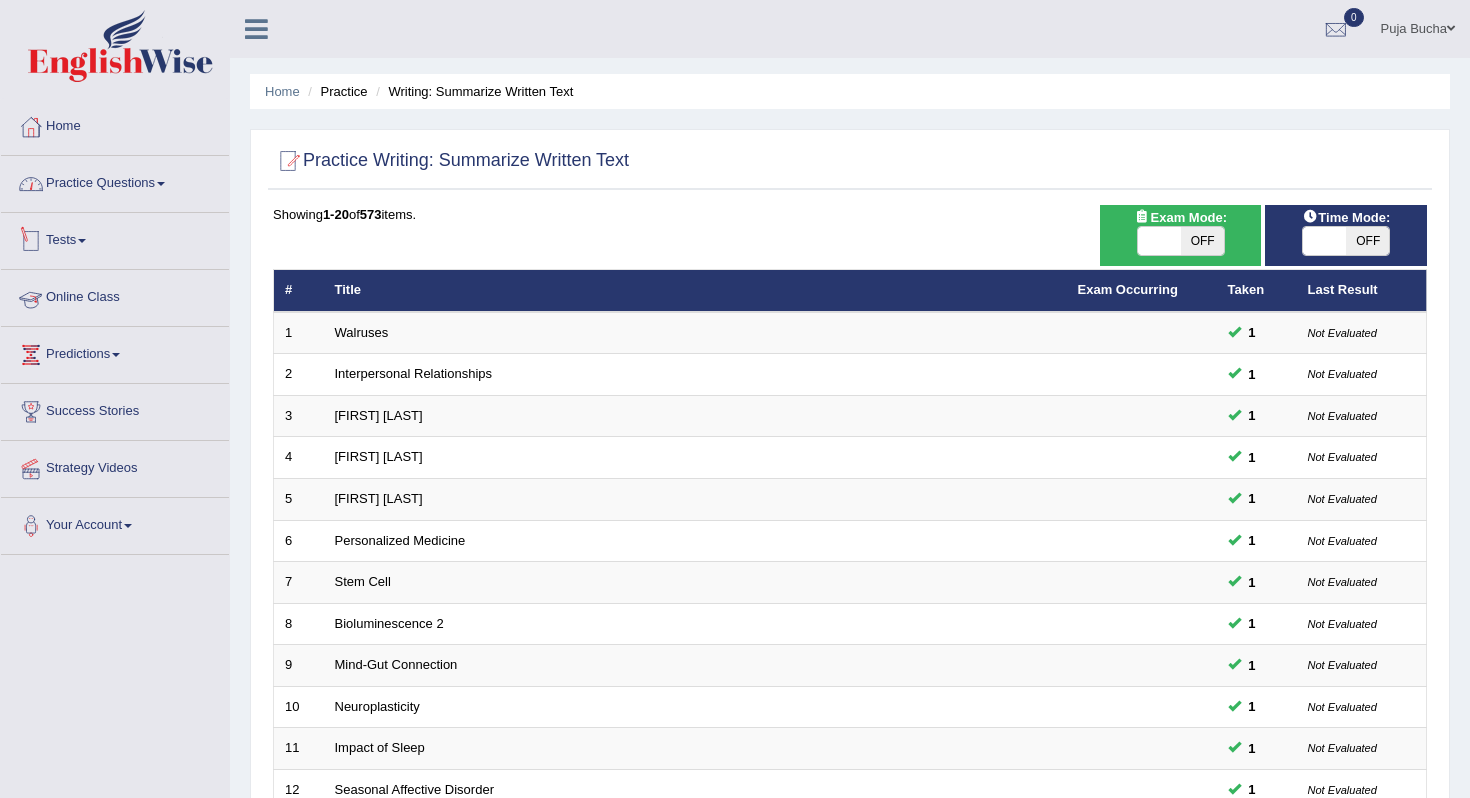 click on "Practice Questions" at bounding box center [115, 181] 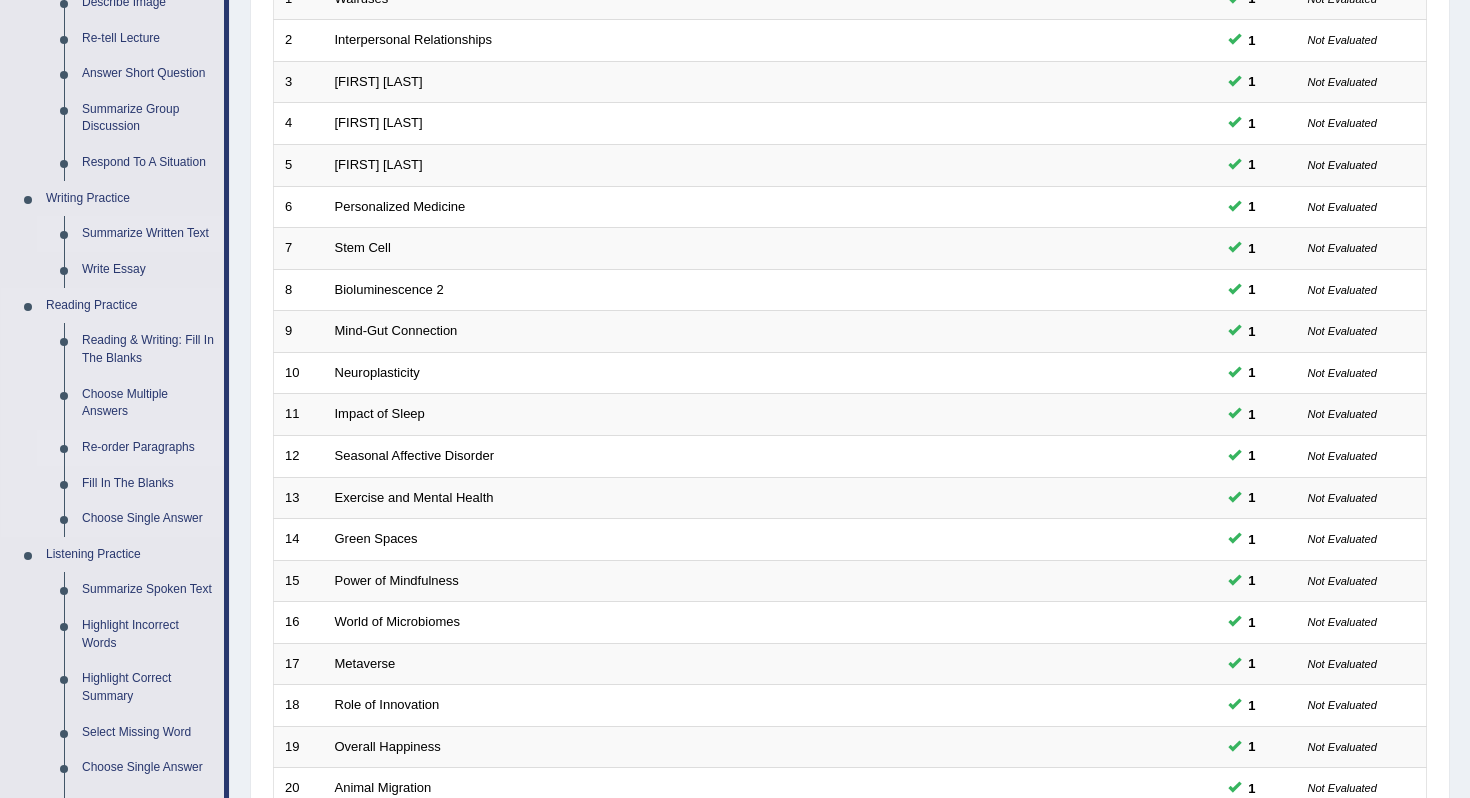 scroll, scrollTop: 336, scrollLeft: 0, axis: vertical 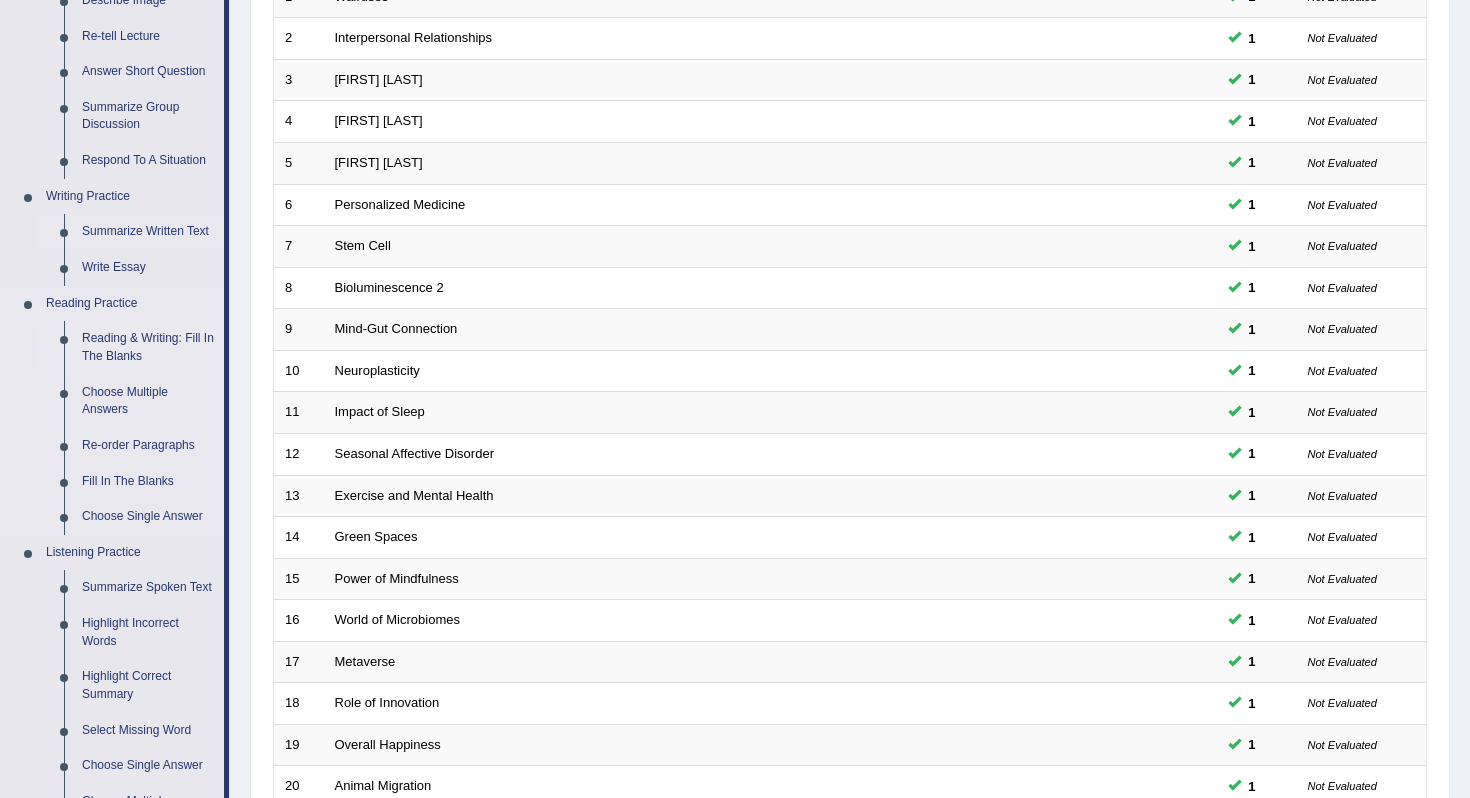 click on "Reading & Writing: Fill In The Blanks" at bounding box center (148, 347) 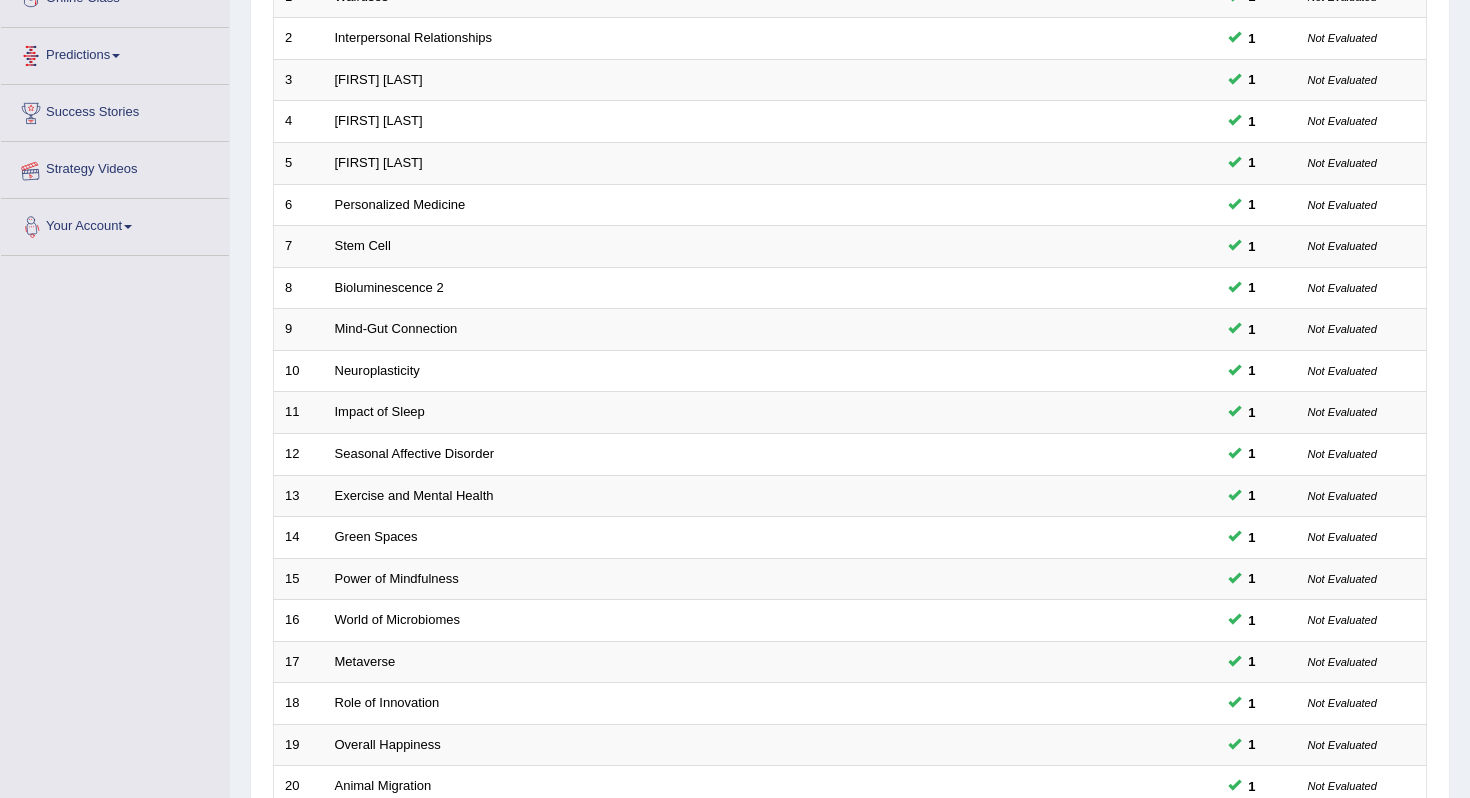 scroll, scrollTop: 405, scrollLeft: 0, axis: vertical 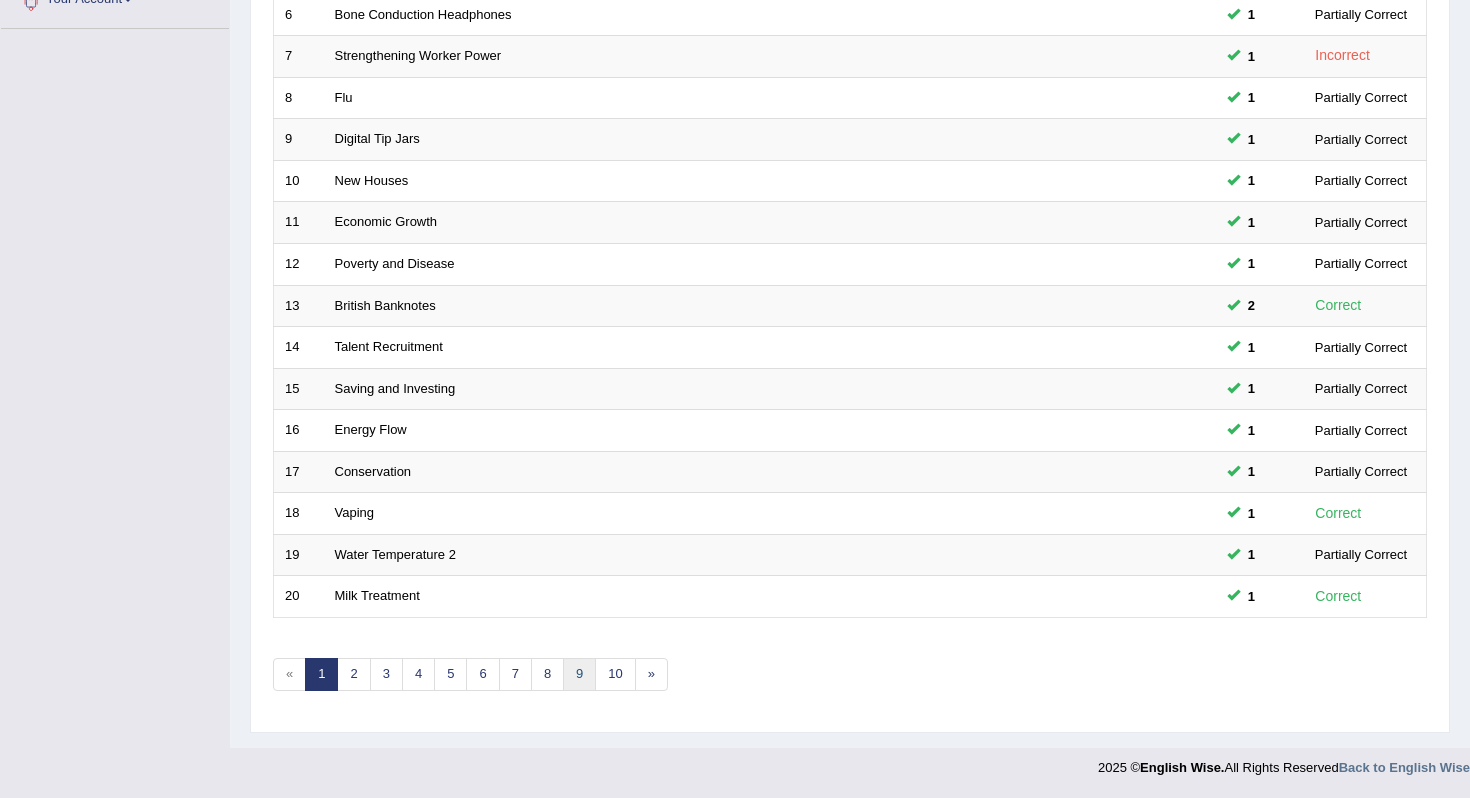 click on "9" at bounding box center [579, 674] 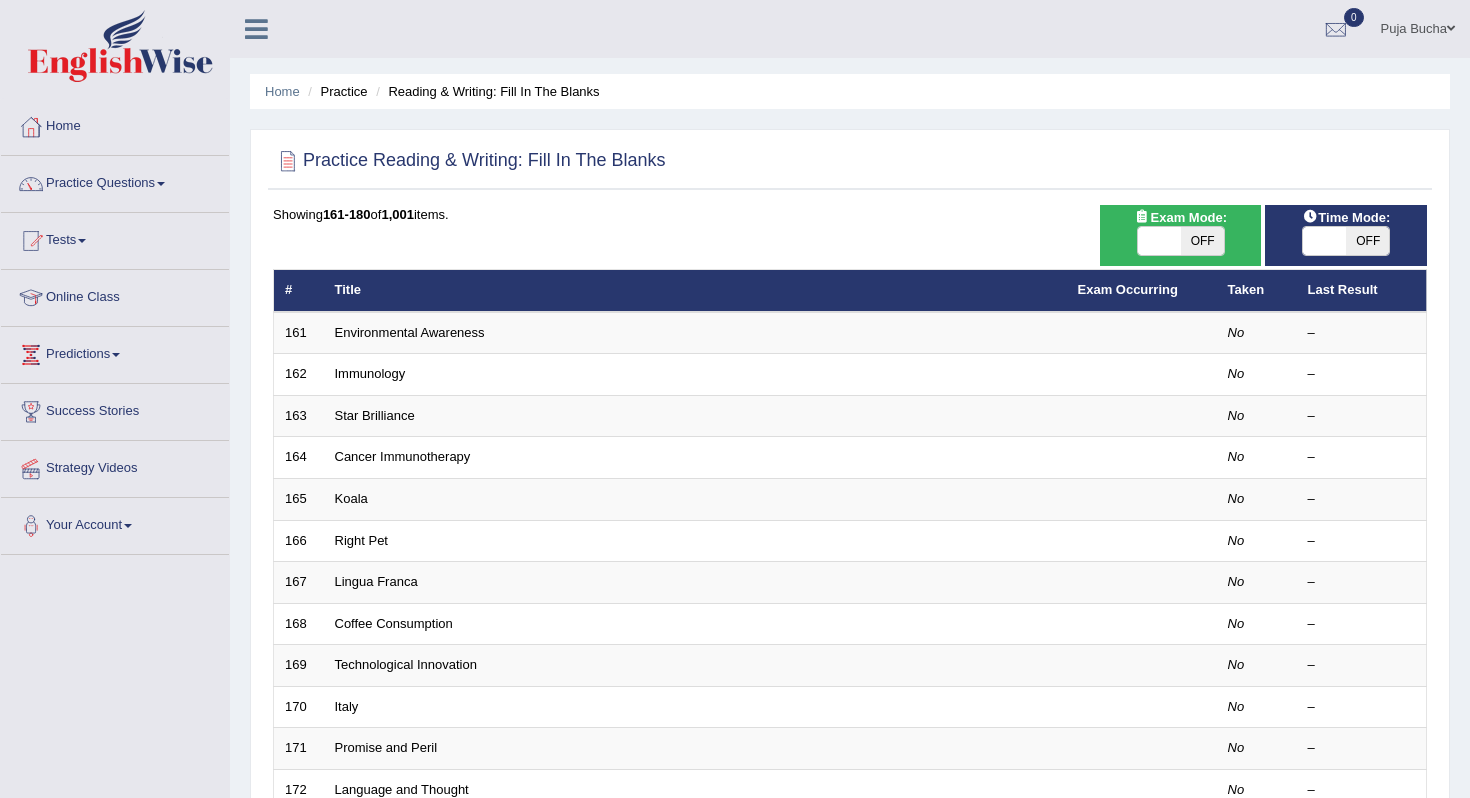 scroll, scrollTop: 0, scrollLeft: 0, axis: both 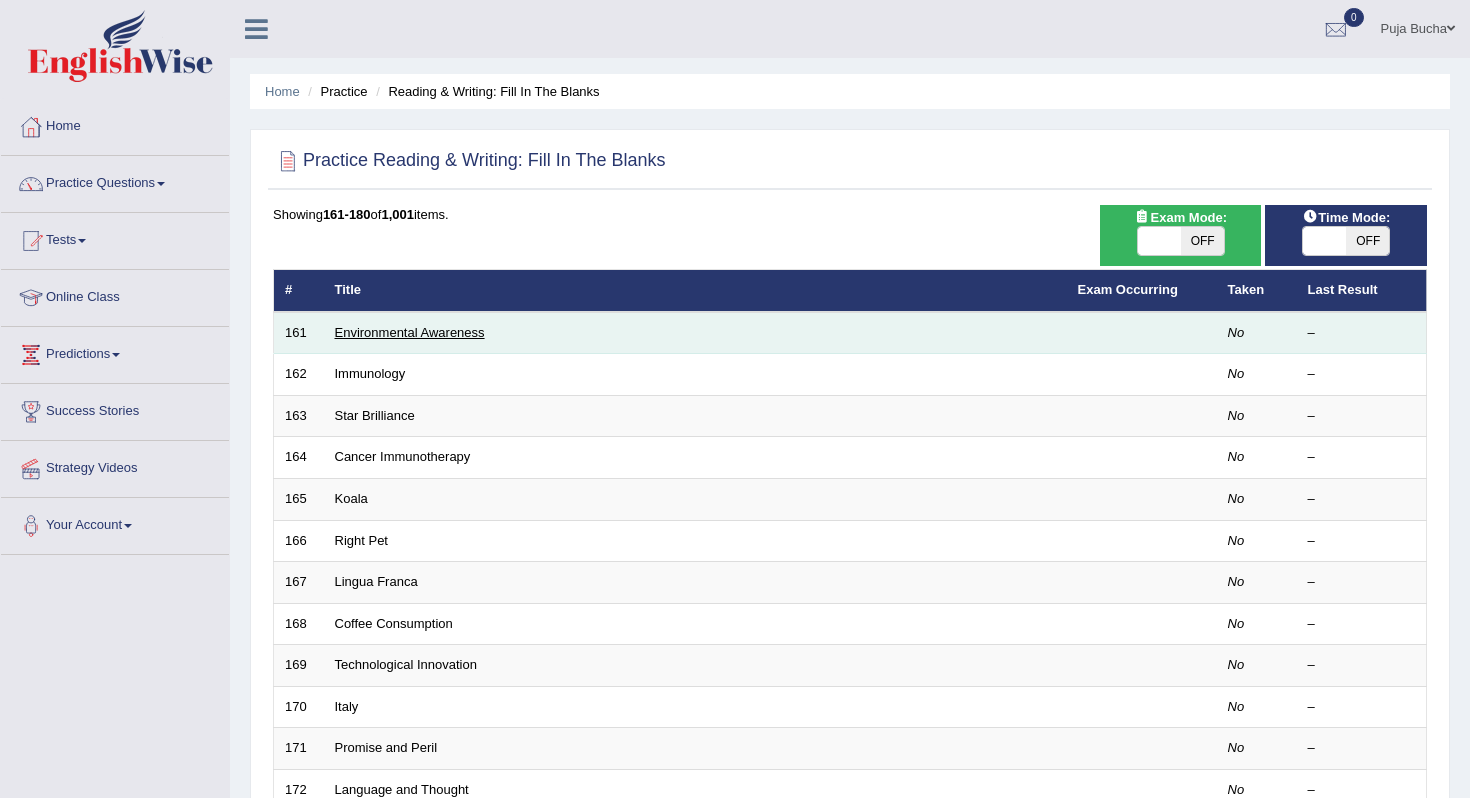 click on "Environmental Awareness" at bounding box center (410, 332) 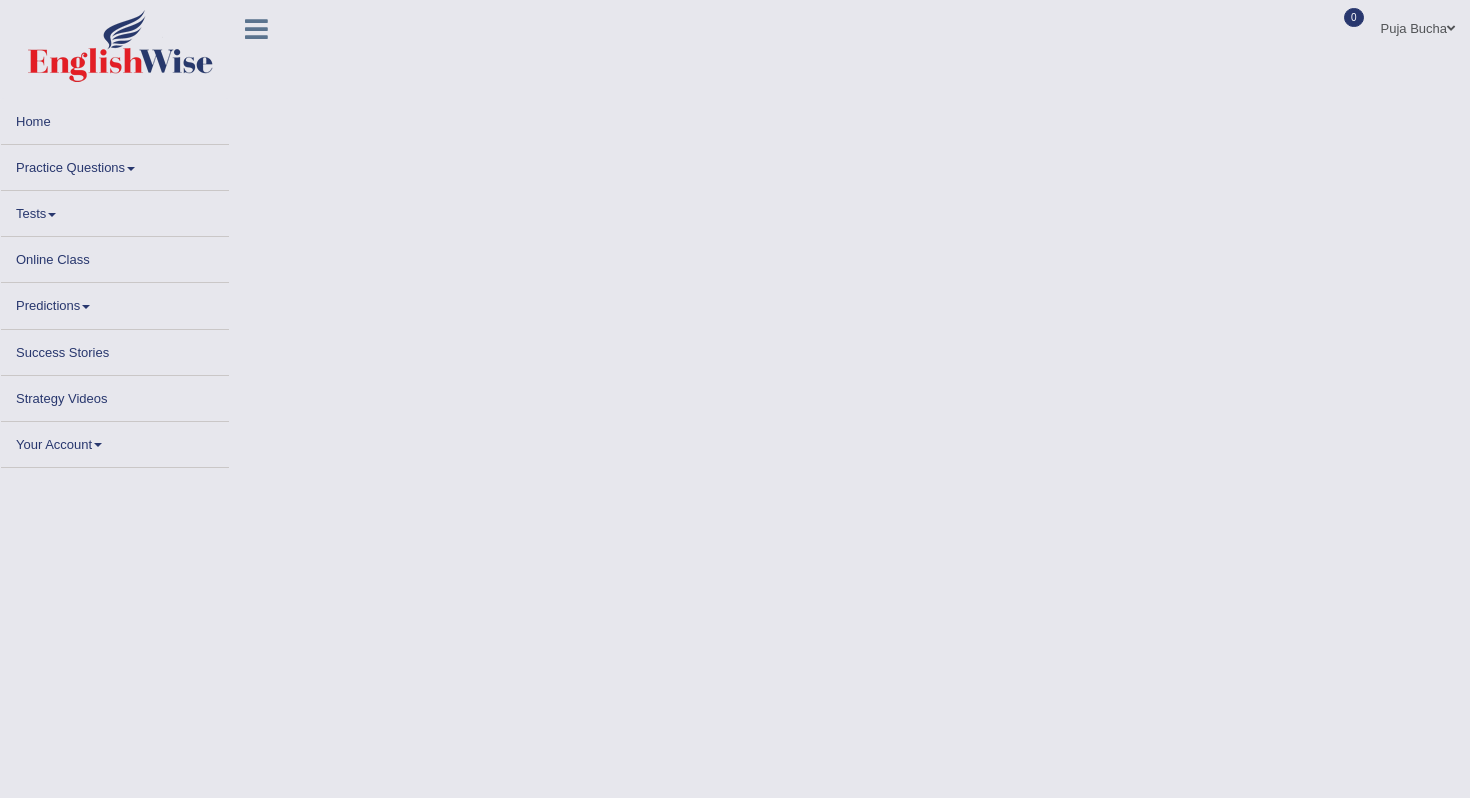 scroll, scrollTop: 0, scrollLeft: 0, axis: both 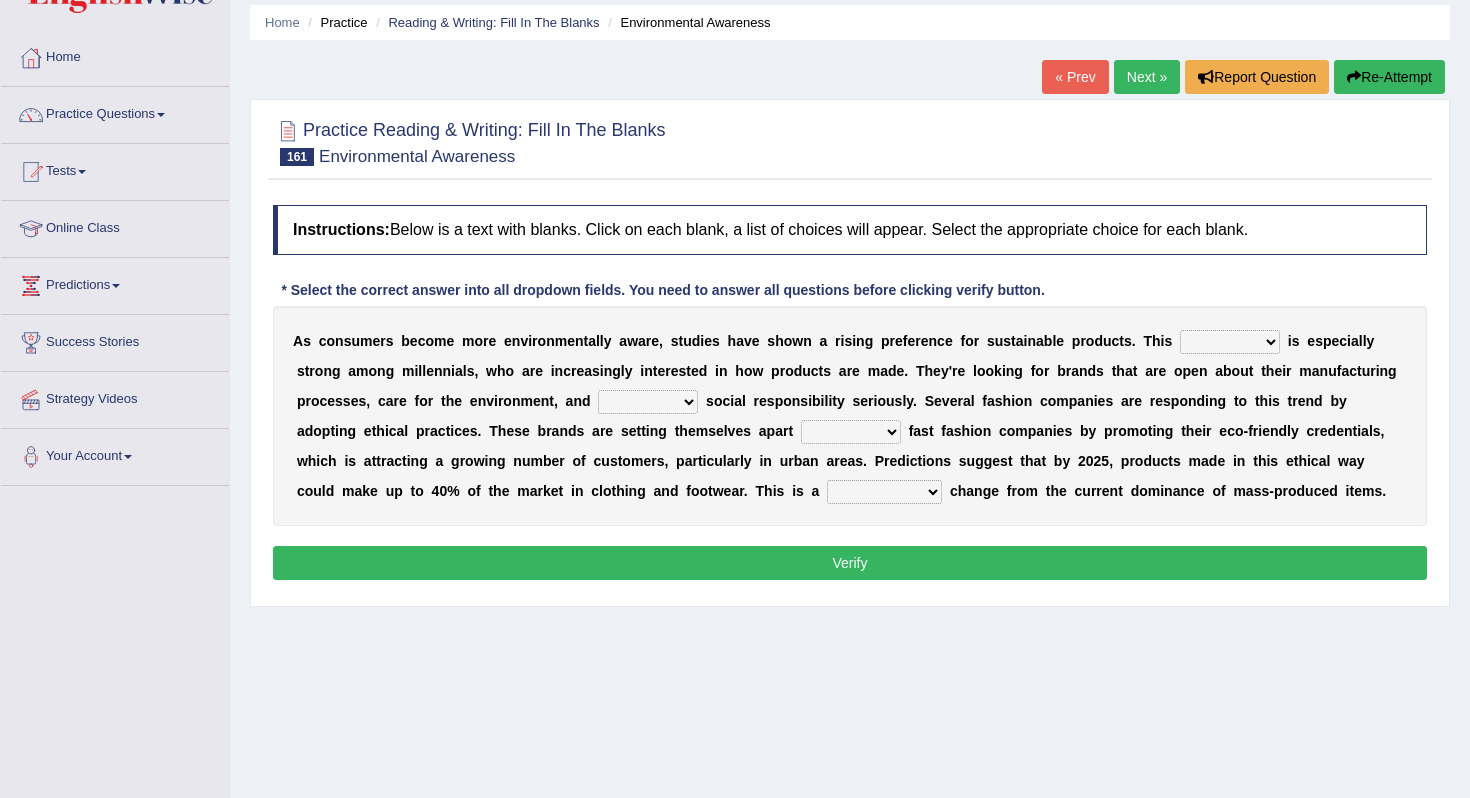 click on "duty balance context trend" at bounding box center (1230, 342) 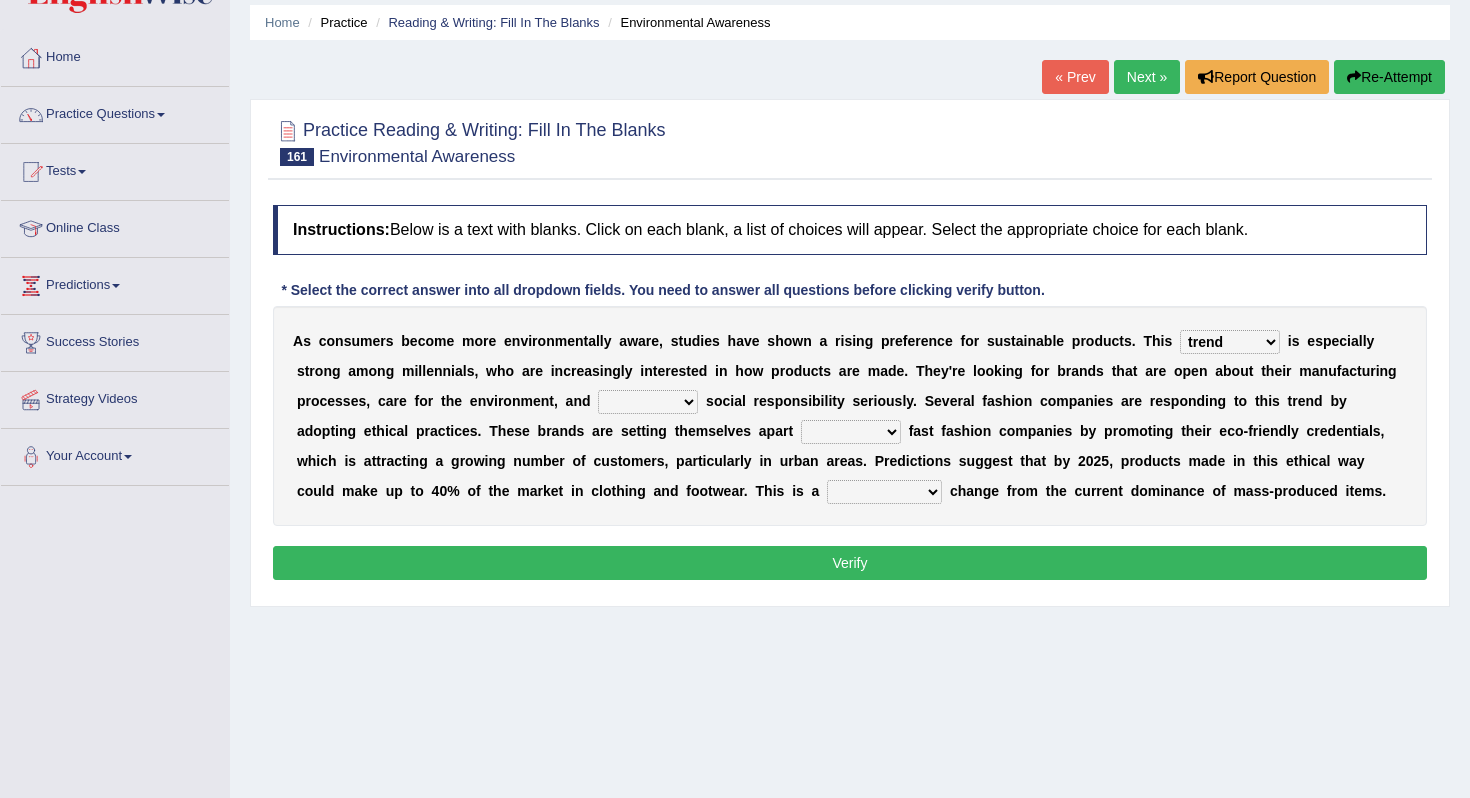 click on "duty balance context trend" at bounding box center [1230, 342] 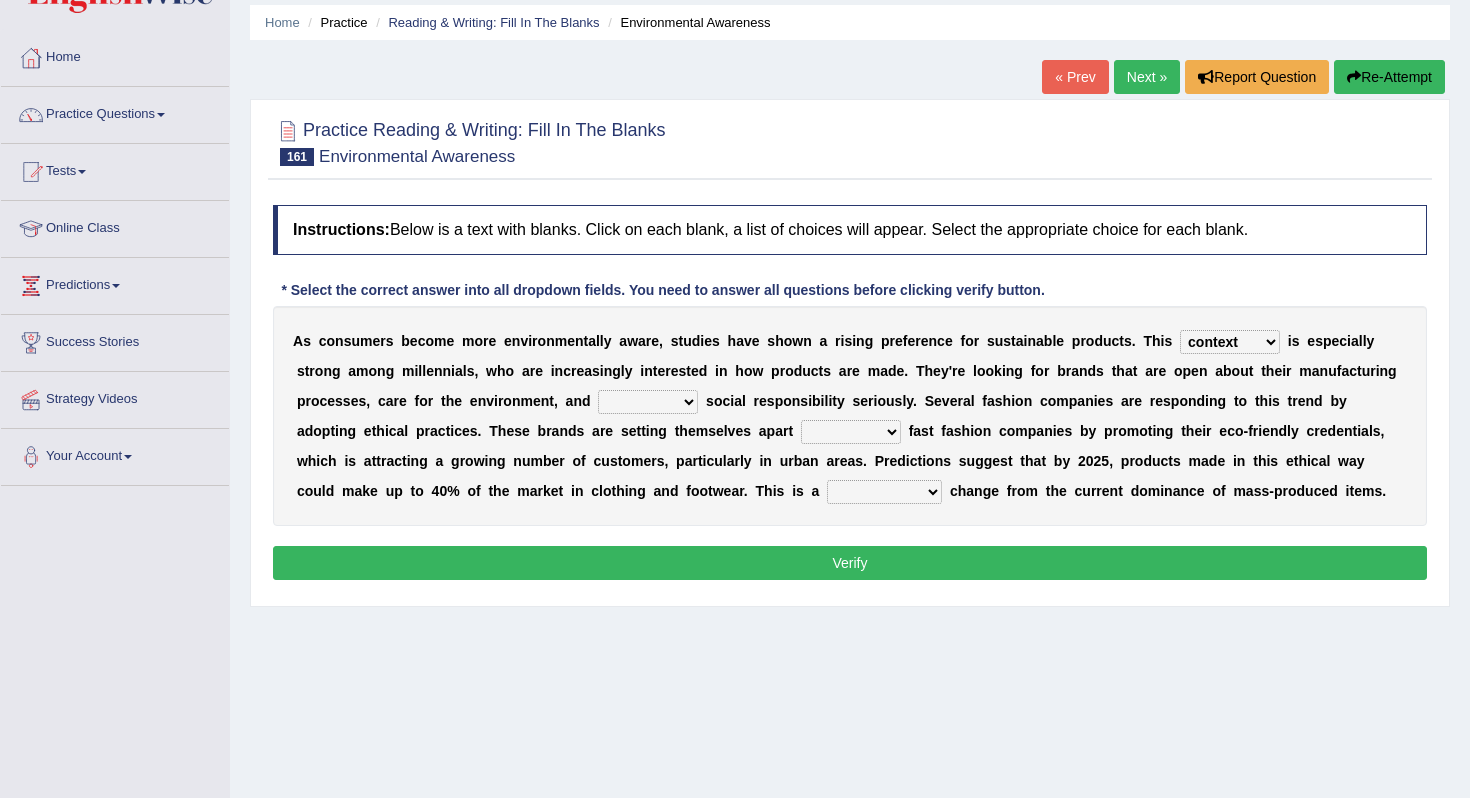 click on "take raise get make" at bounding box center [648, 402] 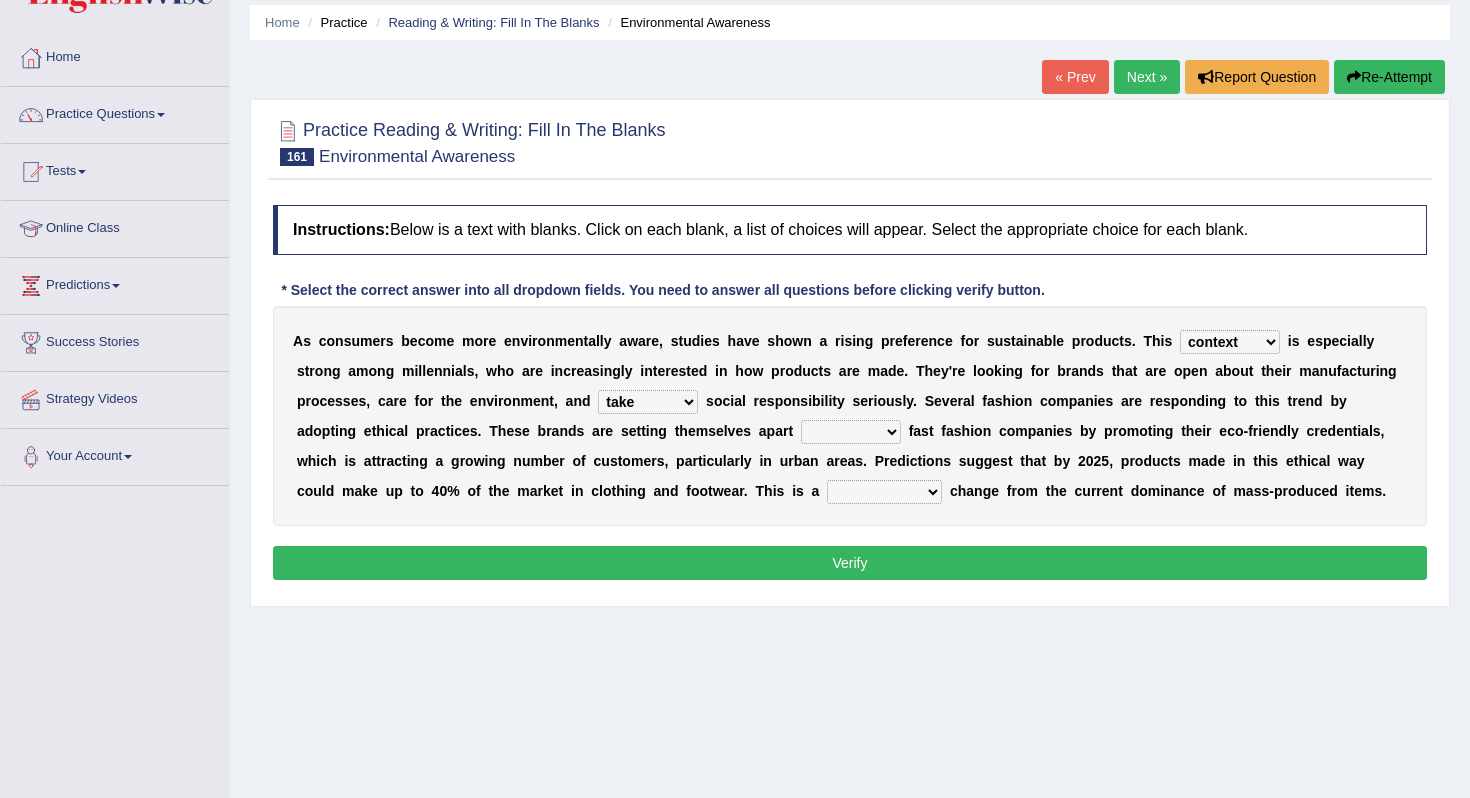 click on "duty balance context trend" at bounding box center [1230, 342] 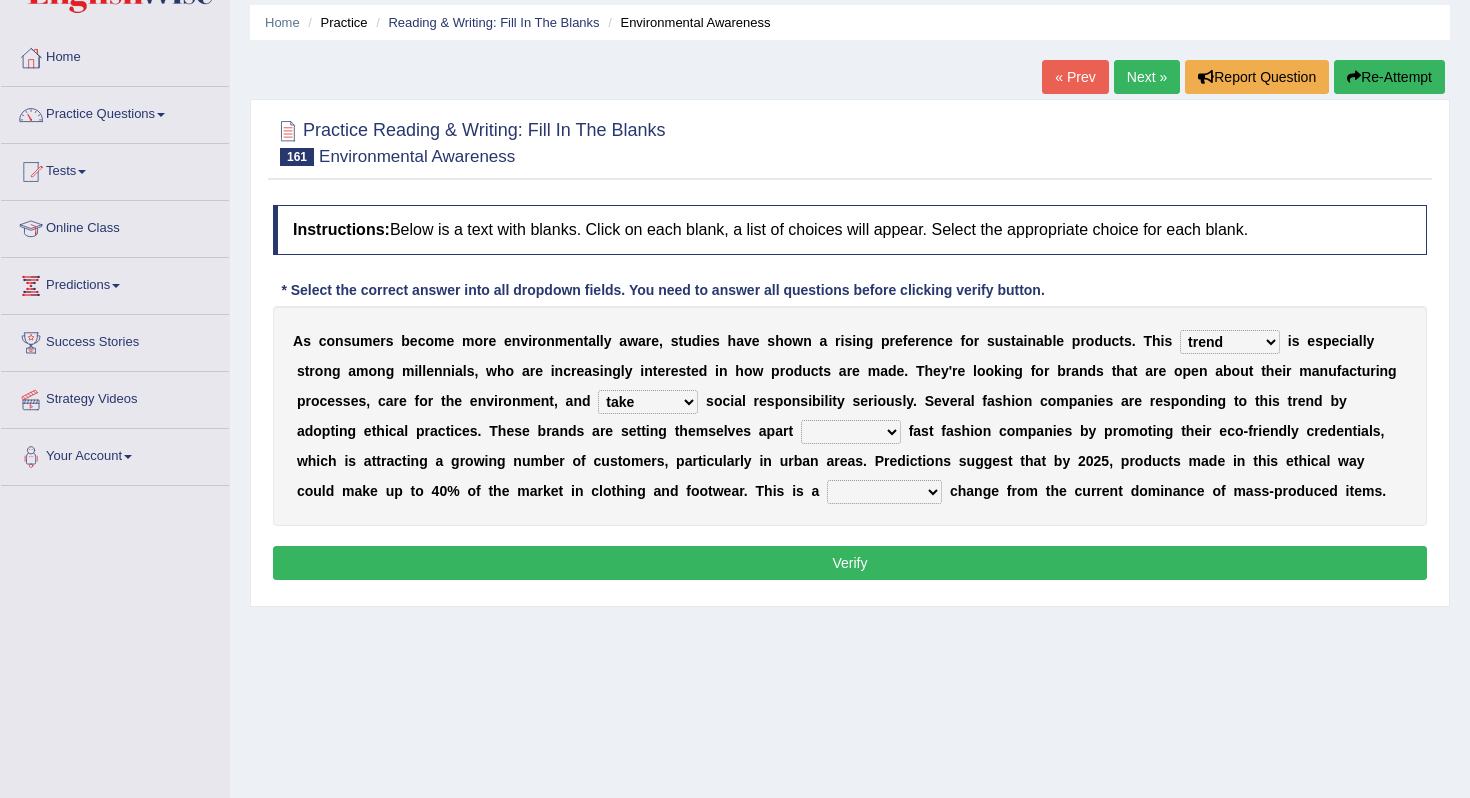 click on "into for away from" at bounding box center [851, 432] 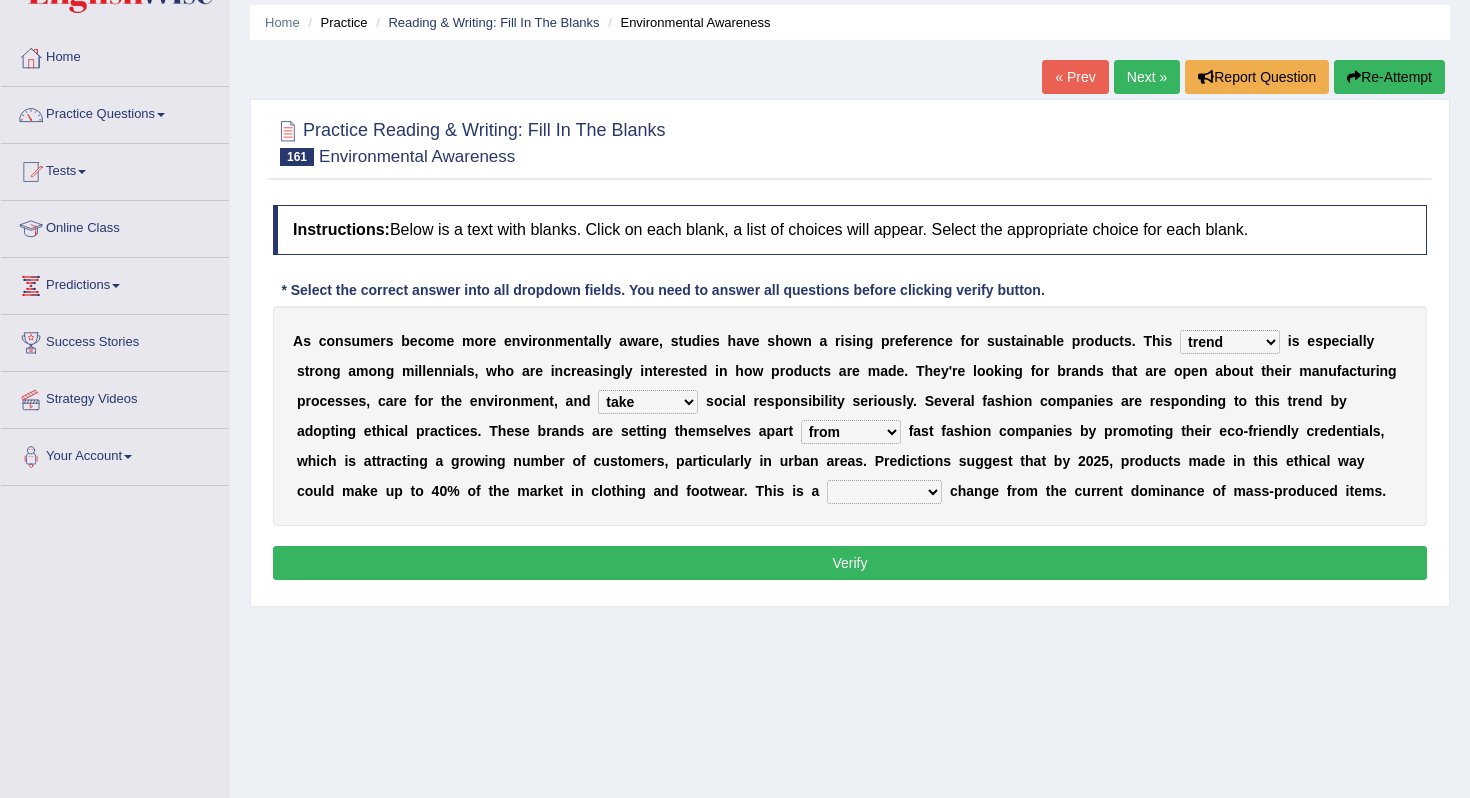 click on "respective conventional potential significant" at bounding box center [884, 492] 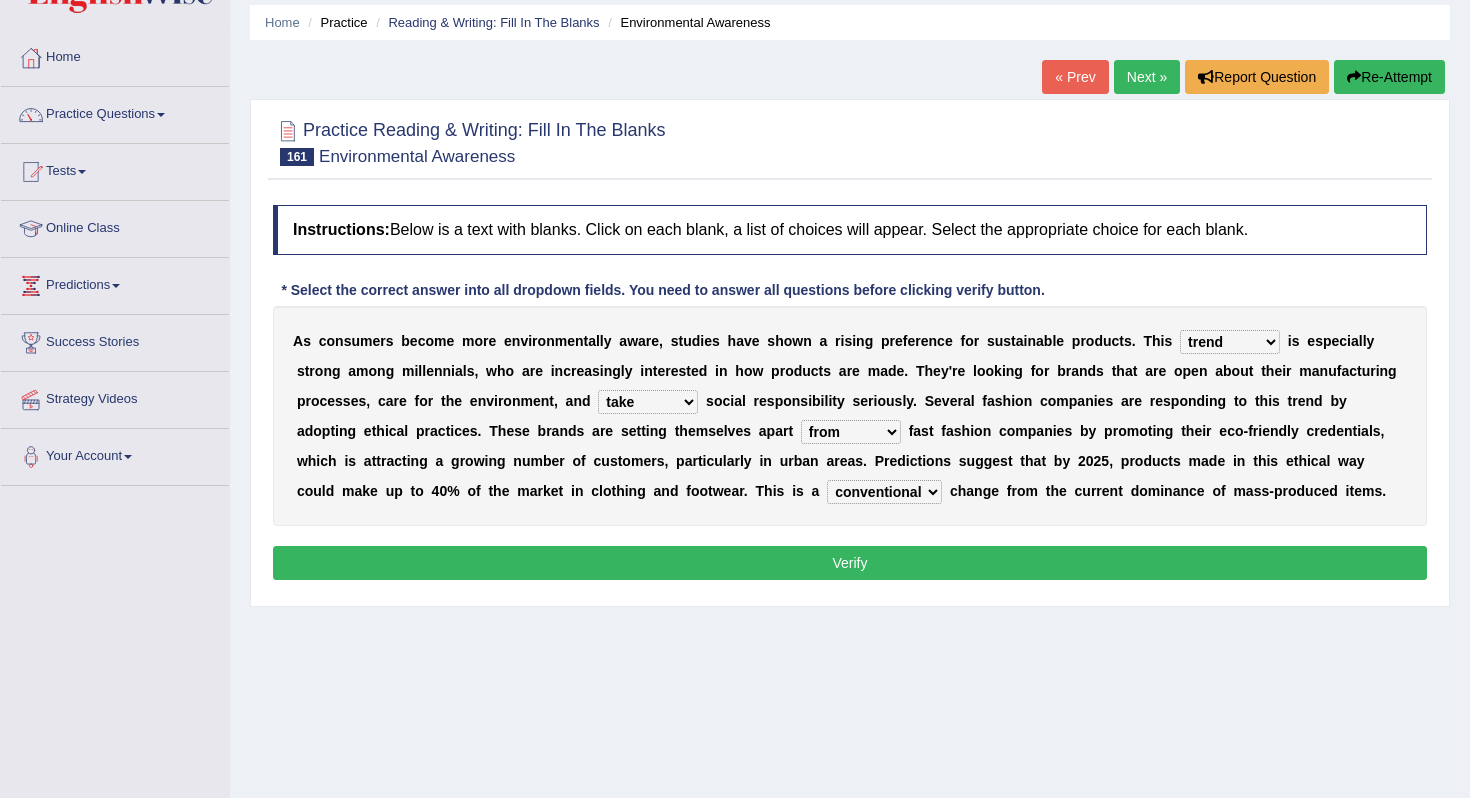 click on "Verify" at bounding box center (850, 563) 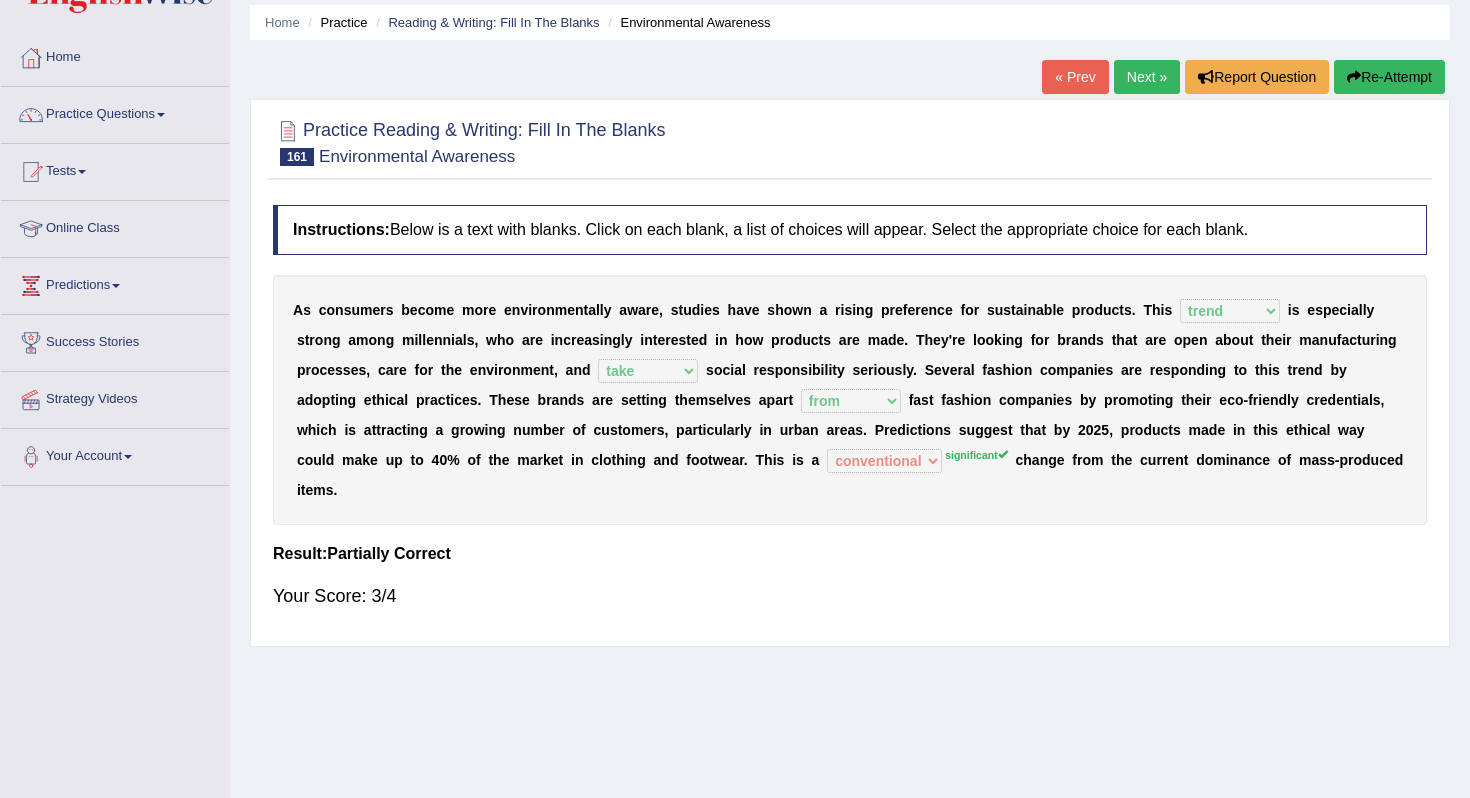 click on "Next »" at bounding box center (1147, 77) 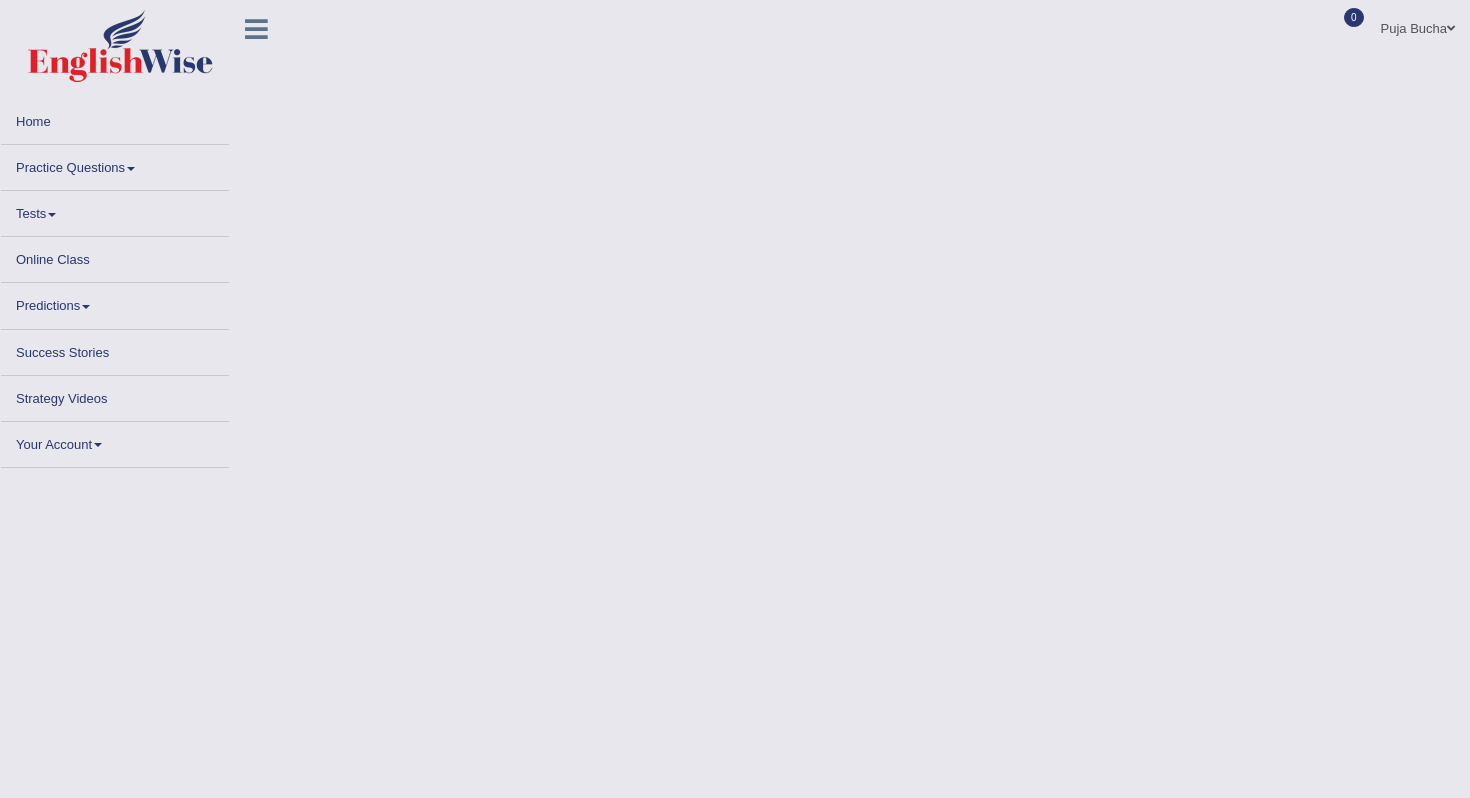 scroll, scrollTop: 0, scrollLeft: 0, axis: both 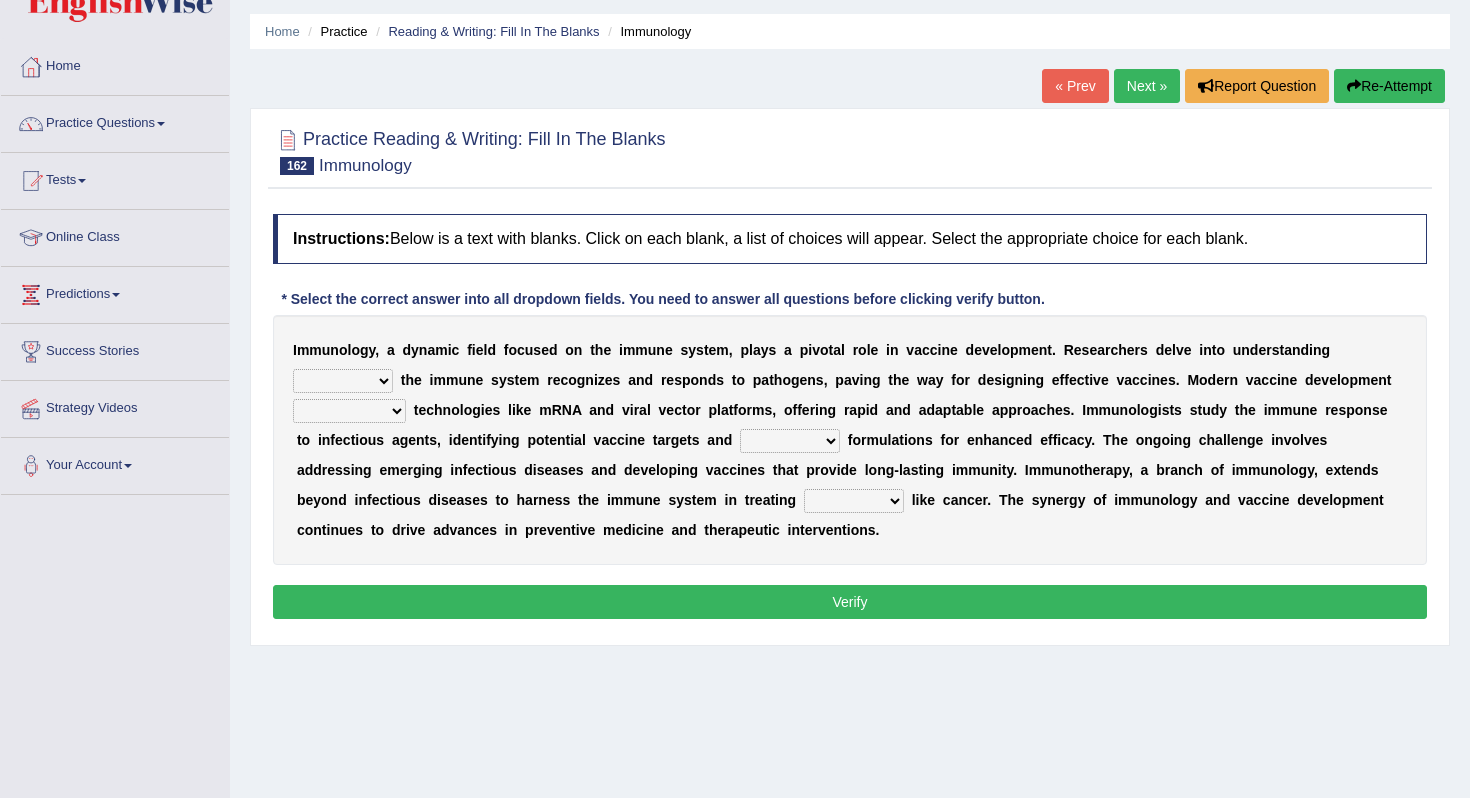 click on "which what that how" at bounding box center (343, 381) 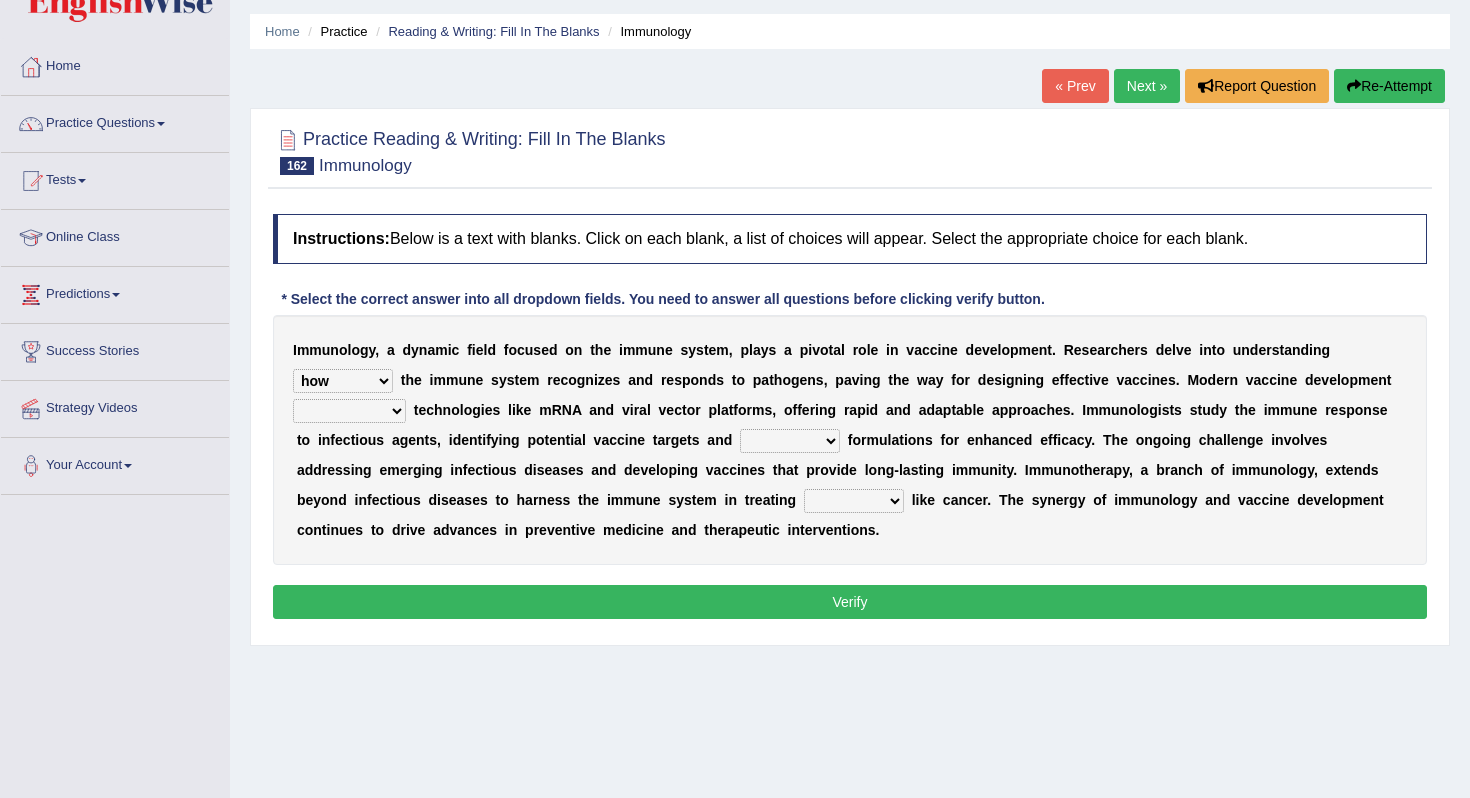 click on "persists settles incorporates isolates" at bounding box center [349, 411] 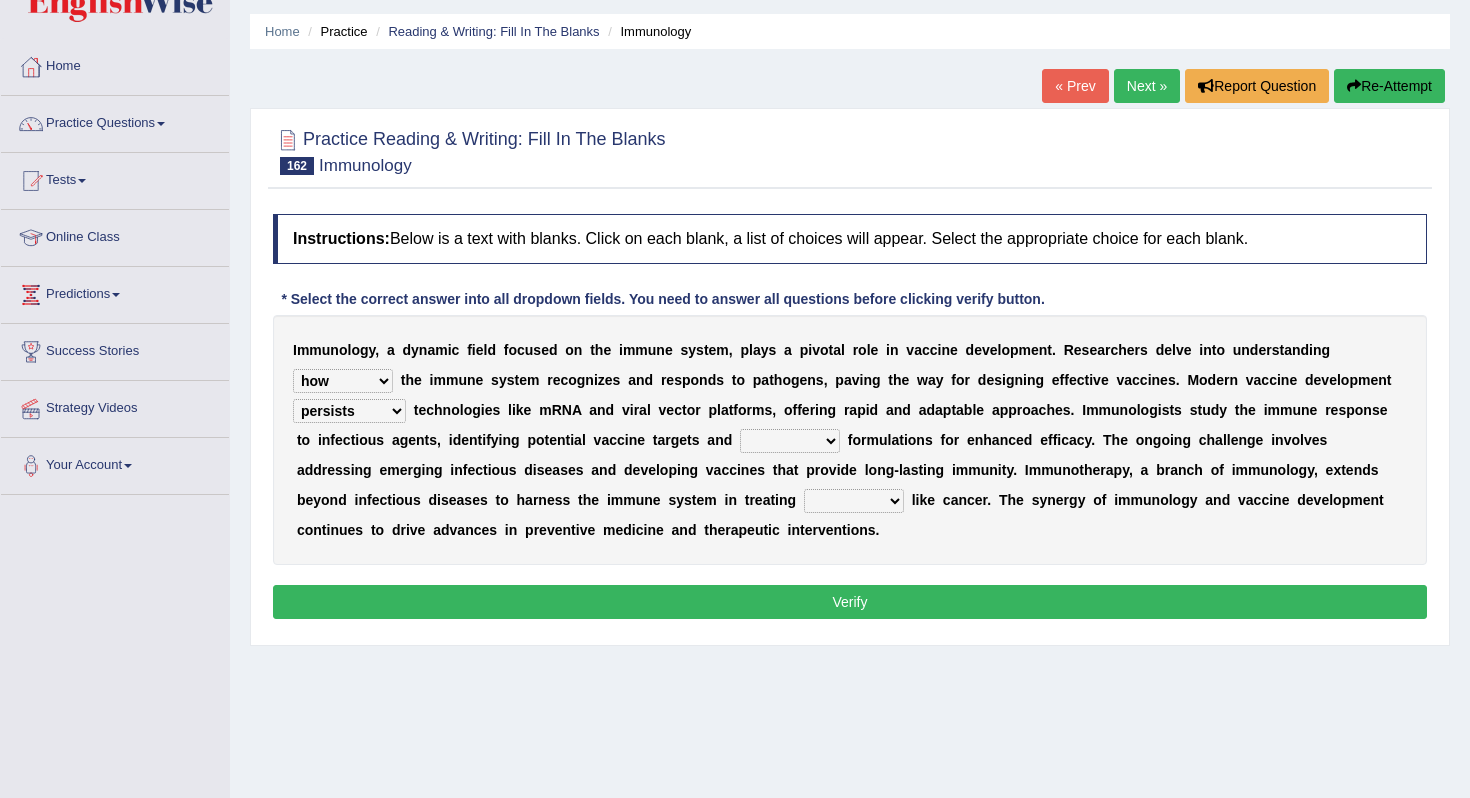 click on "funding slipping spreading optimizing" at bounding box center (790, 441) 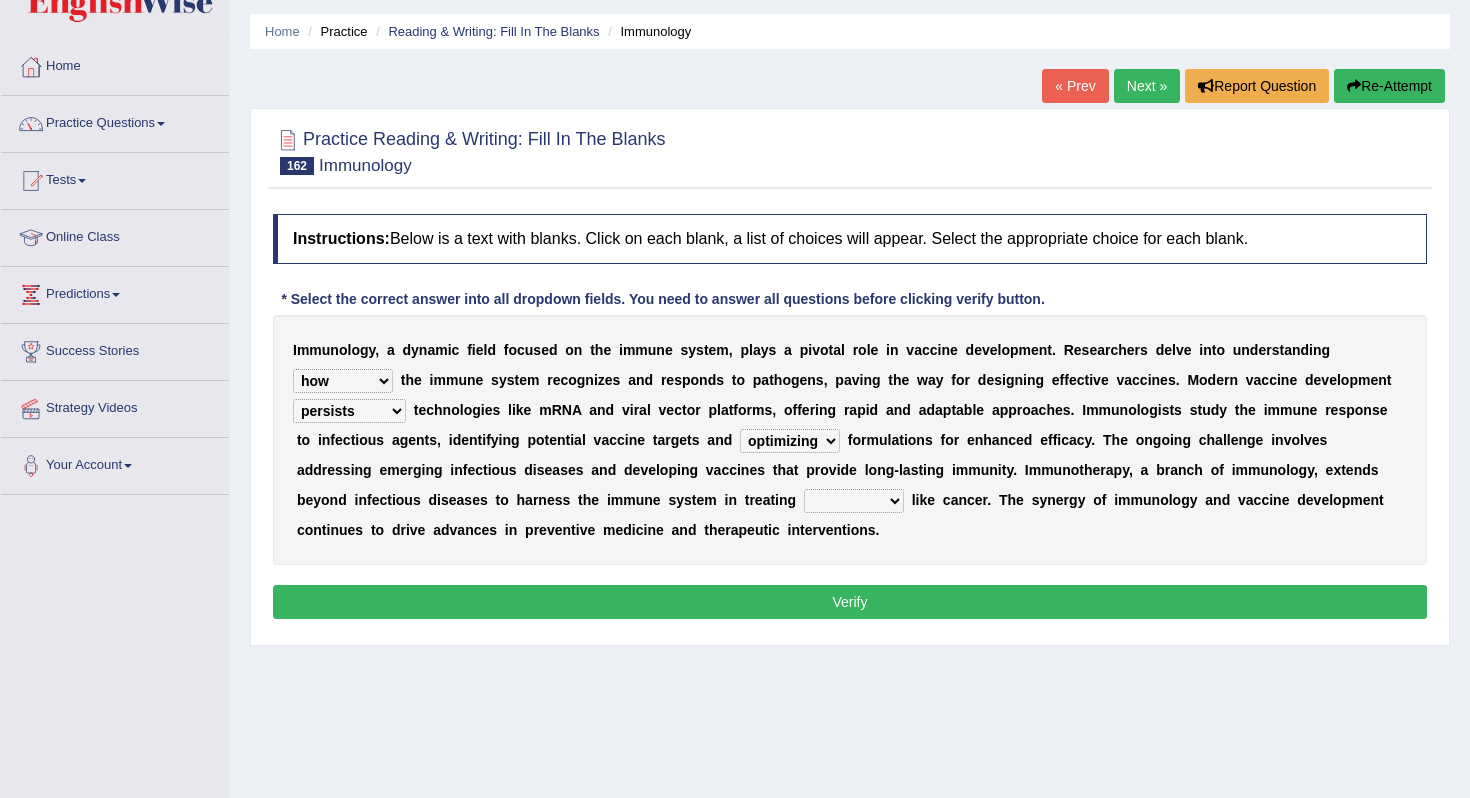 click on "funding slipping spreading optimizing" at bounding box center [790, 441] 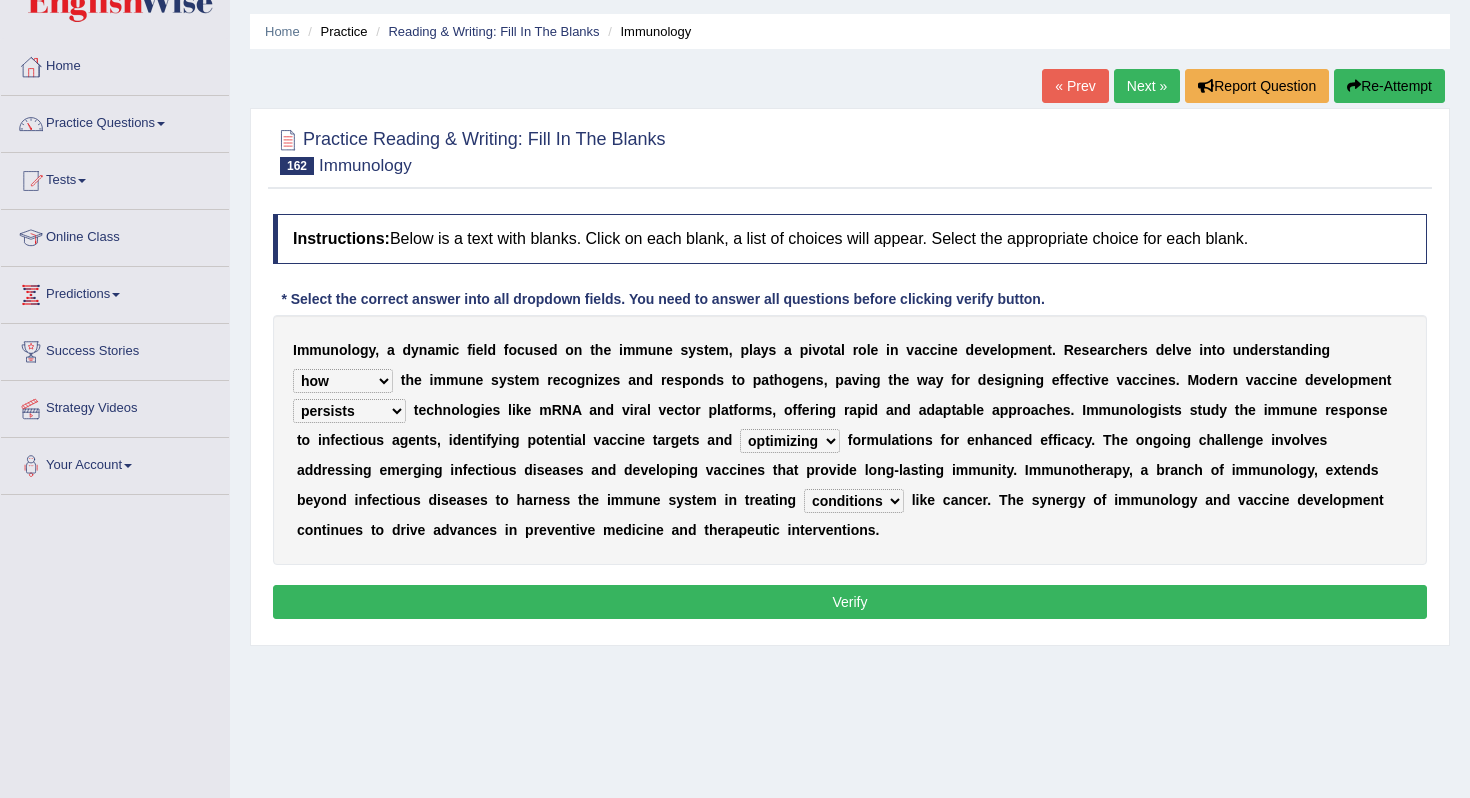 click on "Verify" at bounding box center (850, 602) 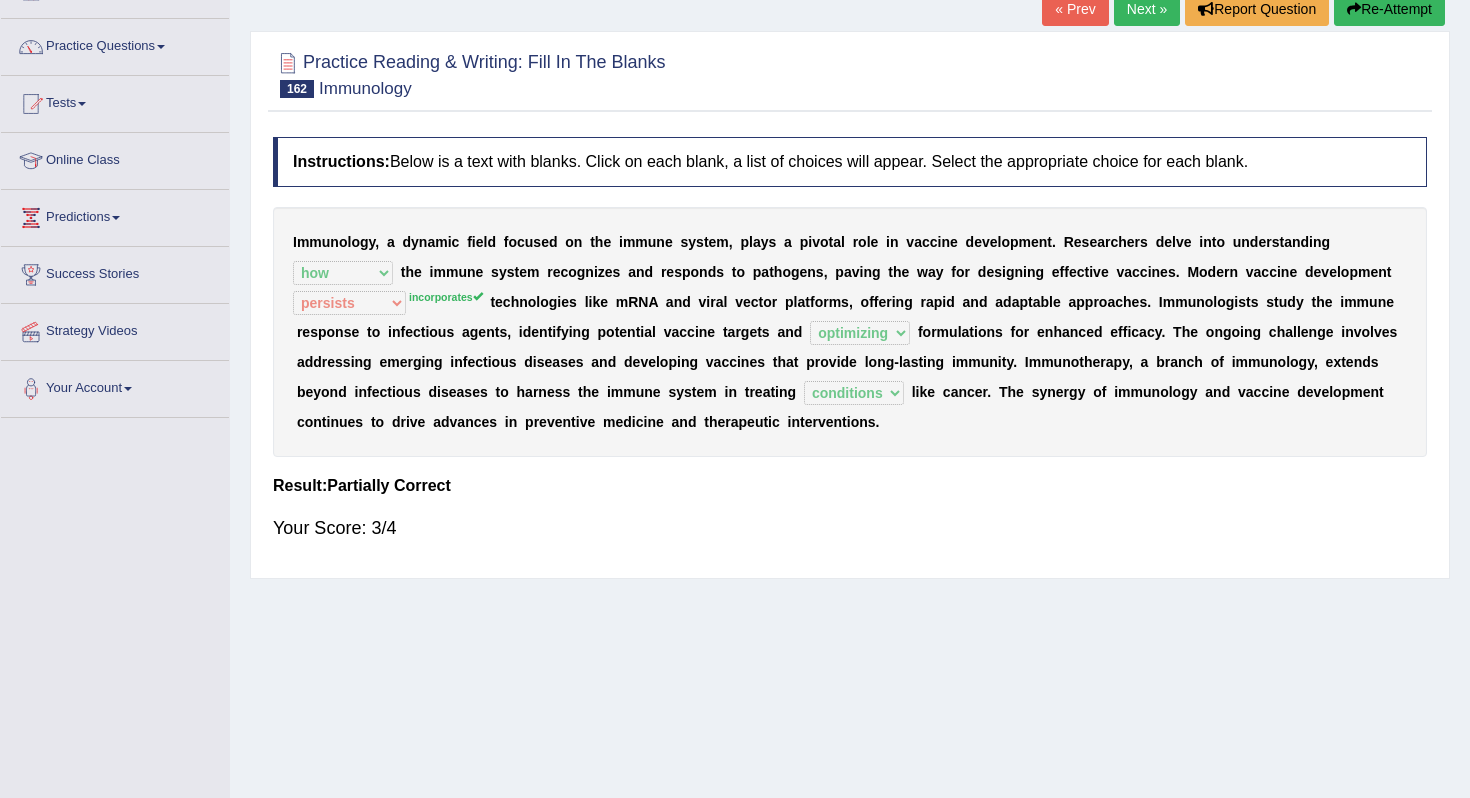 scroll, scrollTop: 0, scrollLeft: 0, axis: both 